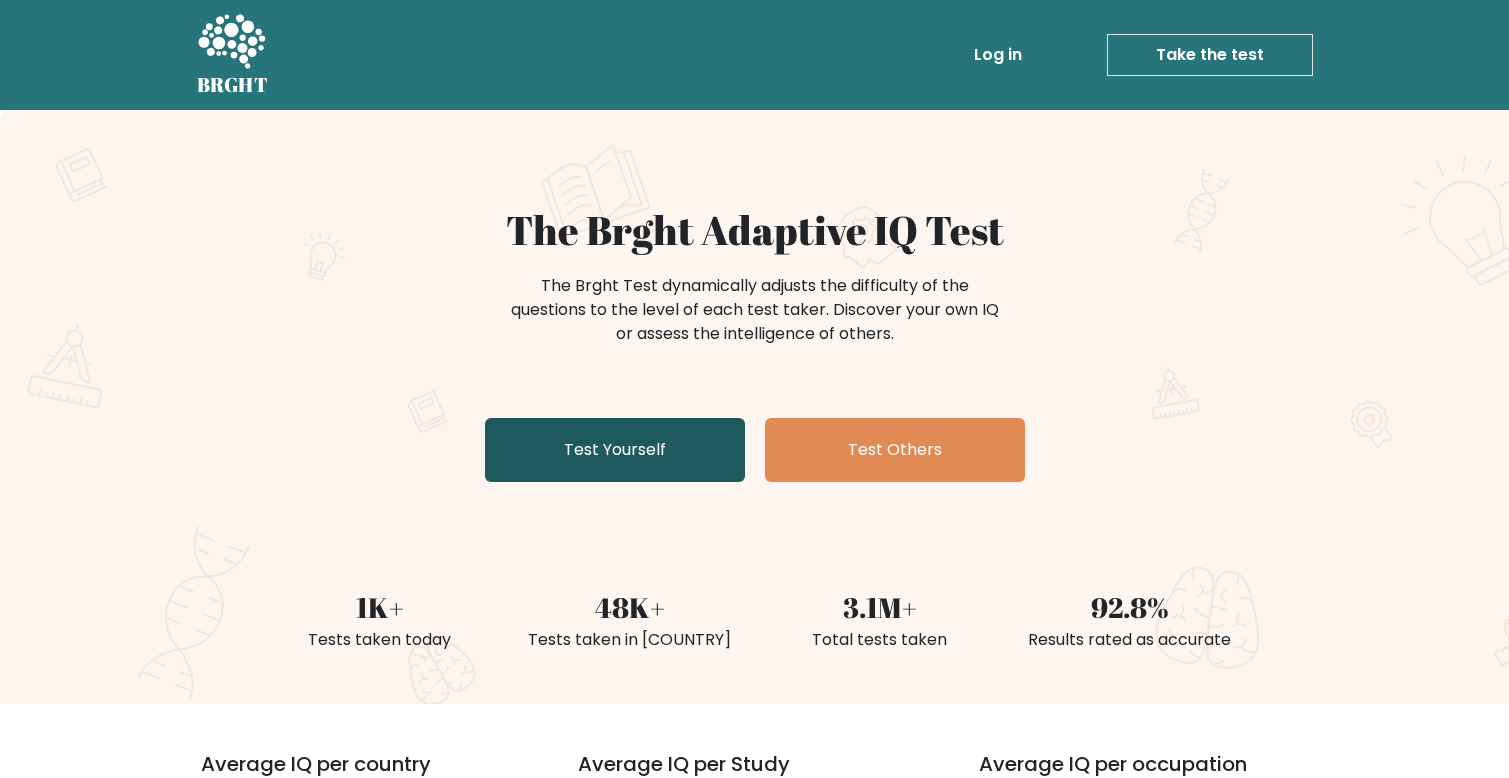 scroll, scrollTop: 0, scrollLeft: 0, axis: both 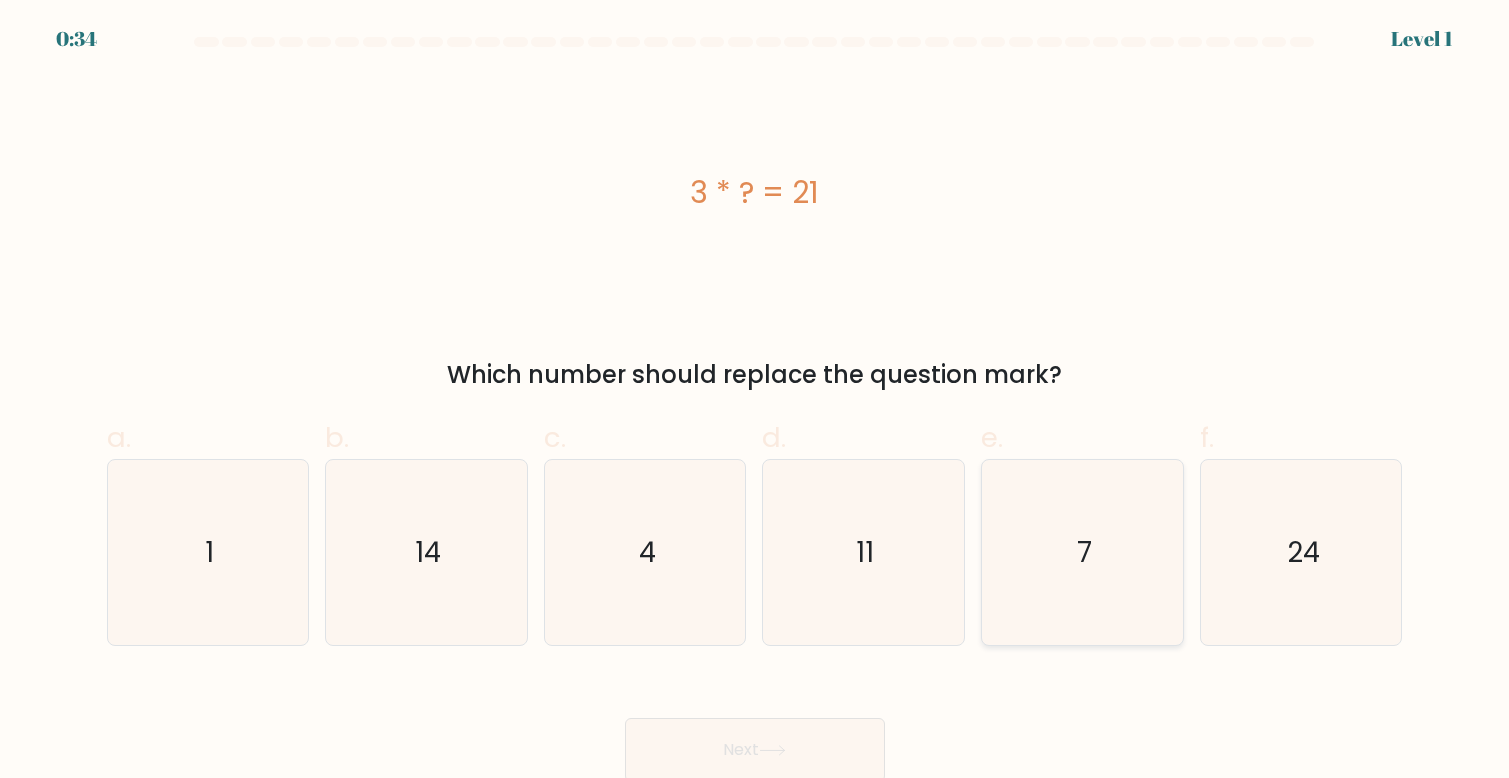click on "7" at bounding box center [1082, 552] 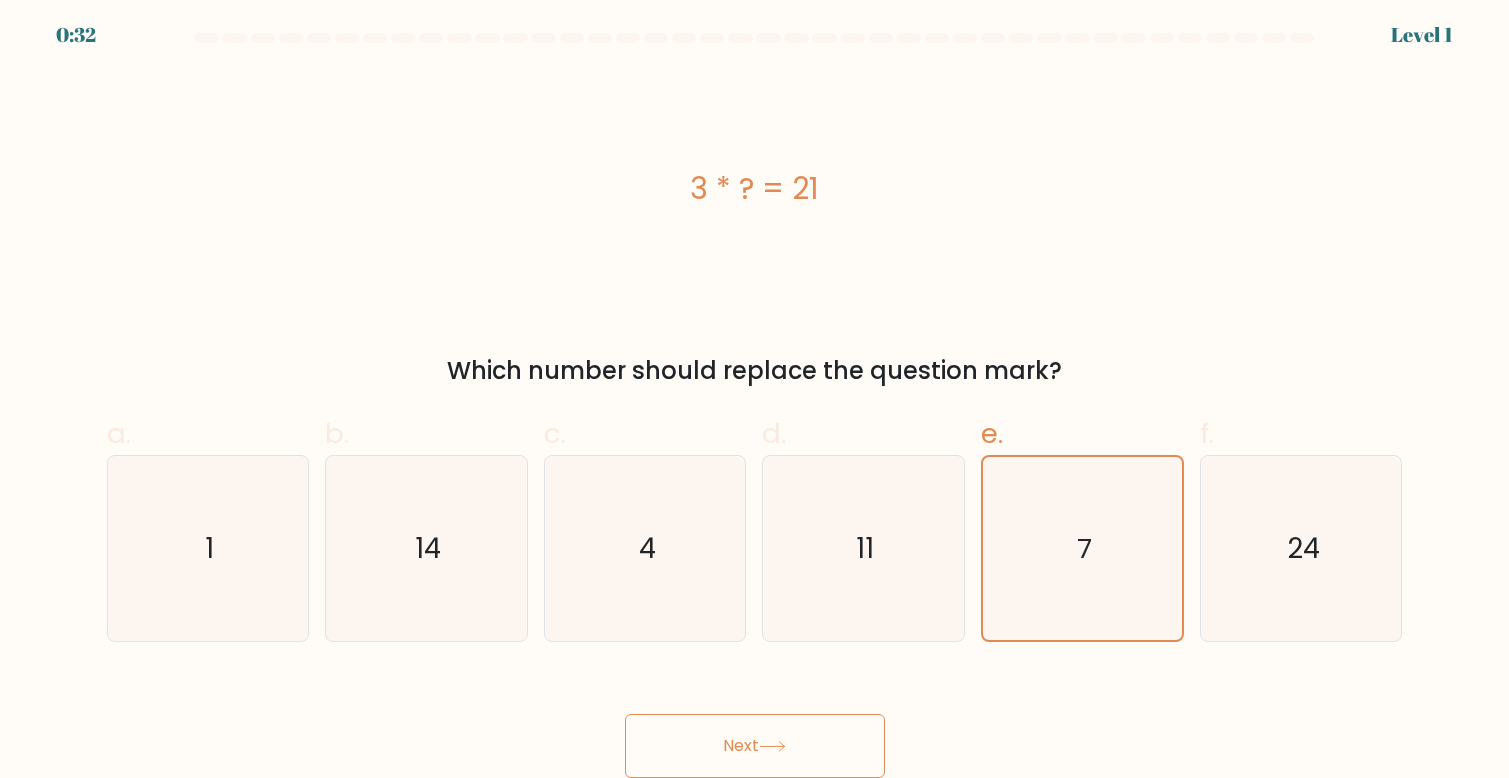 click on "Next" at bounding box center [755, 746] 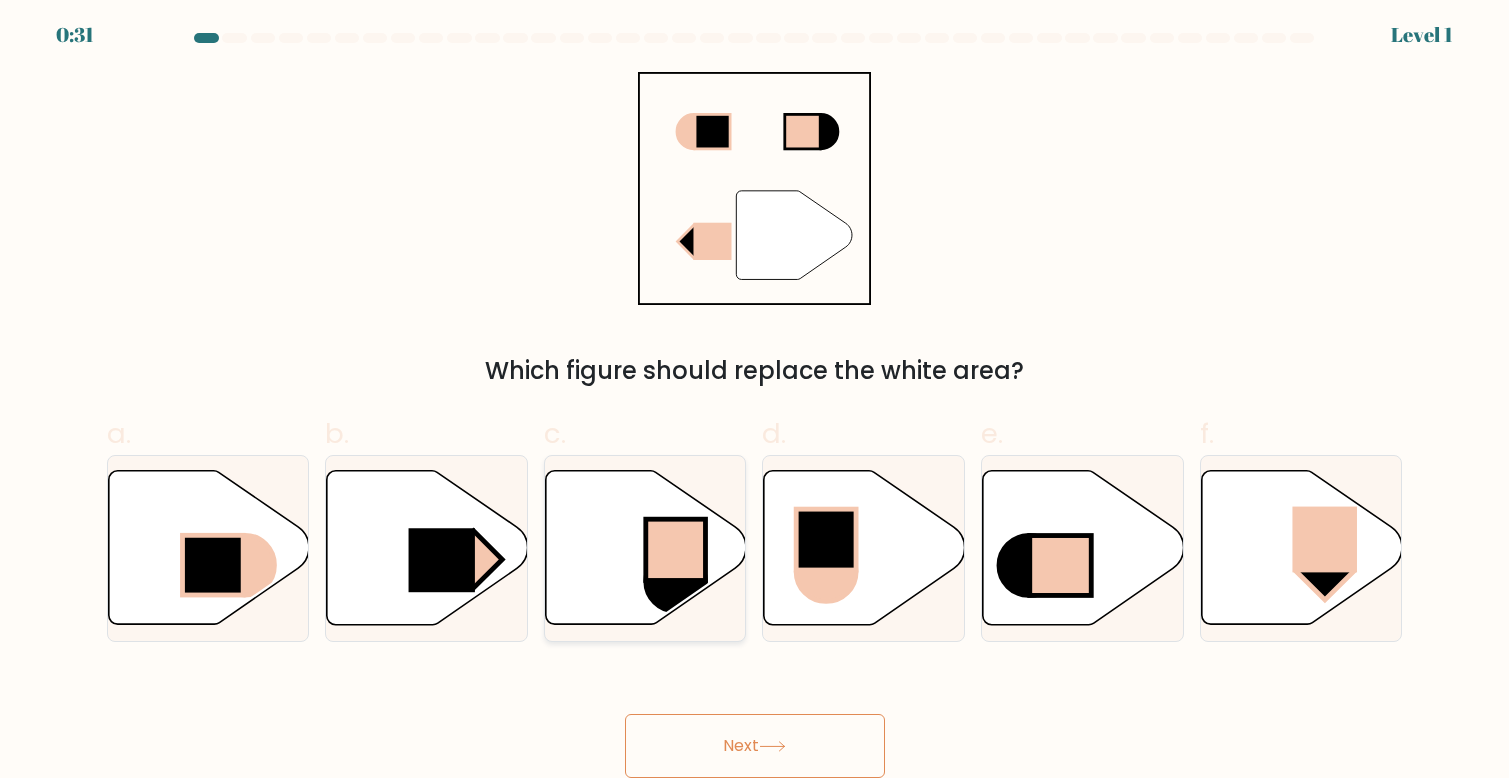 scroll, scrollTop: 3, scrollLeft: 0, axis: vertical 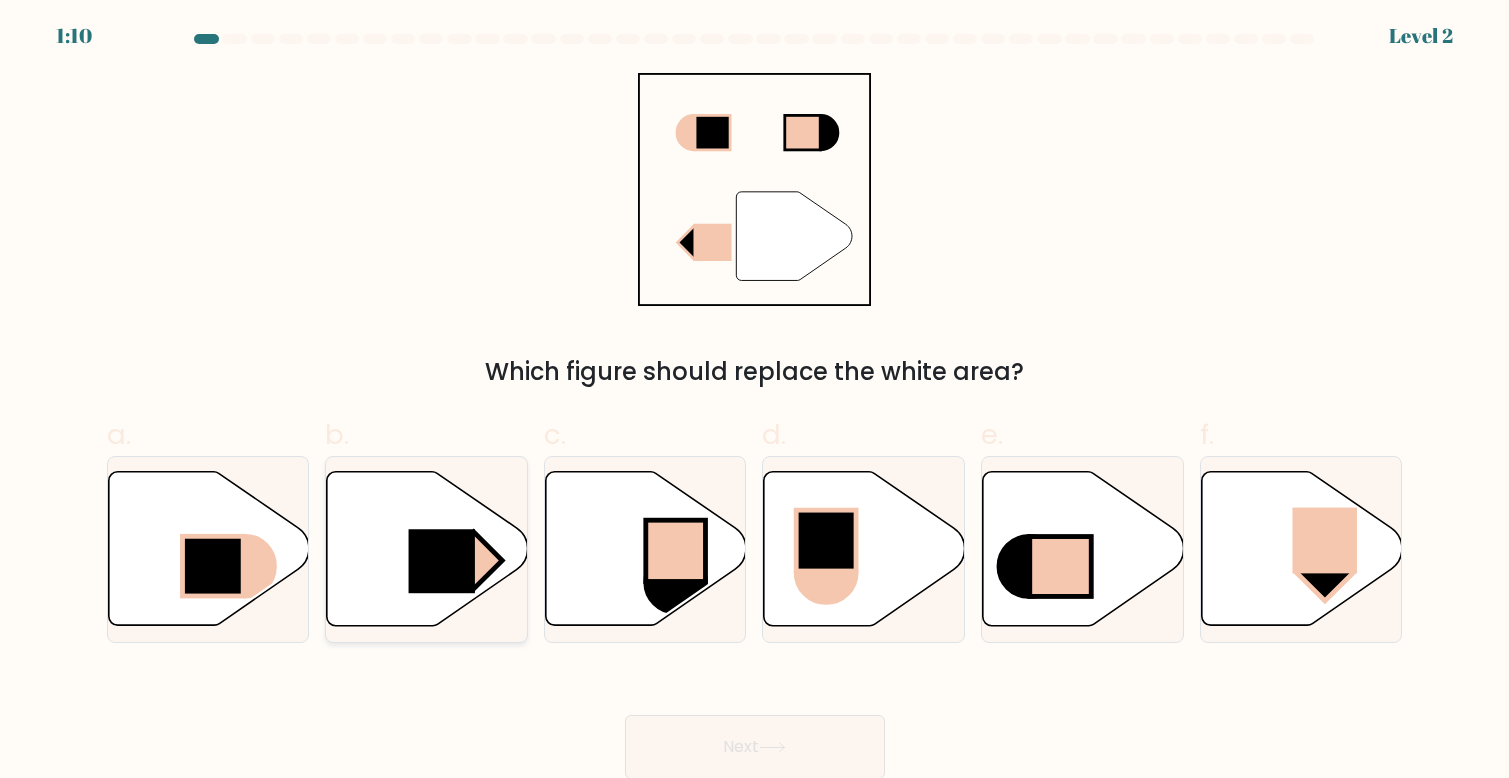 click at bounding box center (473, 560) 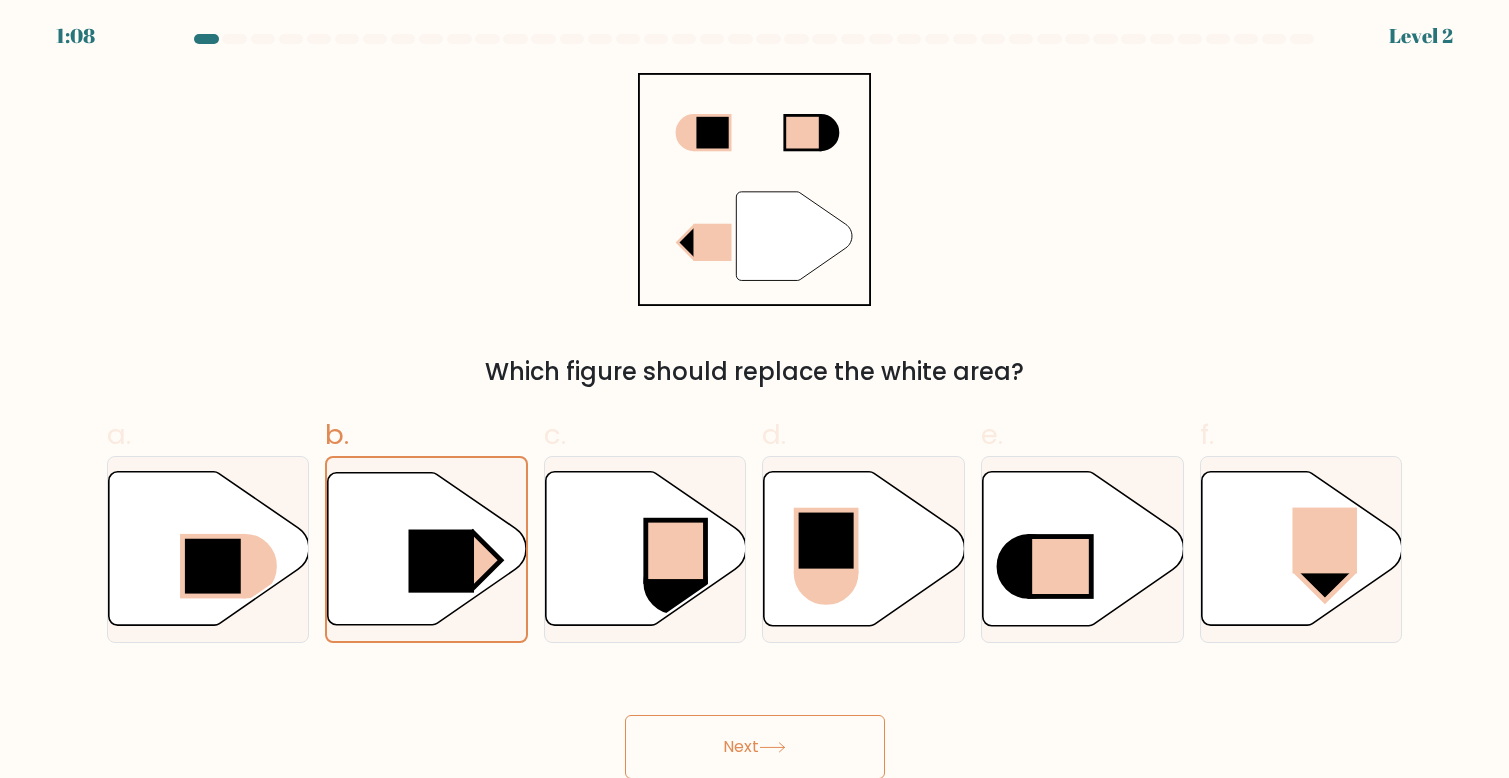 click on "Next" at bounding box center [755, 747] 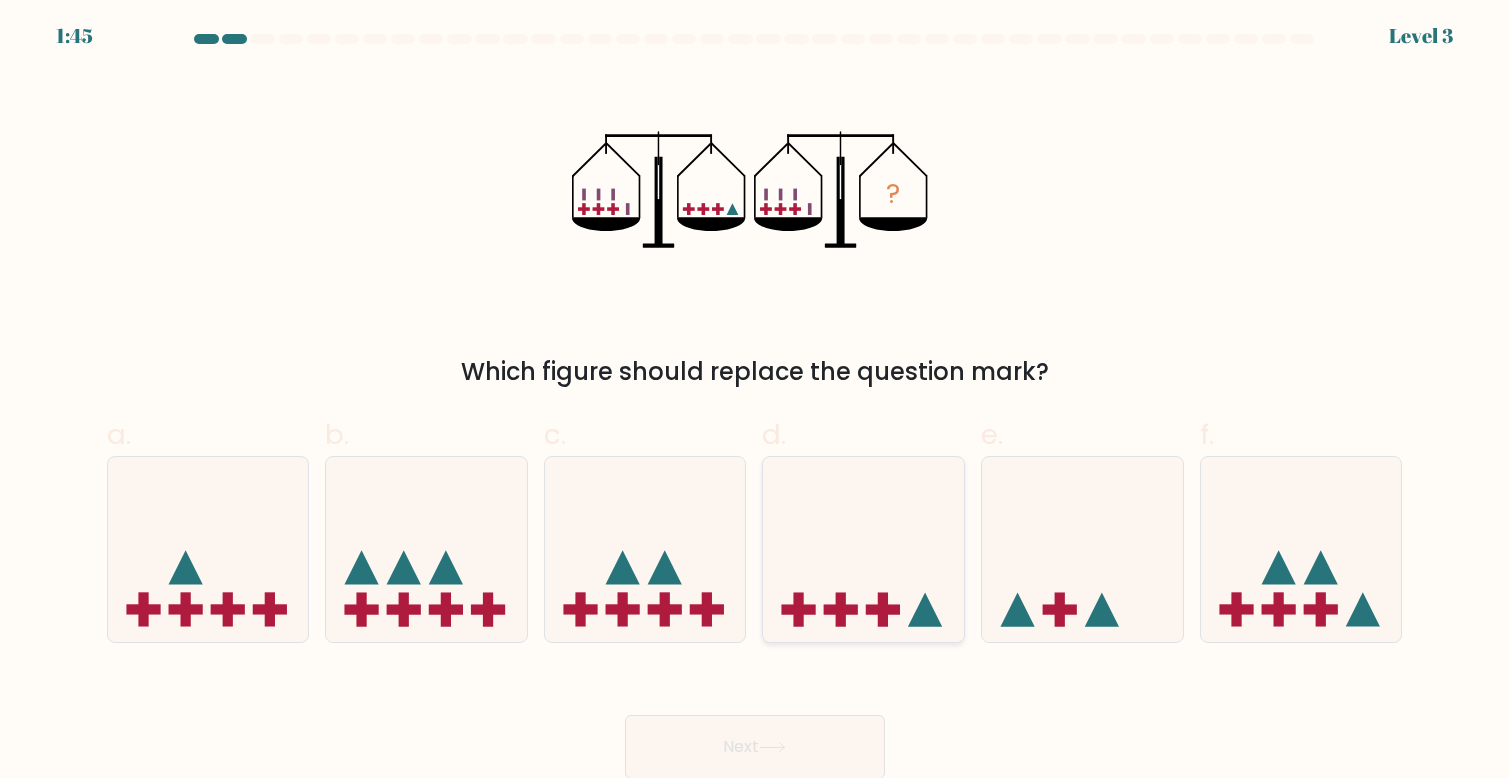 click at bounding box center [863, 549] 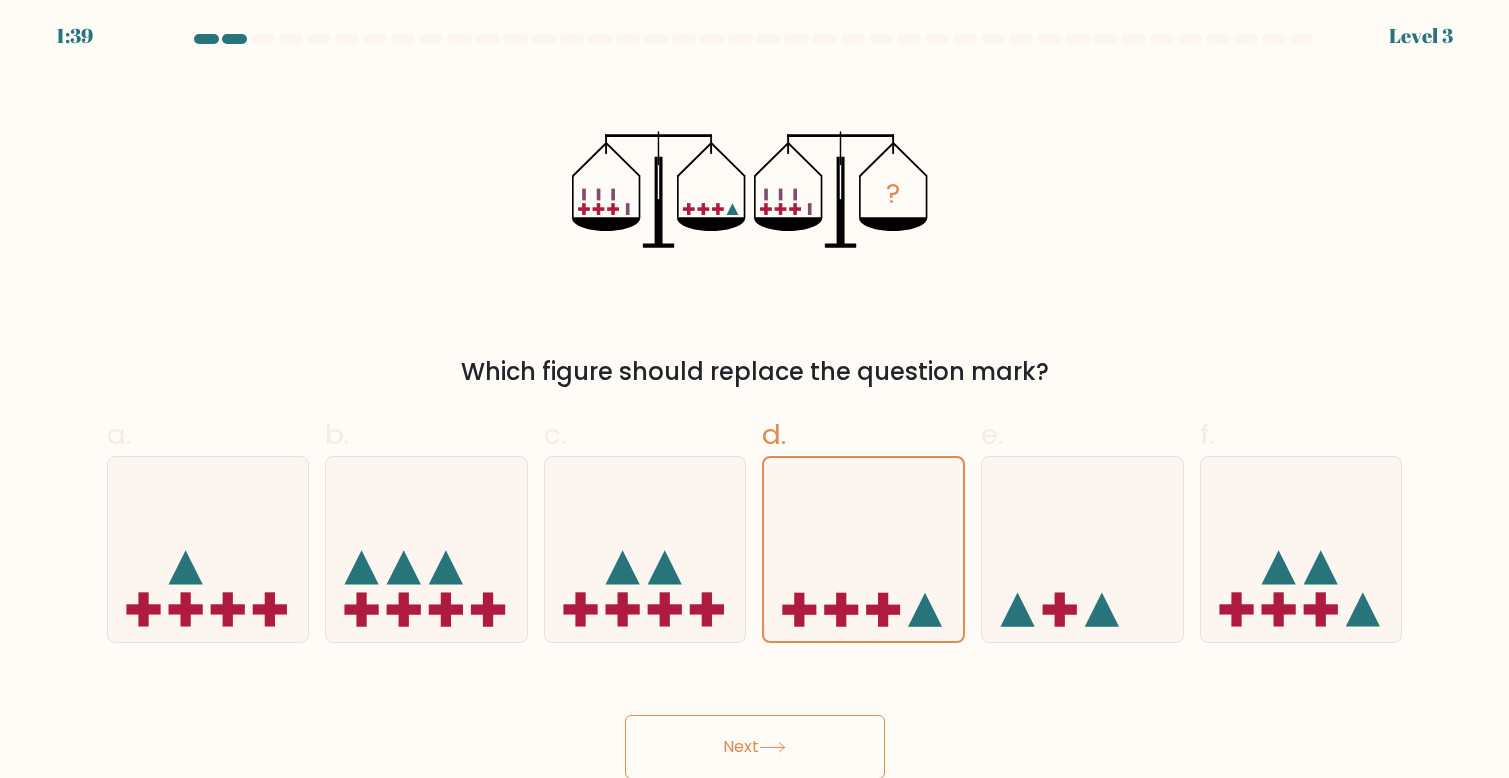 click on "Next" at bounding box center (755, 747) 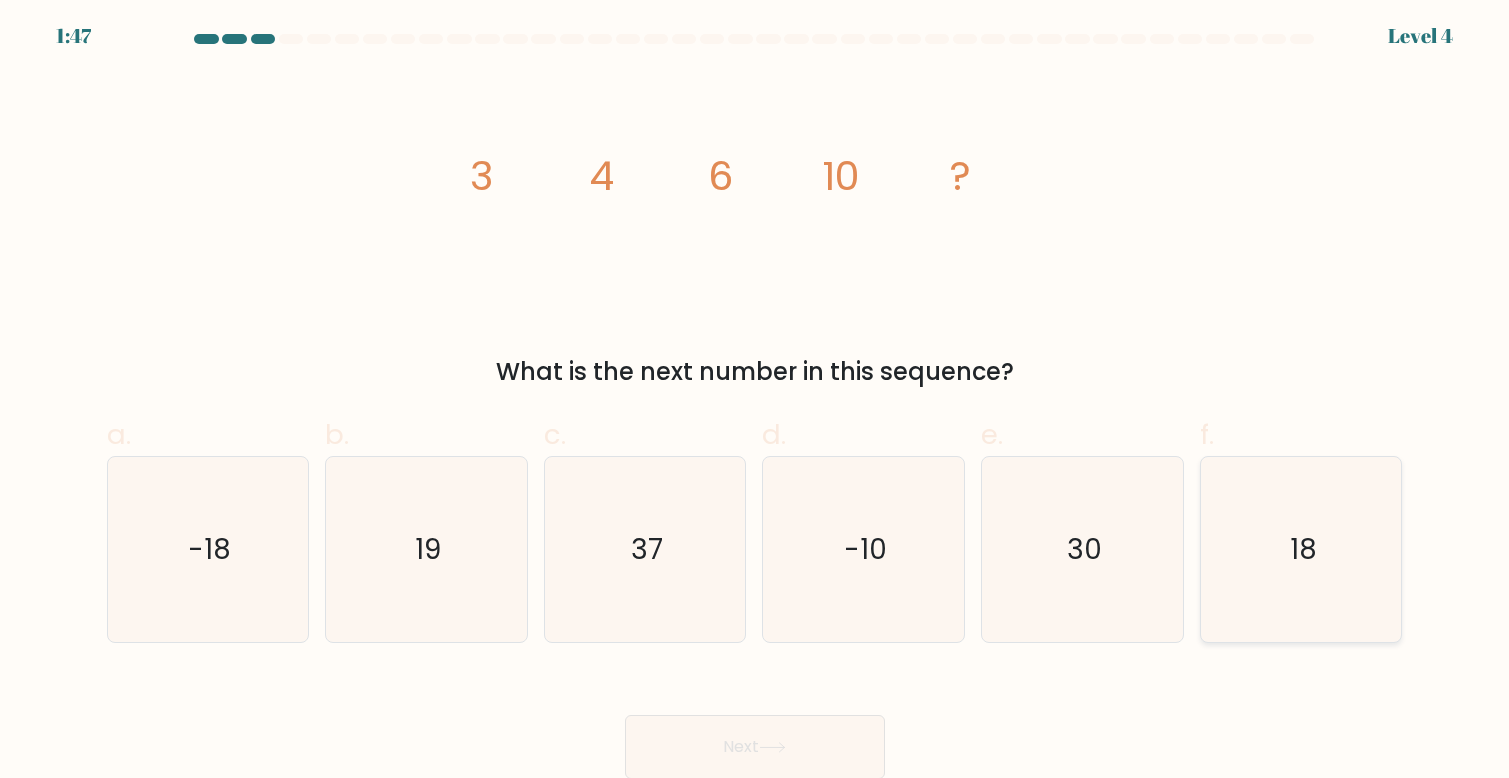 click on "18" at bounding box center [1301, 549] 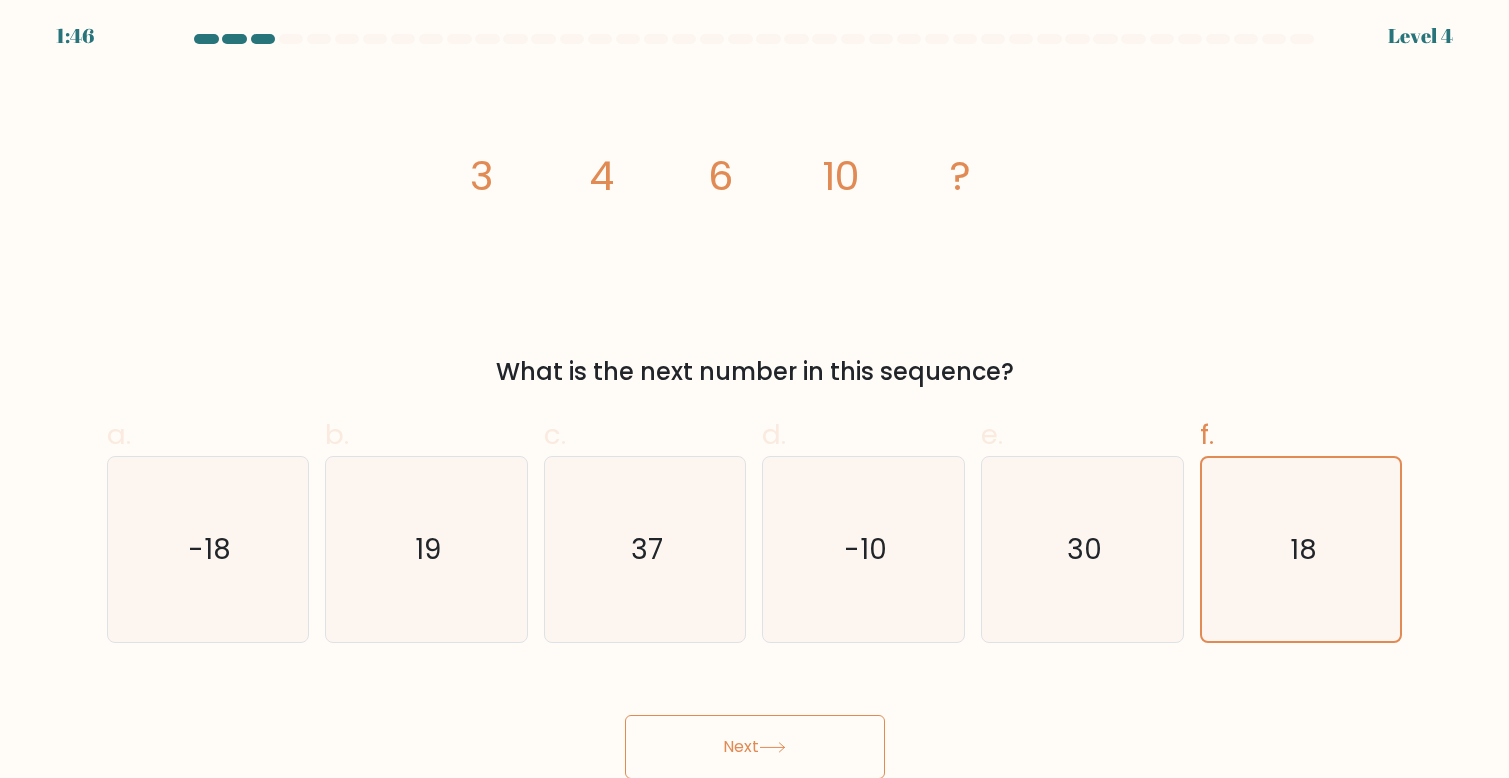 click on "Next" at bounding box center (755, 747) 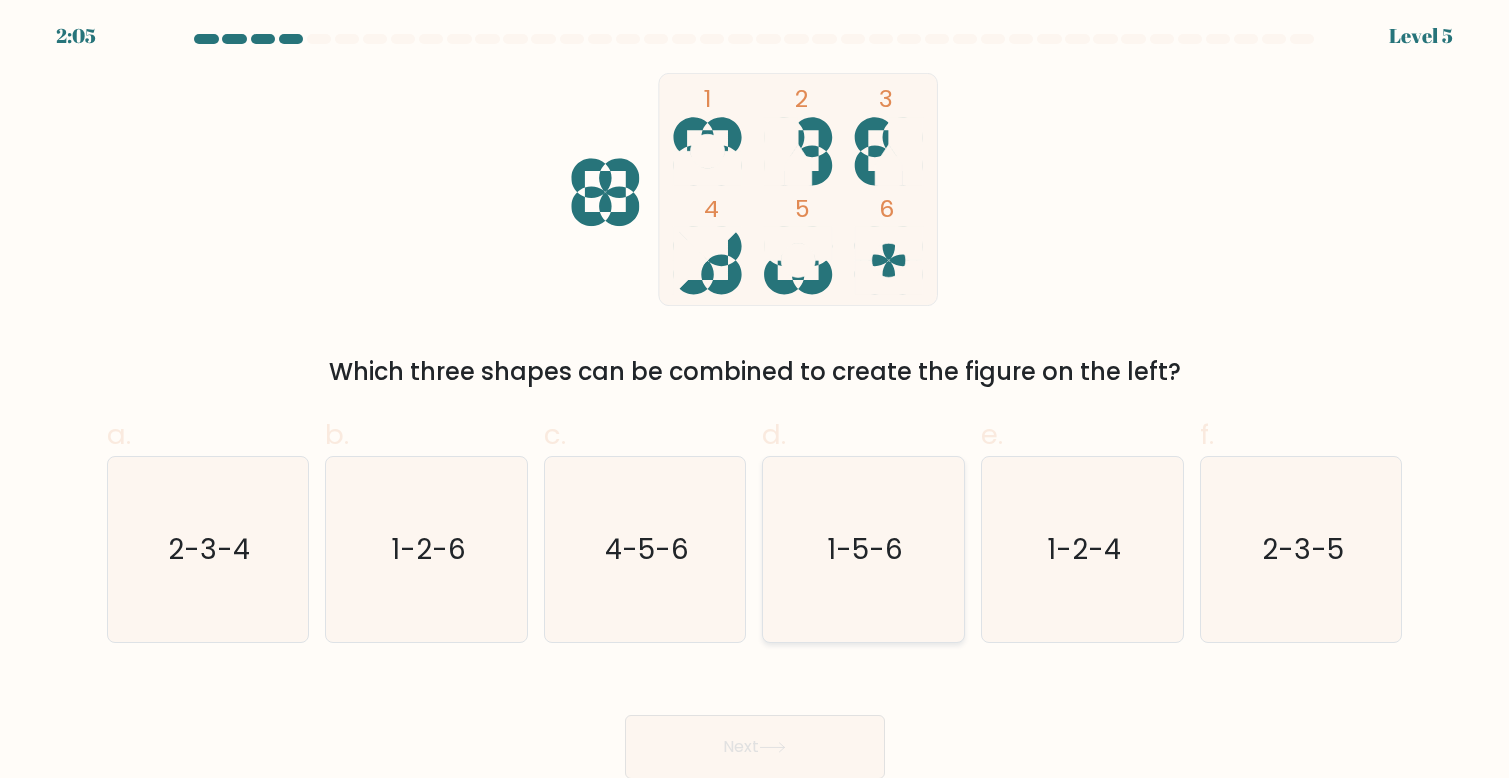 click on "1-5-6" at bounding box center [863, 549] 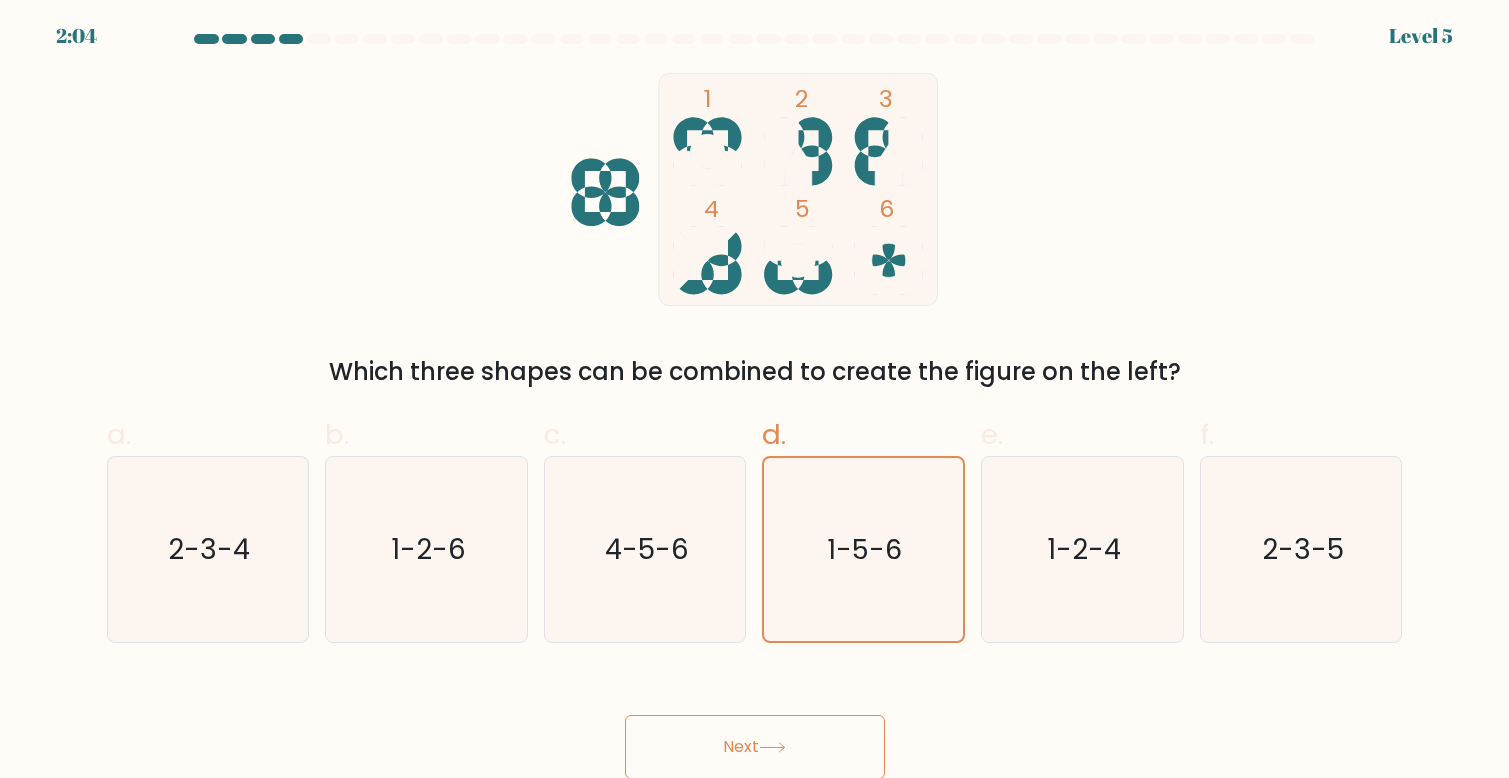 click on "Next" at bounding box center (755, 747) 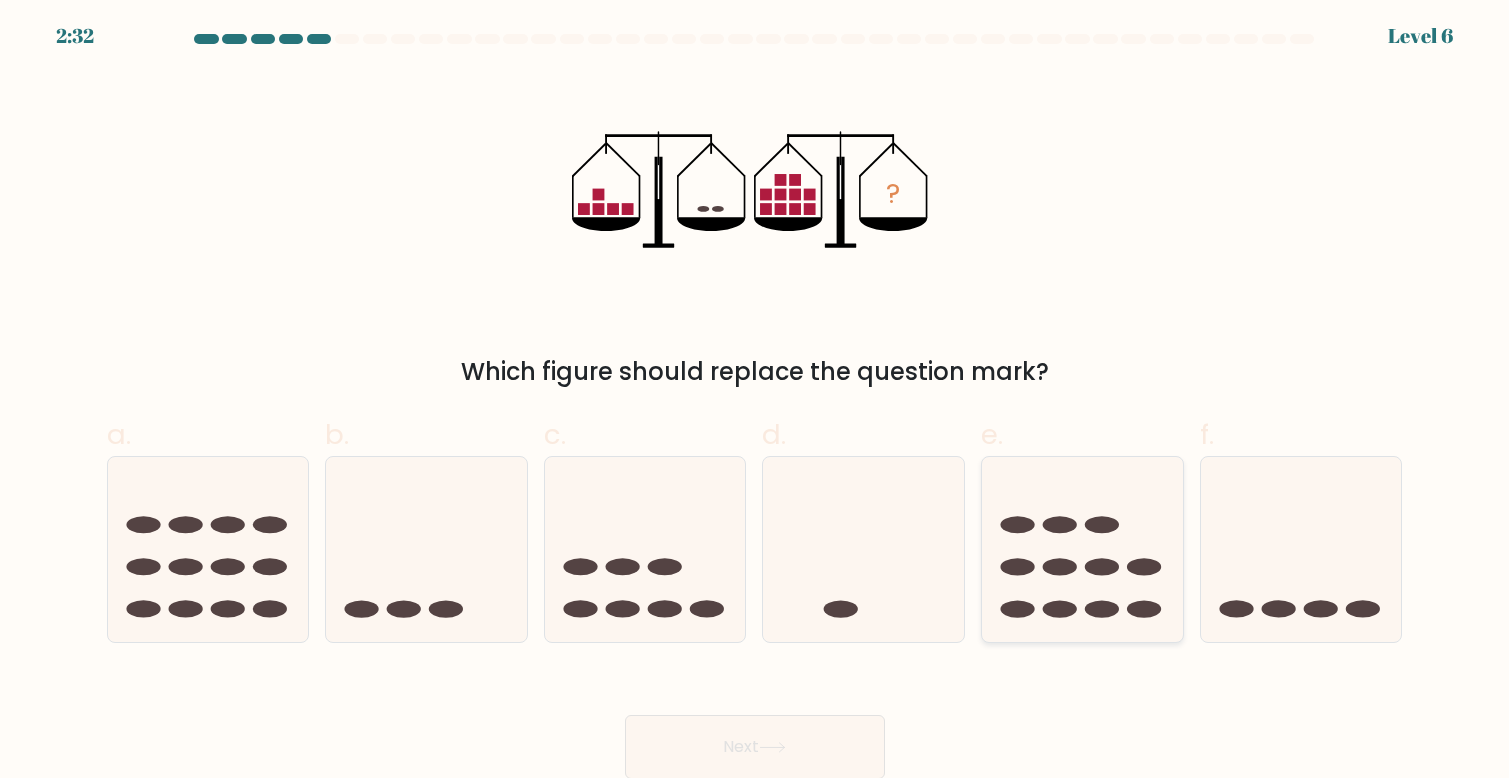 drag, startPoint x: 1247, startPoint y: 584, endPoint x: 1083, endPoint y: 632, distance: 170.88008 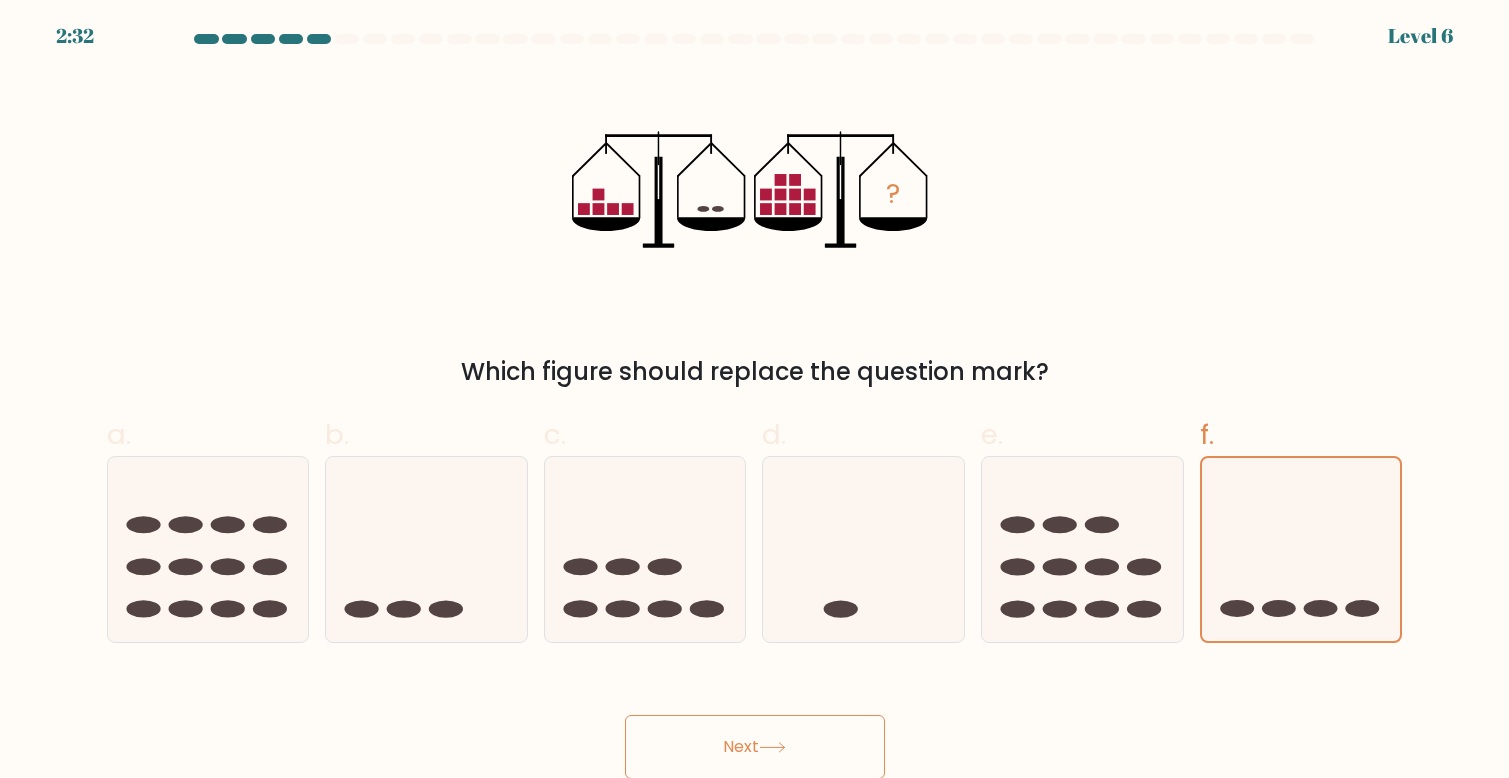 click on "Next" at bounding box center [755, 747] 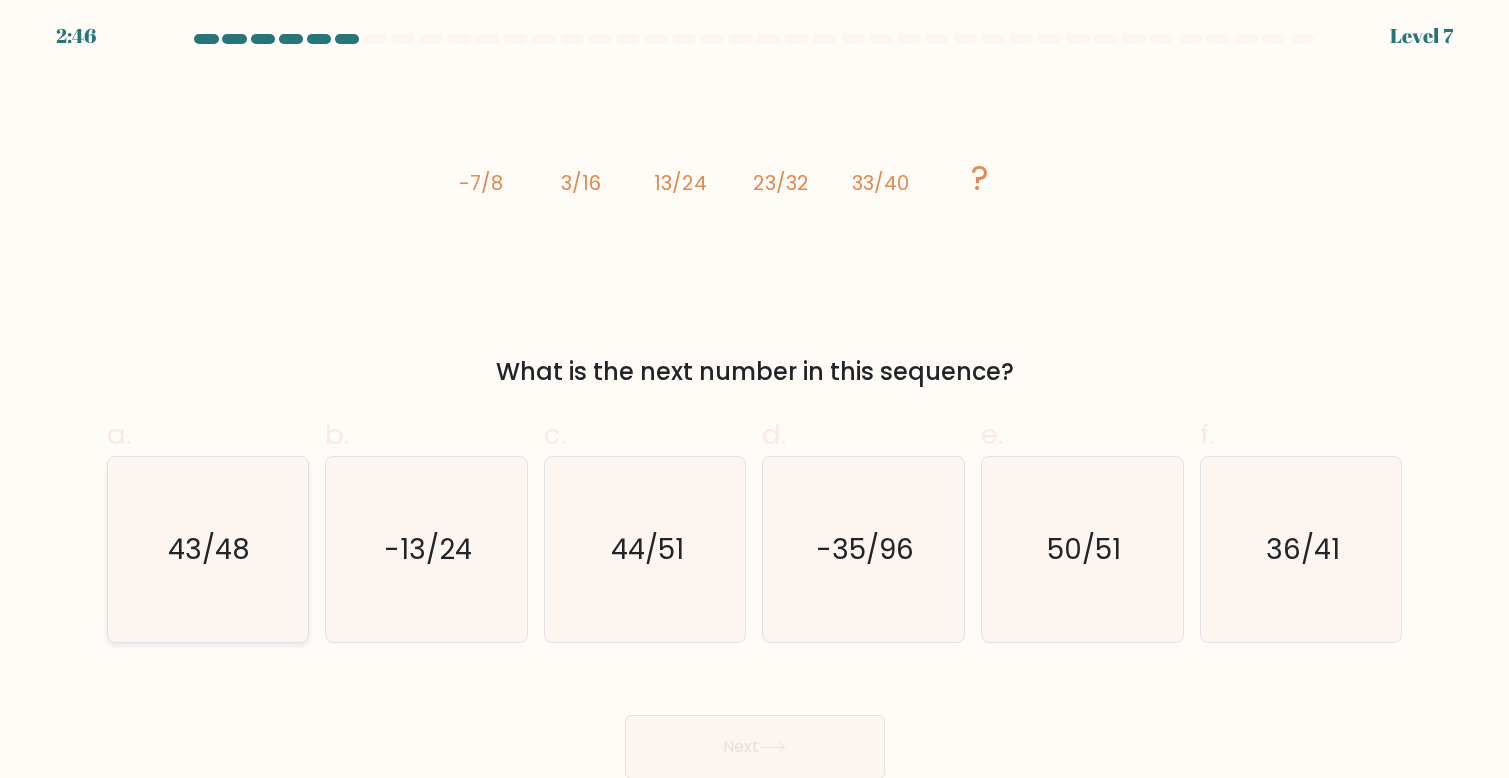 click on "43/48" at bounding box center (207, 549) 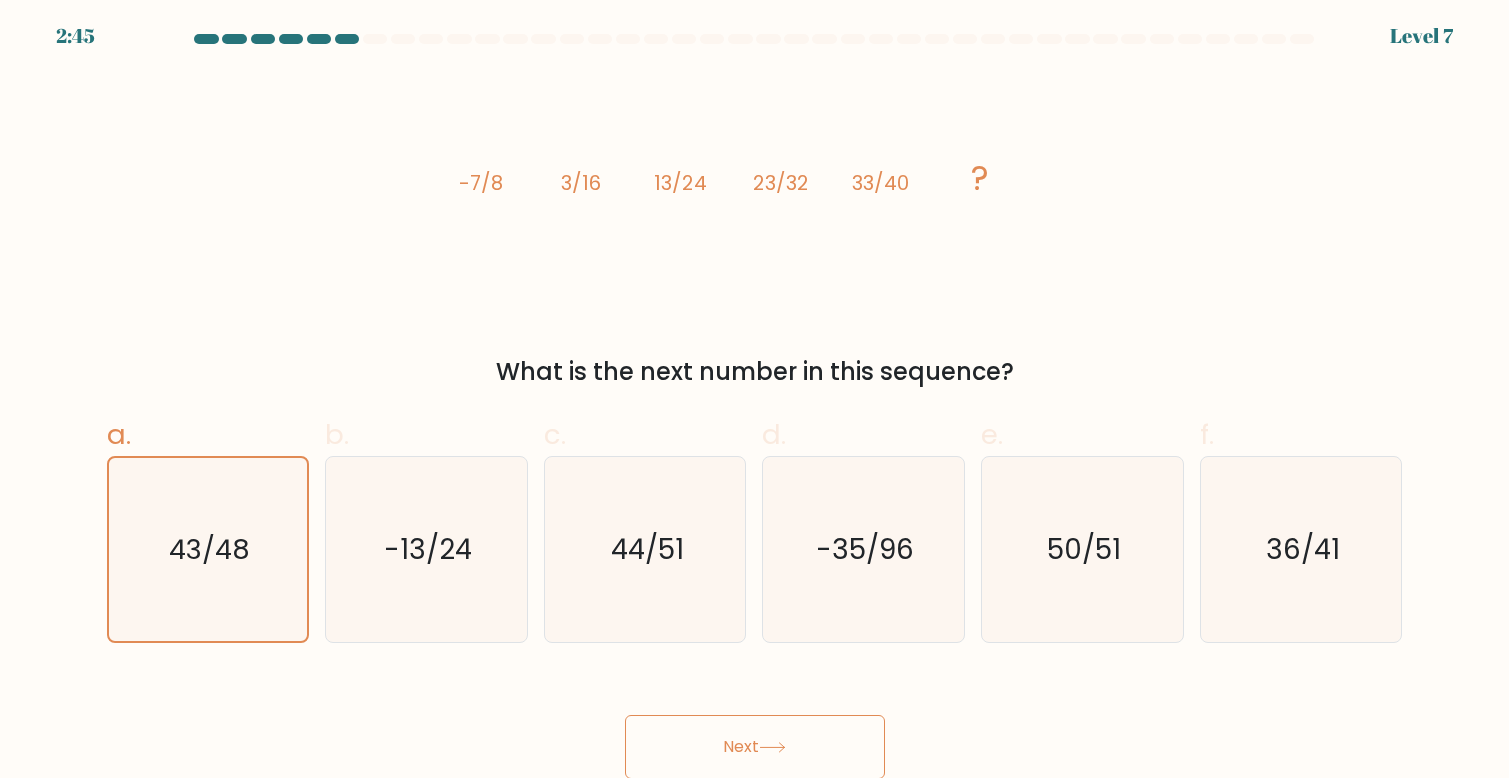 click on "Next" at bounding box center [755, 747] 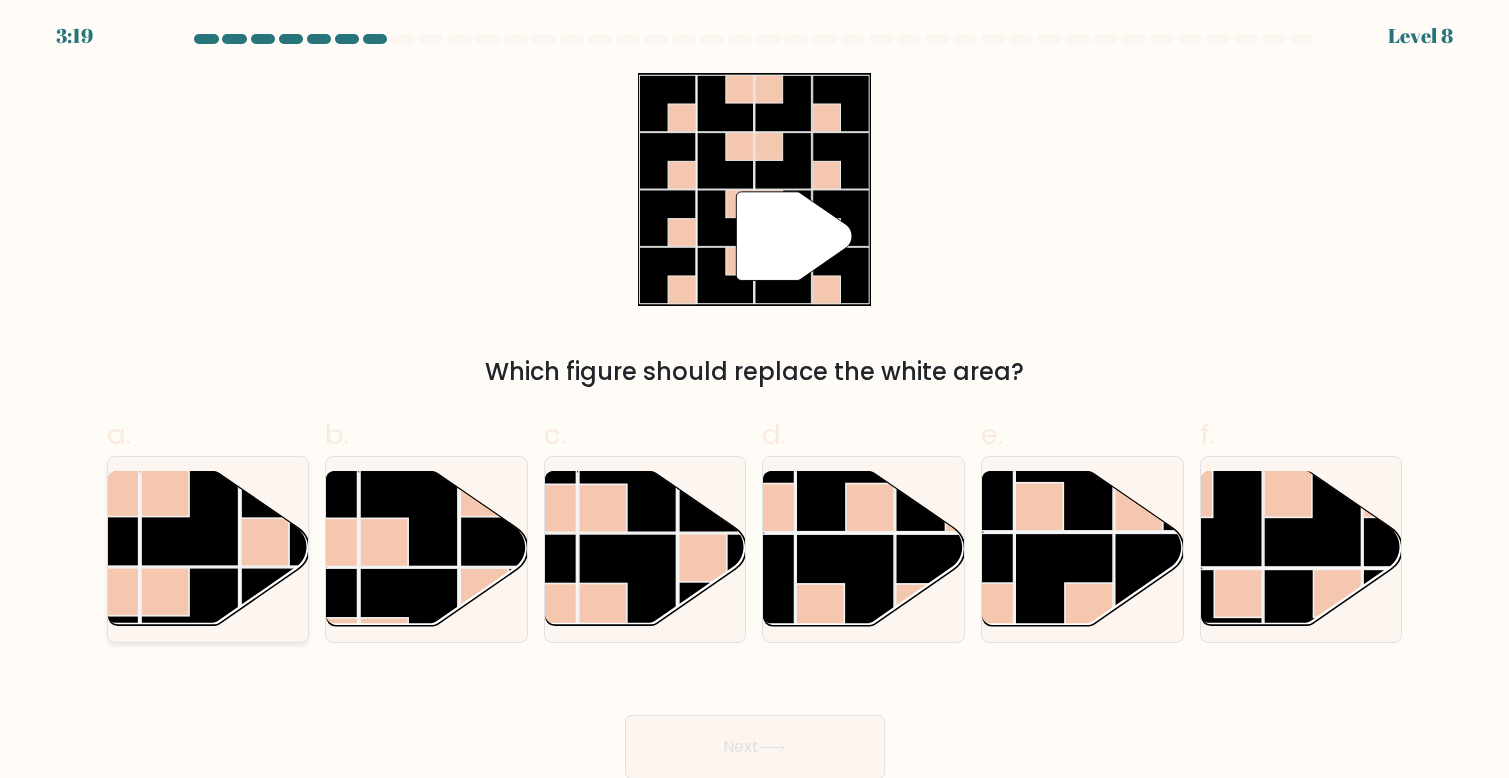 click at bounding box center (190, 517) 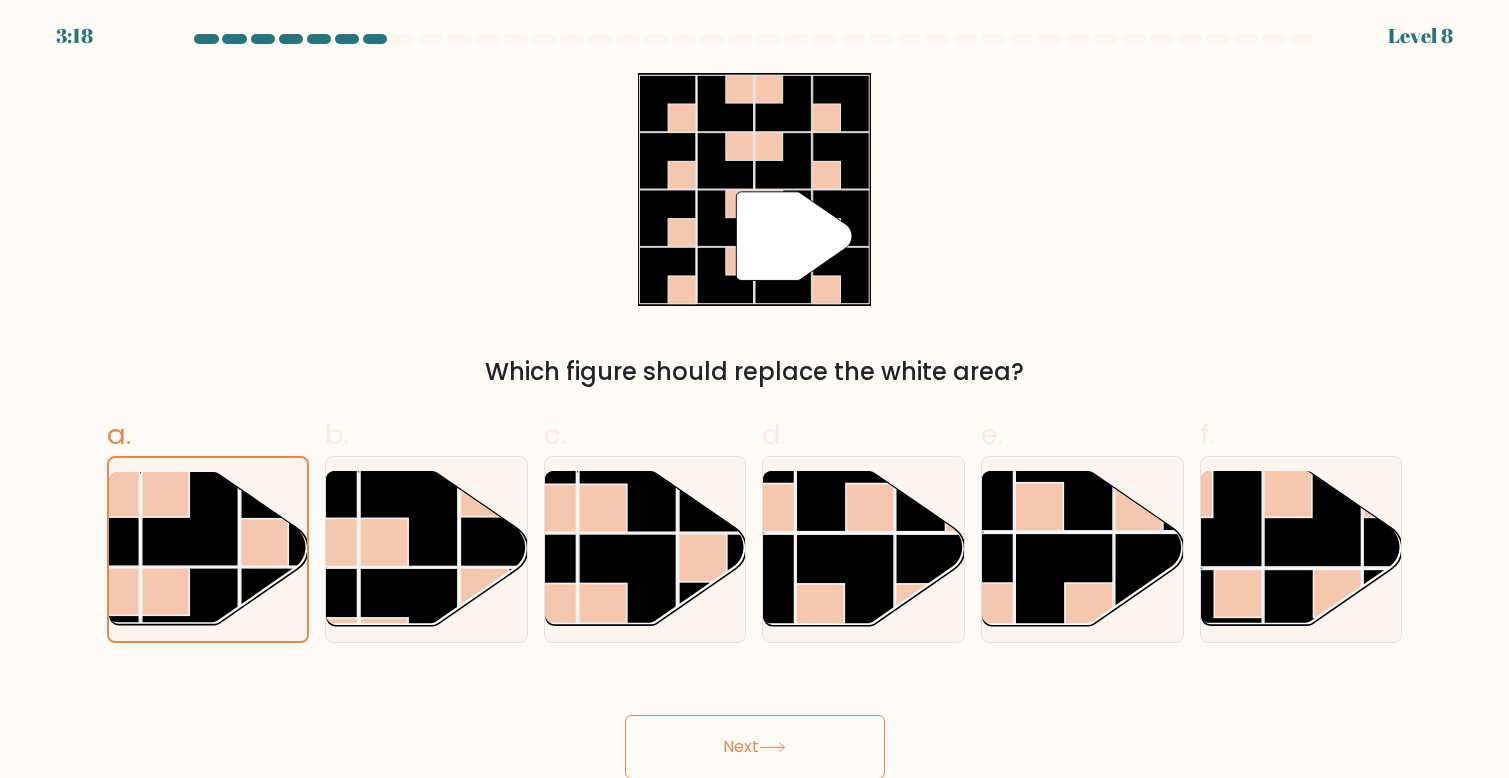 click at bounding box center (772, 747) 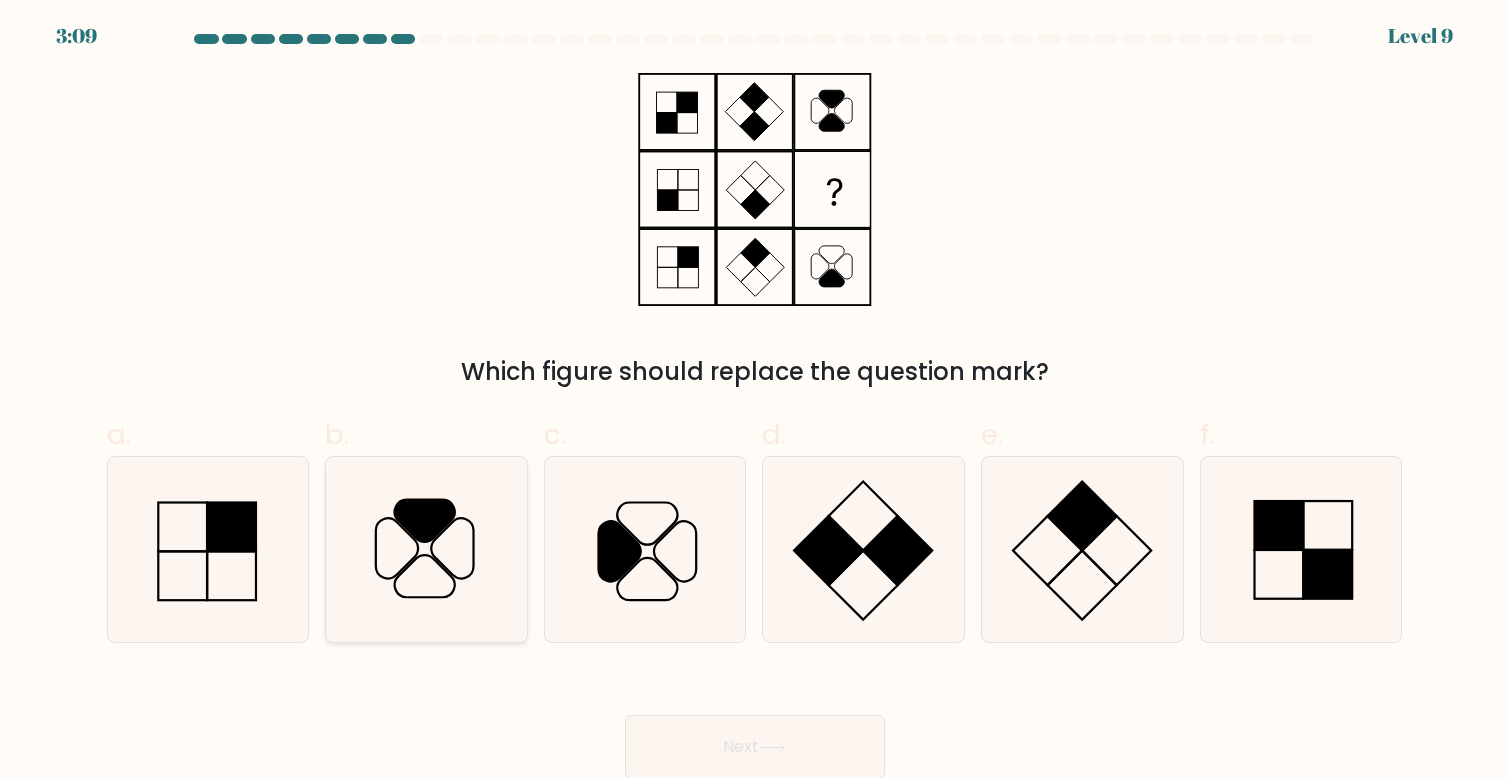 click at bounding box center (426, 549) 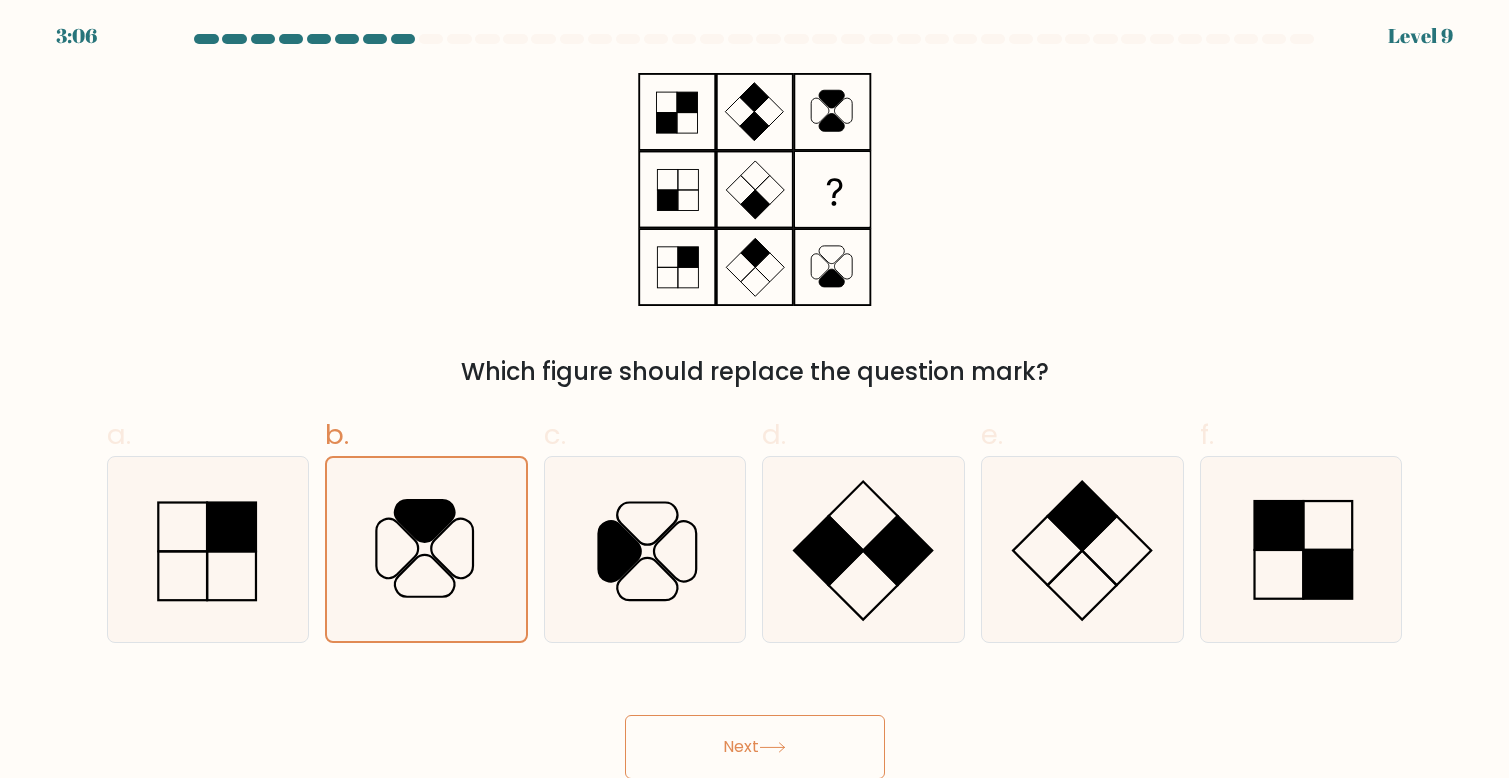 click at bounding box center [772, 747] 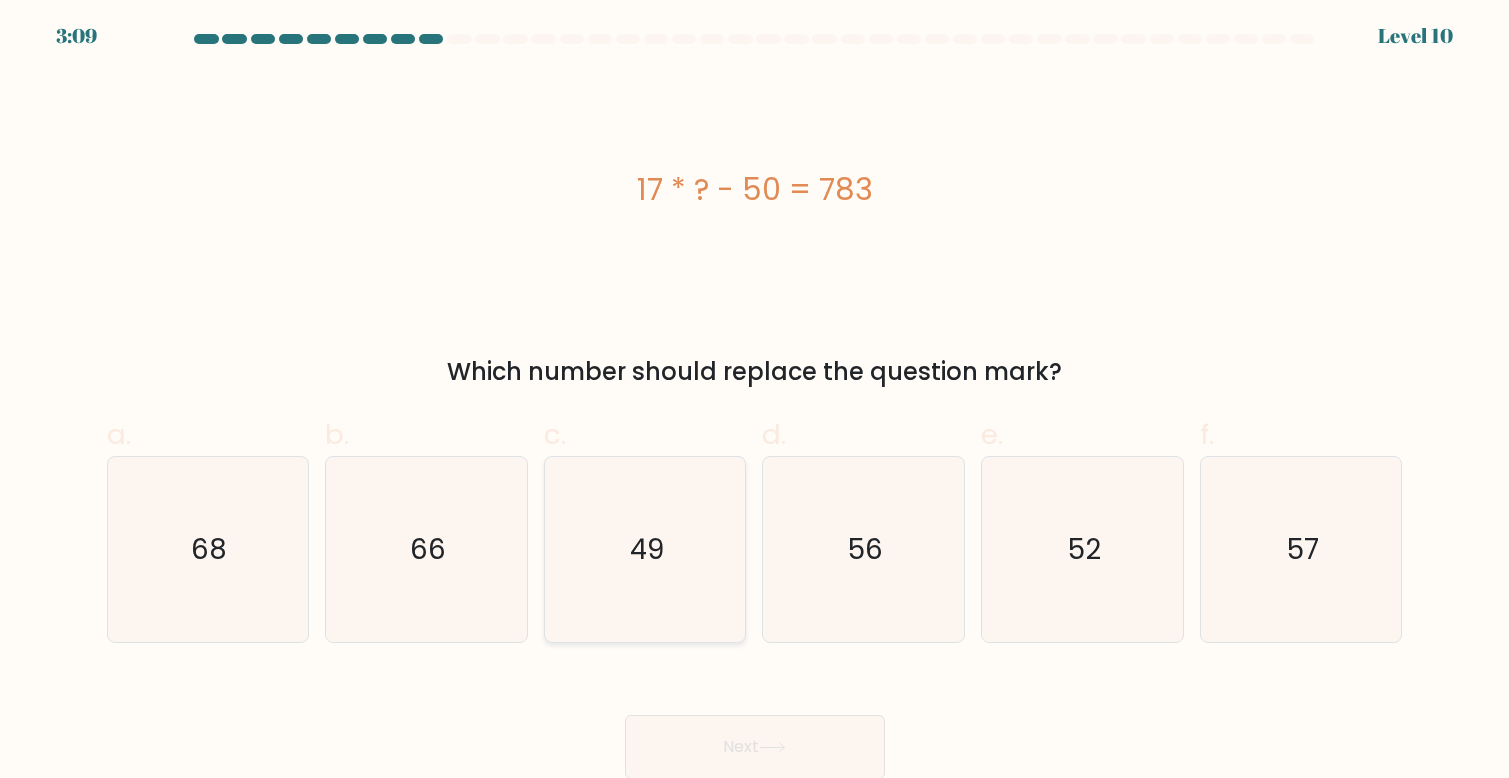 click on "49" at bounding box center [645, 549] 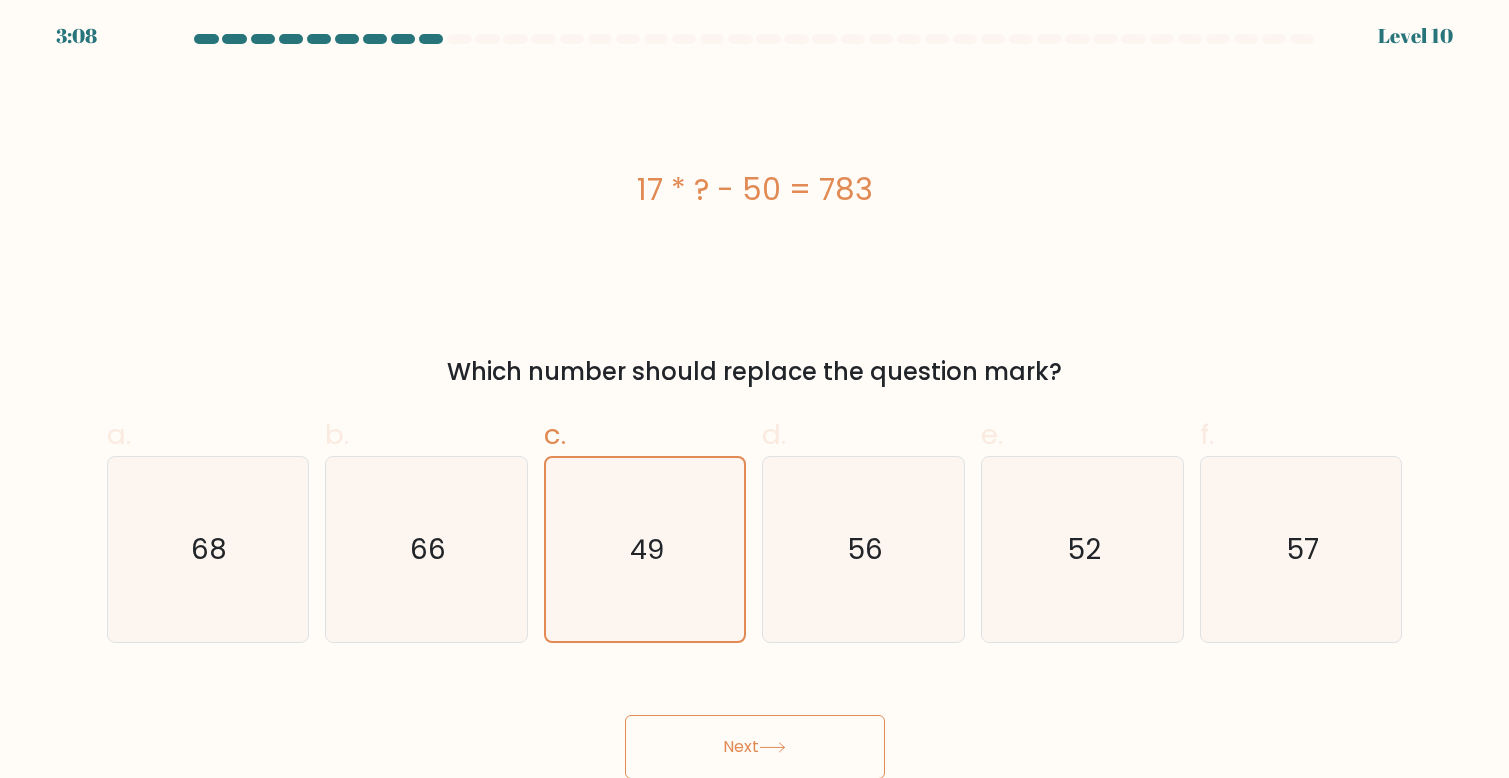 click on "Next" at bounding box center (755, 747) 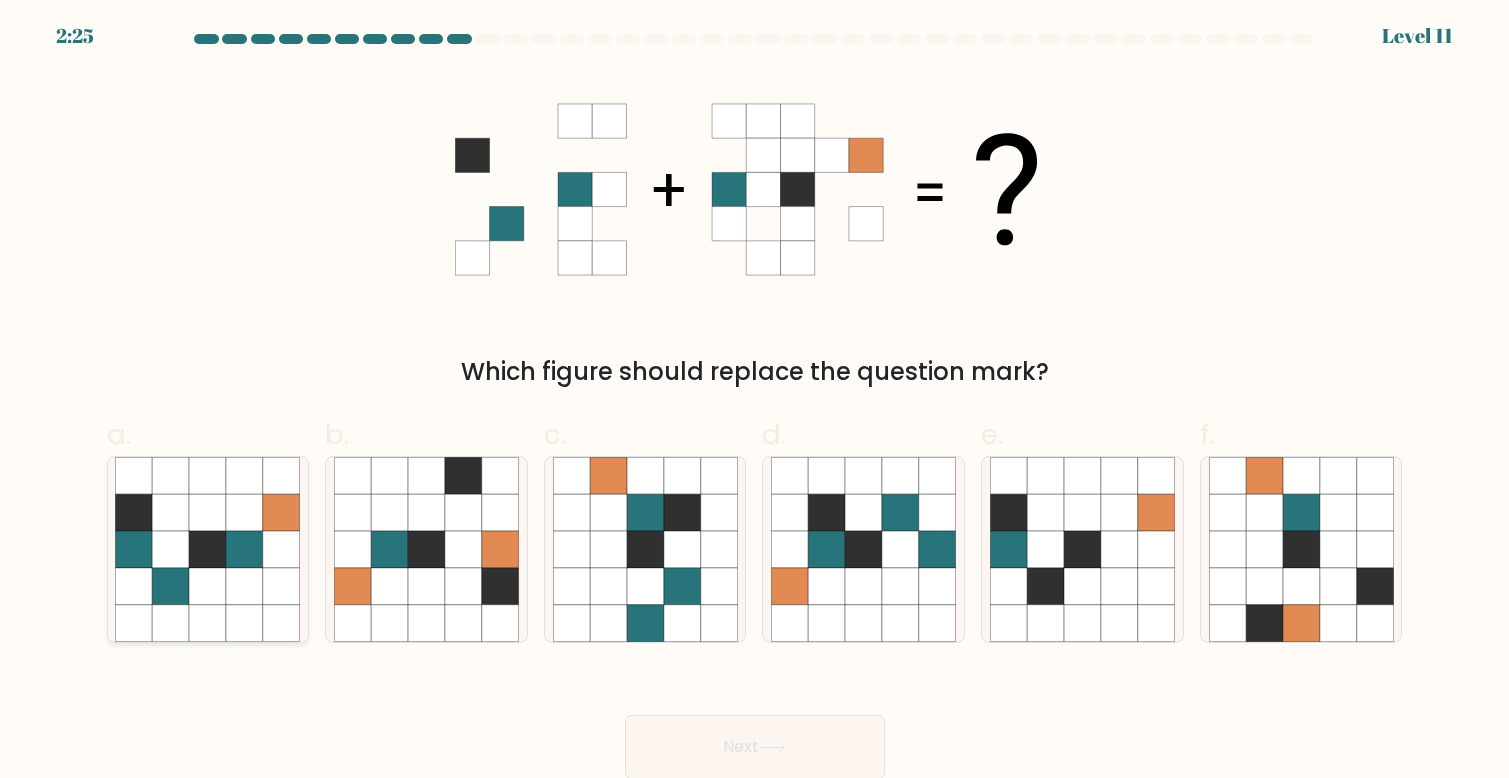 click at bounding box center (244, 586) 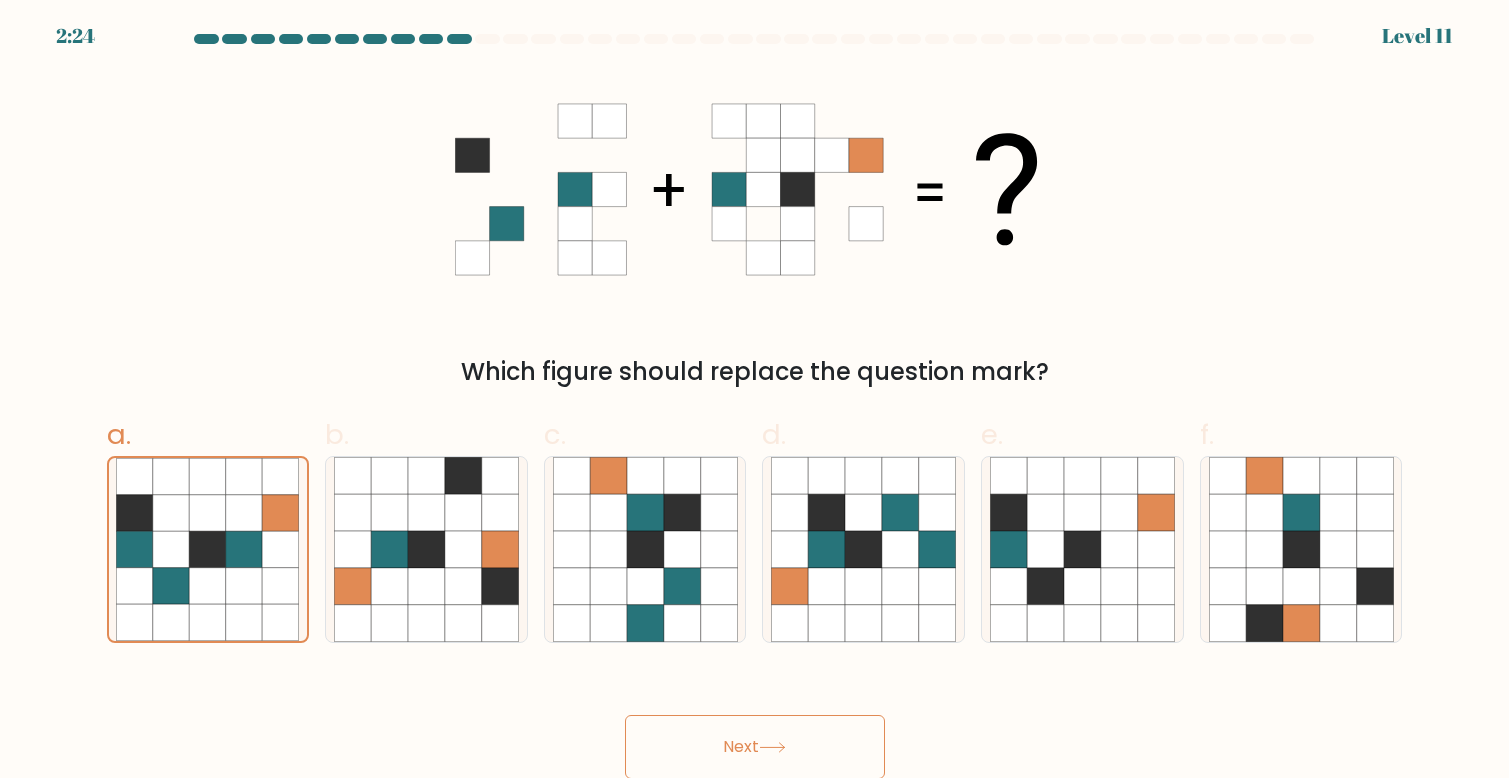 click on "Next" at bounding box center (755, 747) 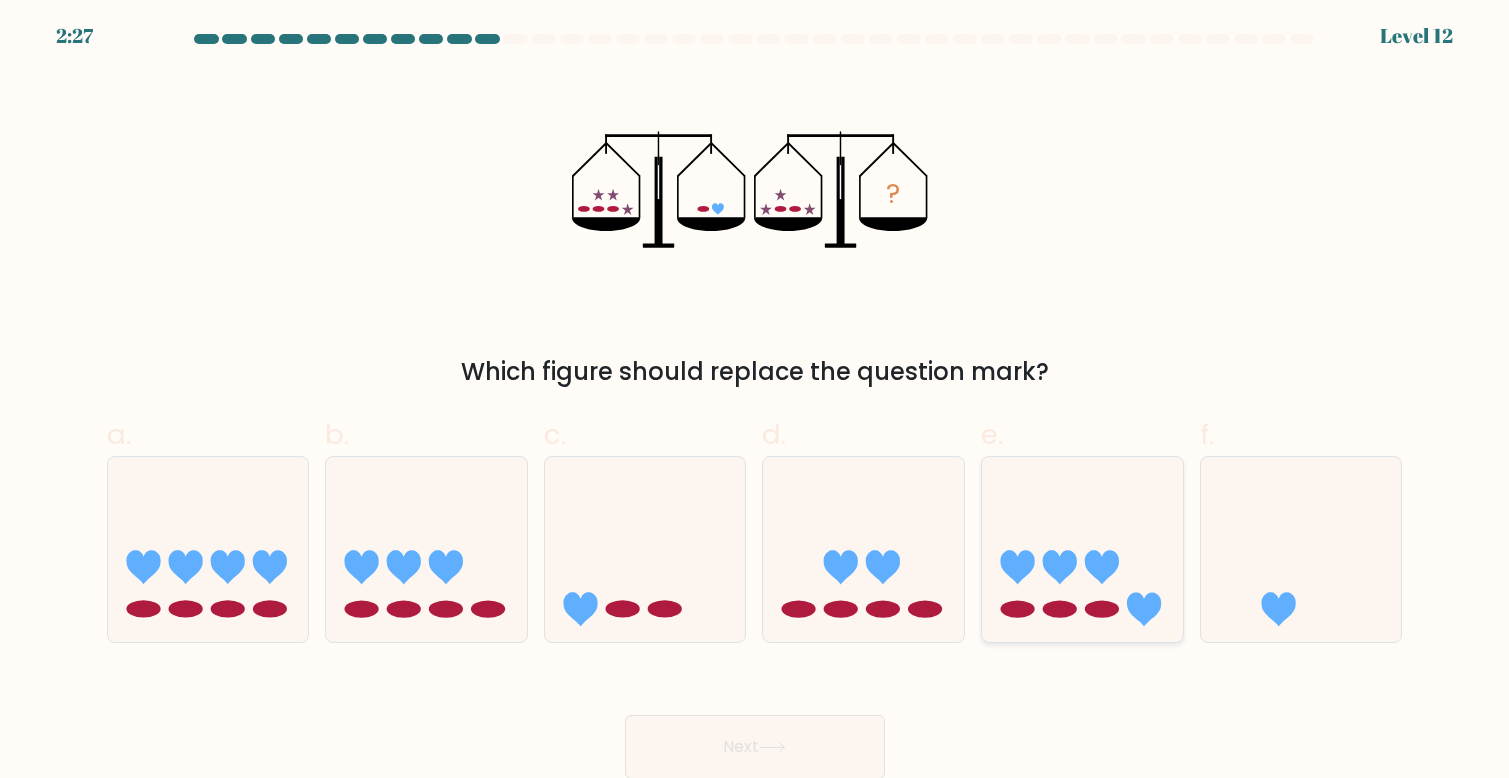drag, startPoint x: 1246, startPoint y: 618, endPoint x: 1137, endPoint y: 642, distance: 111.61093 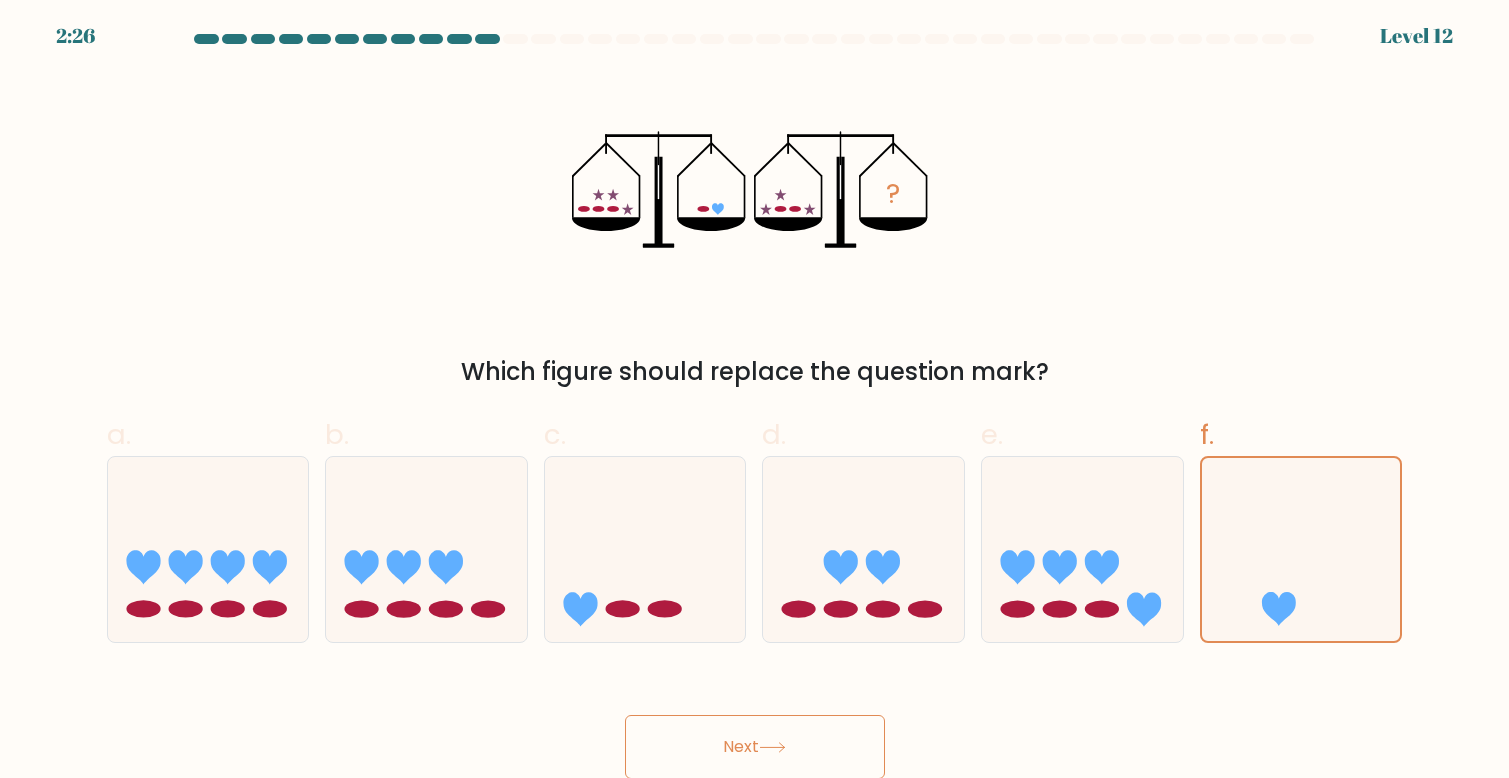 click on "Next" at bounding box center [755, 747] 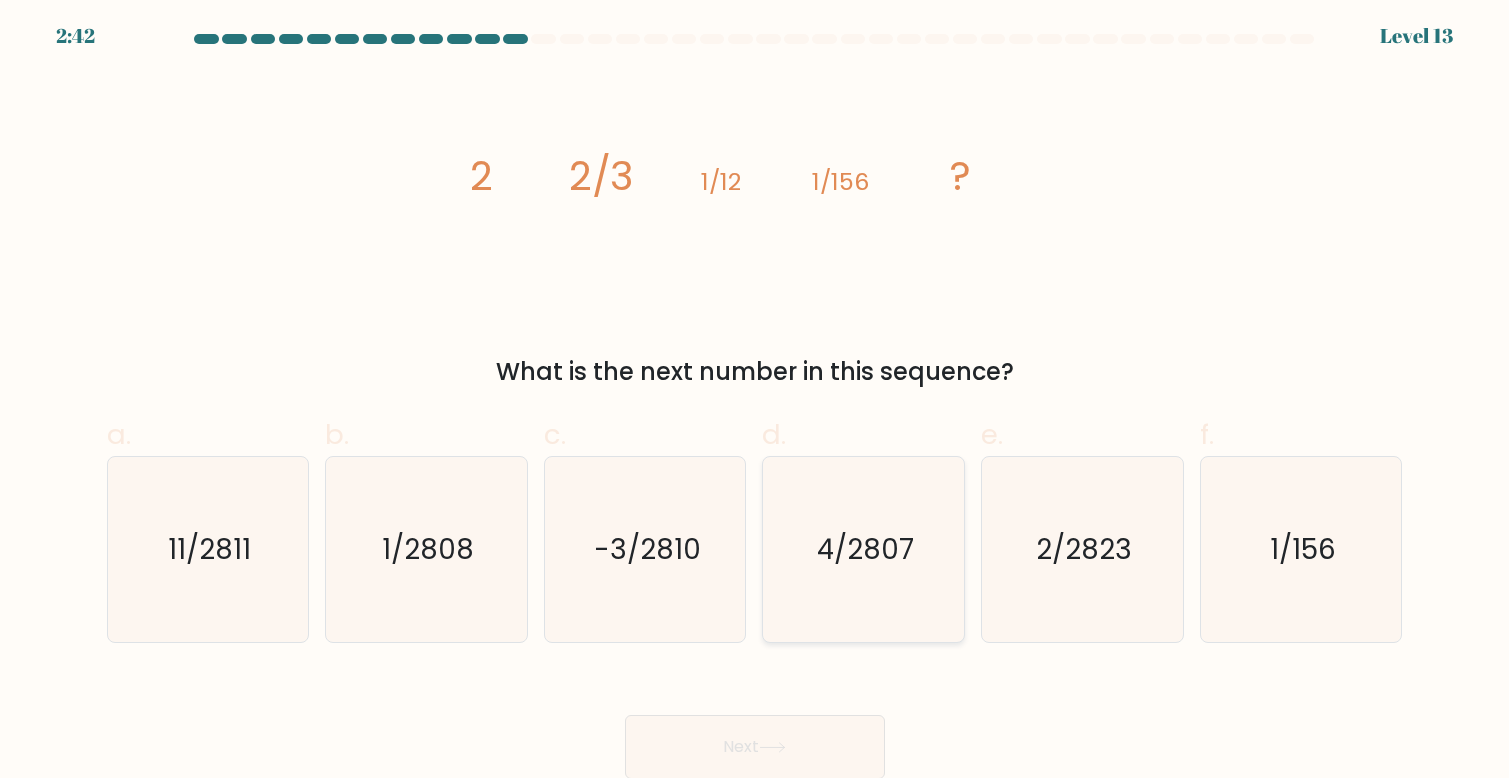 click on "4/2807" at bounding box center (863, 549) 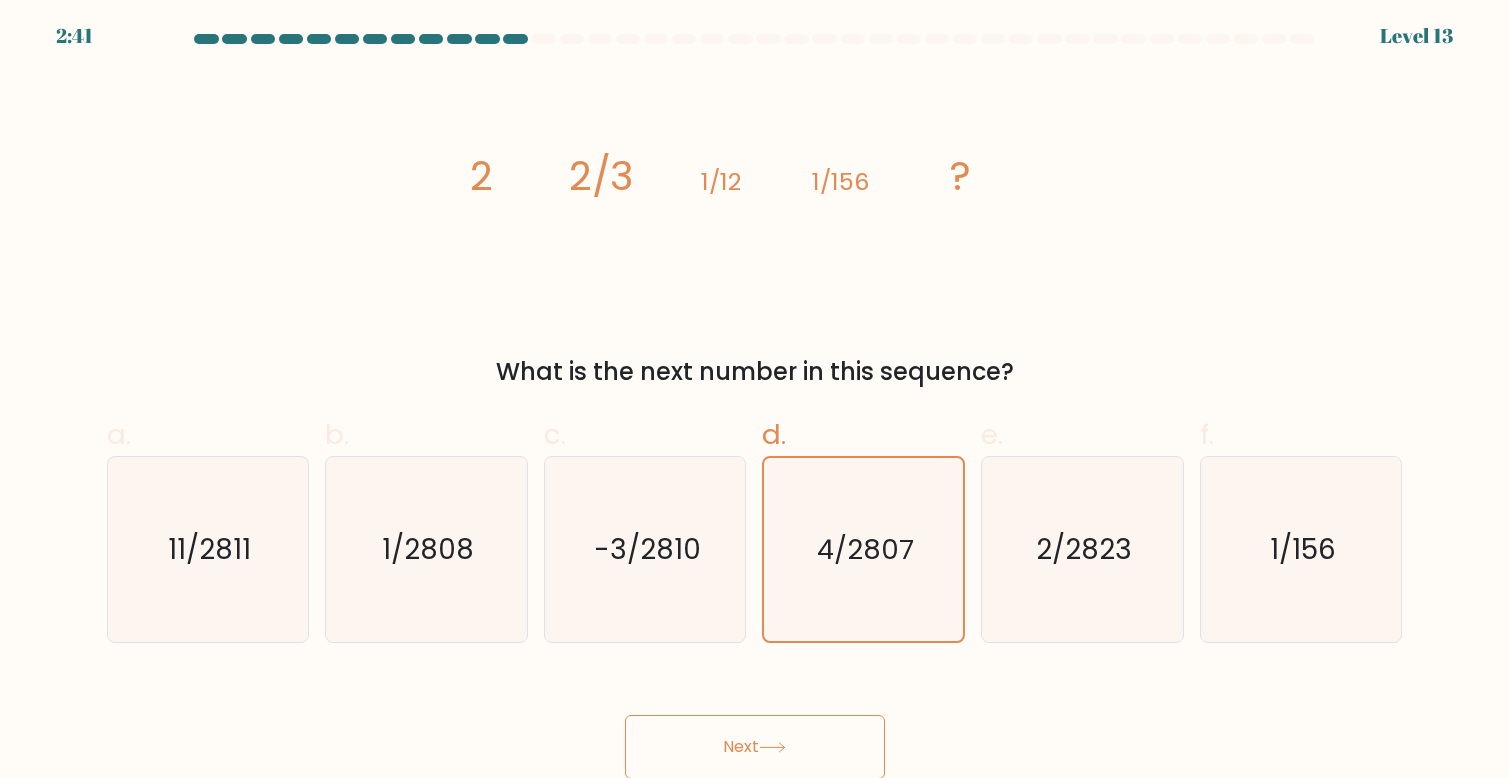 click on "Next" at bounding box center (755, 747) 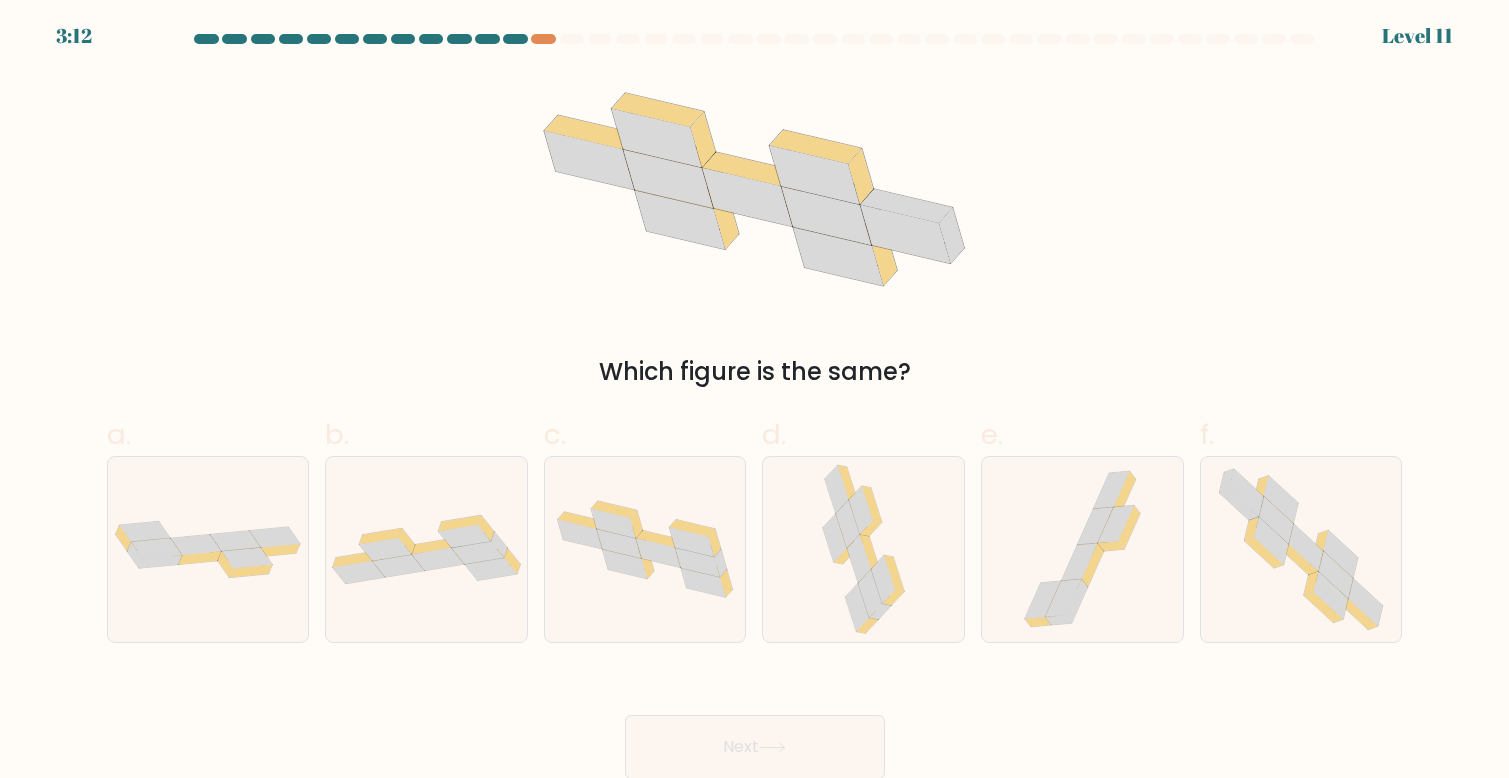 click on "f." at bounding box center (1301, 528) 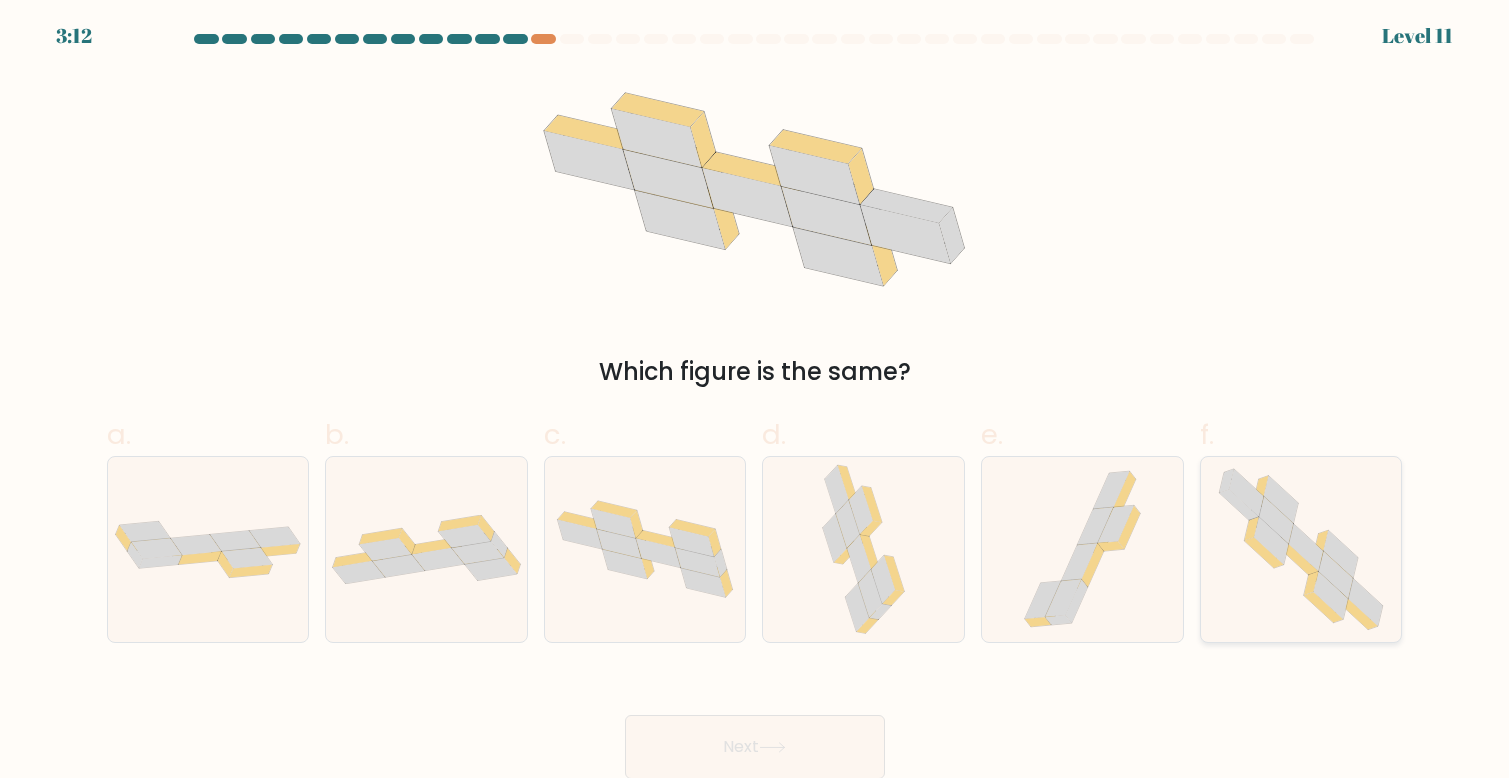 click at bounding box center [1301, 549] 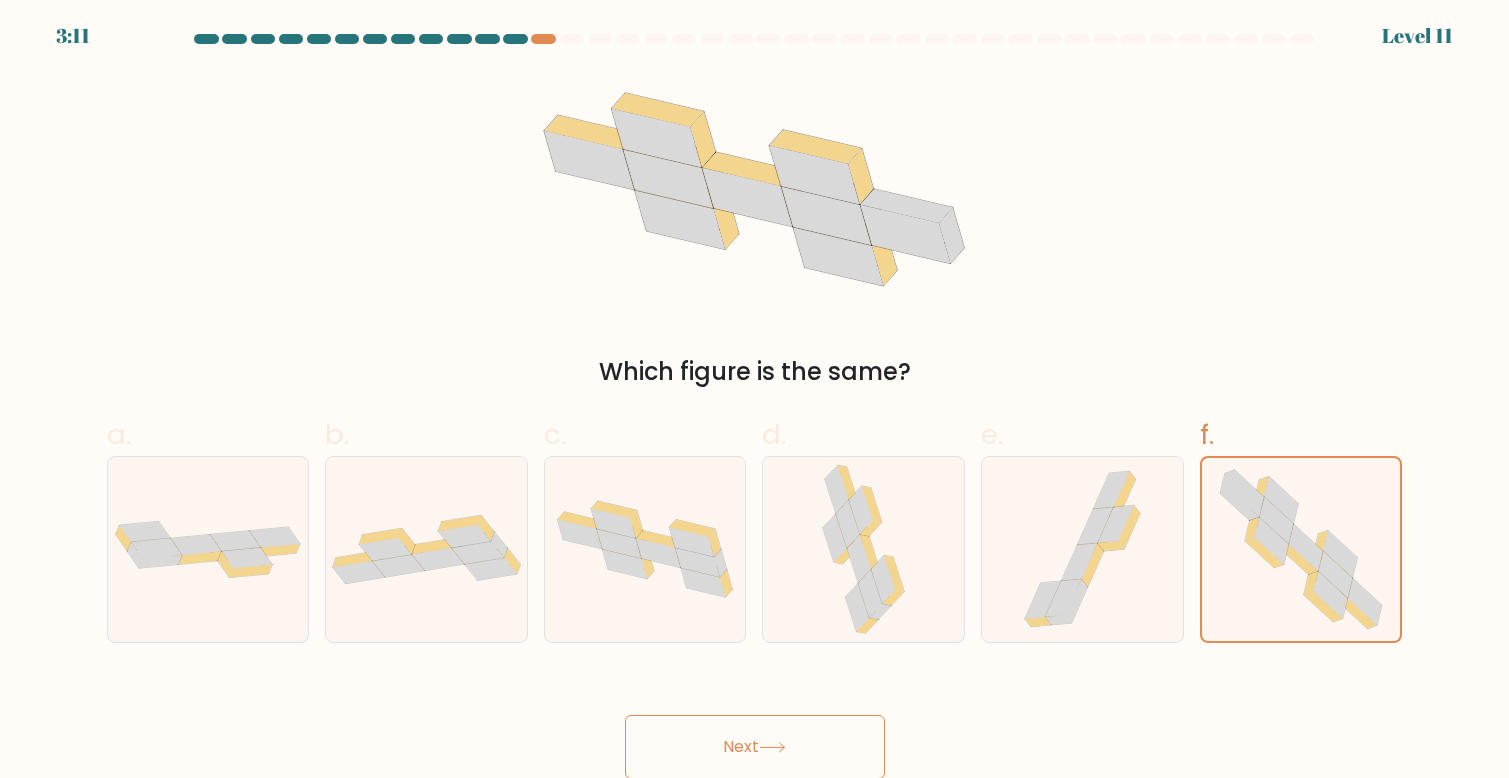 click on "Next" at bounding box center [755, 747] 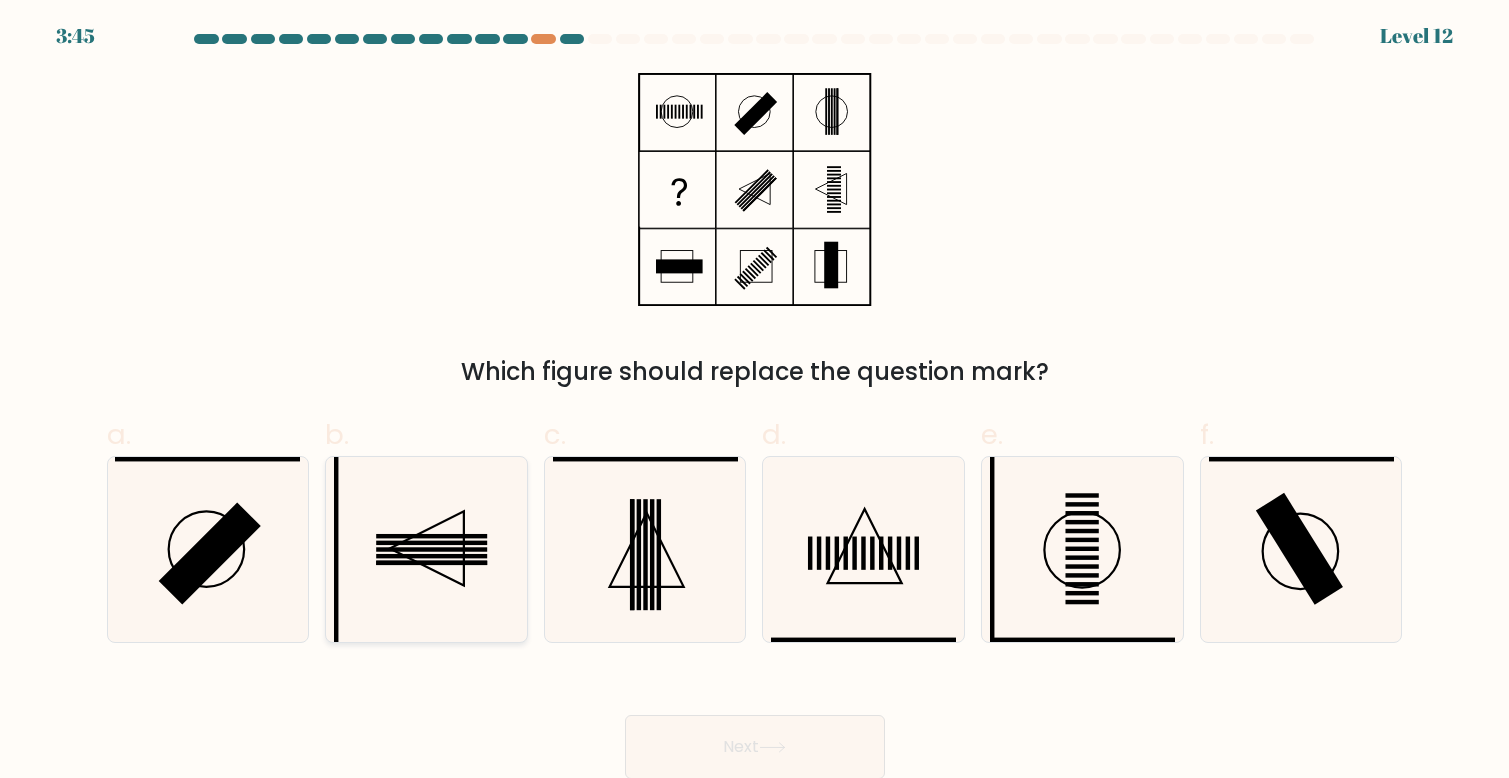 click at bounding box center [426, 549] 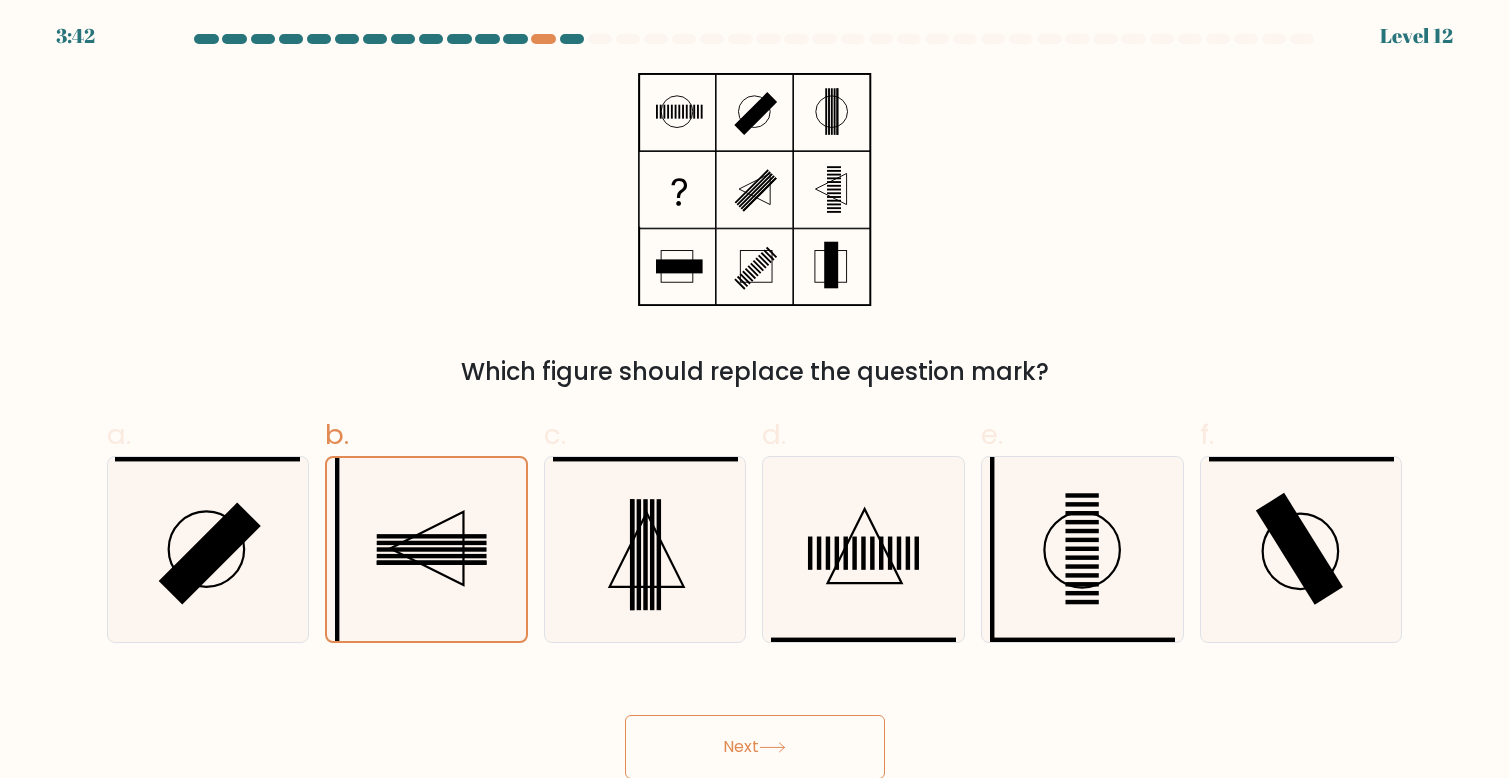 click on "Next" at bounding box center [755, 747] 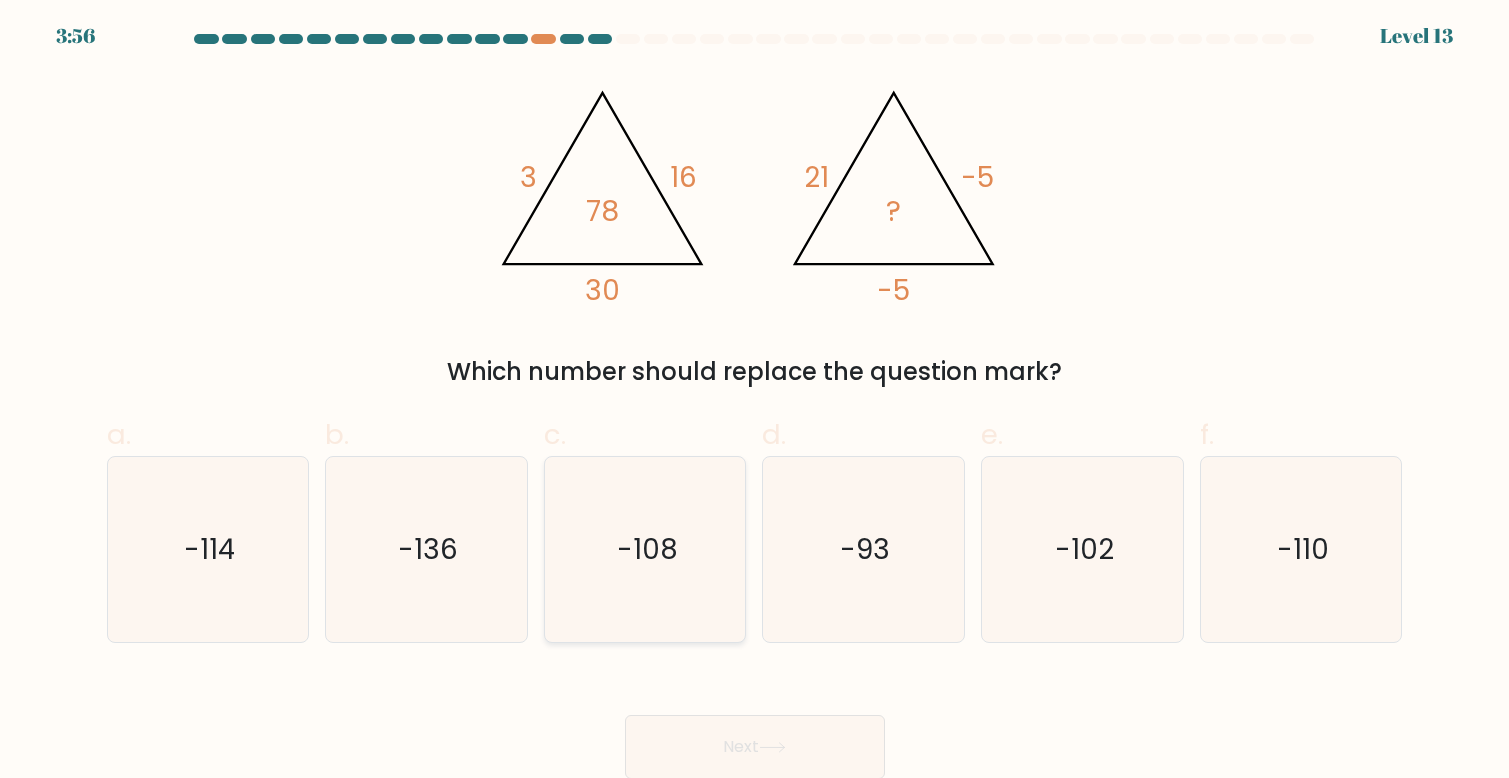 click on "-108" at bounding box center (645, 549) 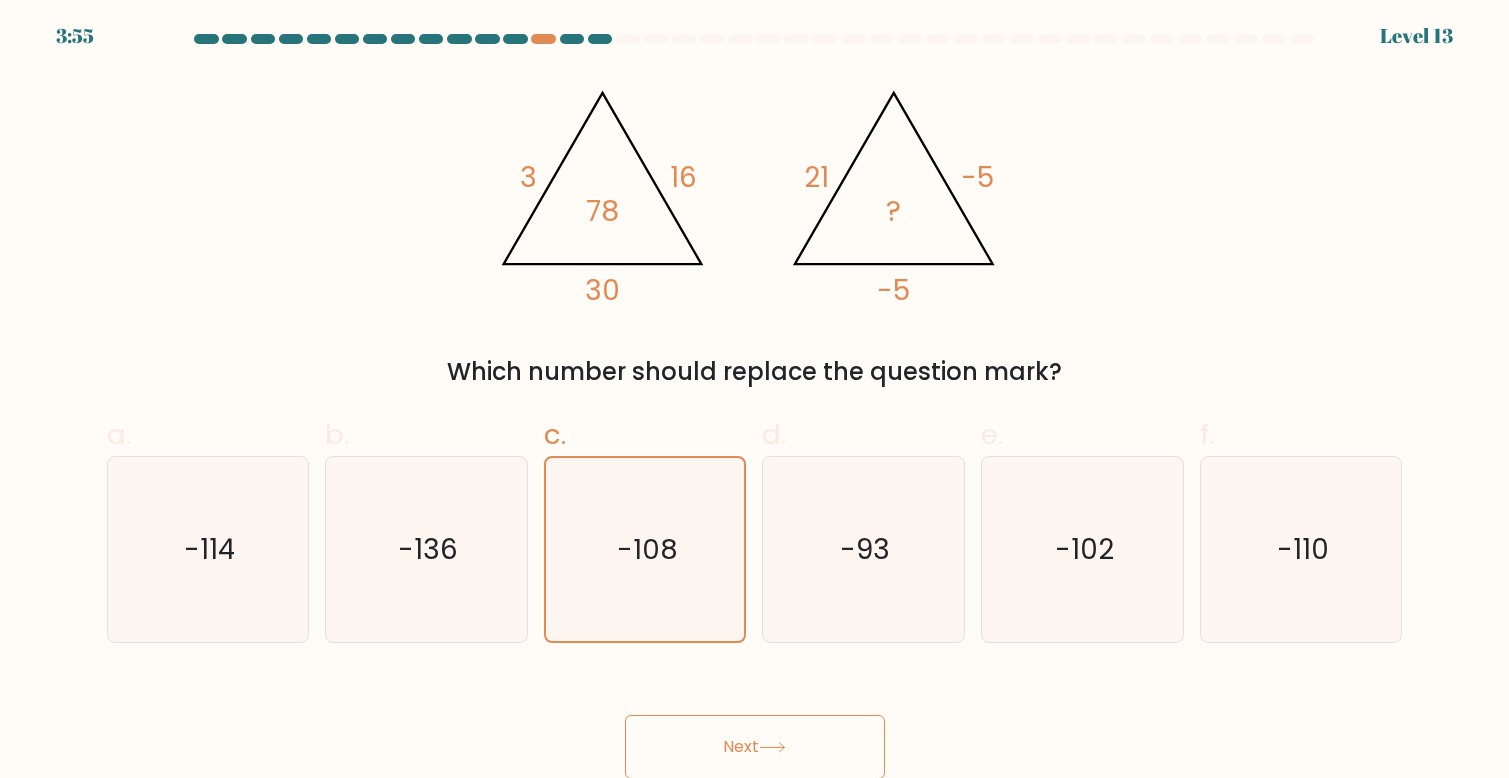 click on "Next" at bounding box center [755, 747] 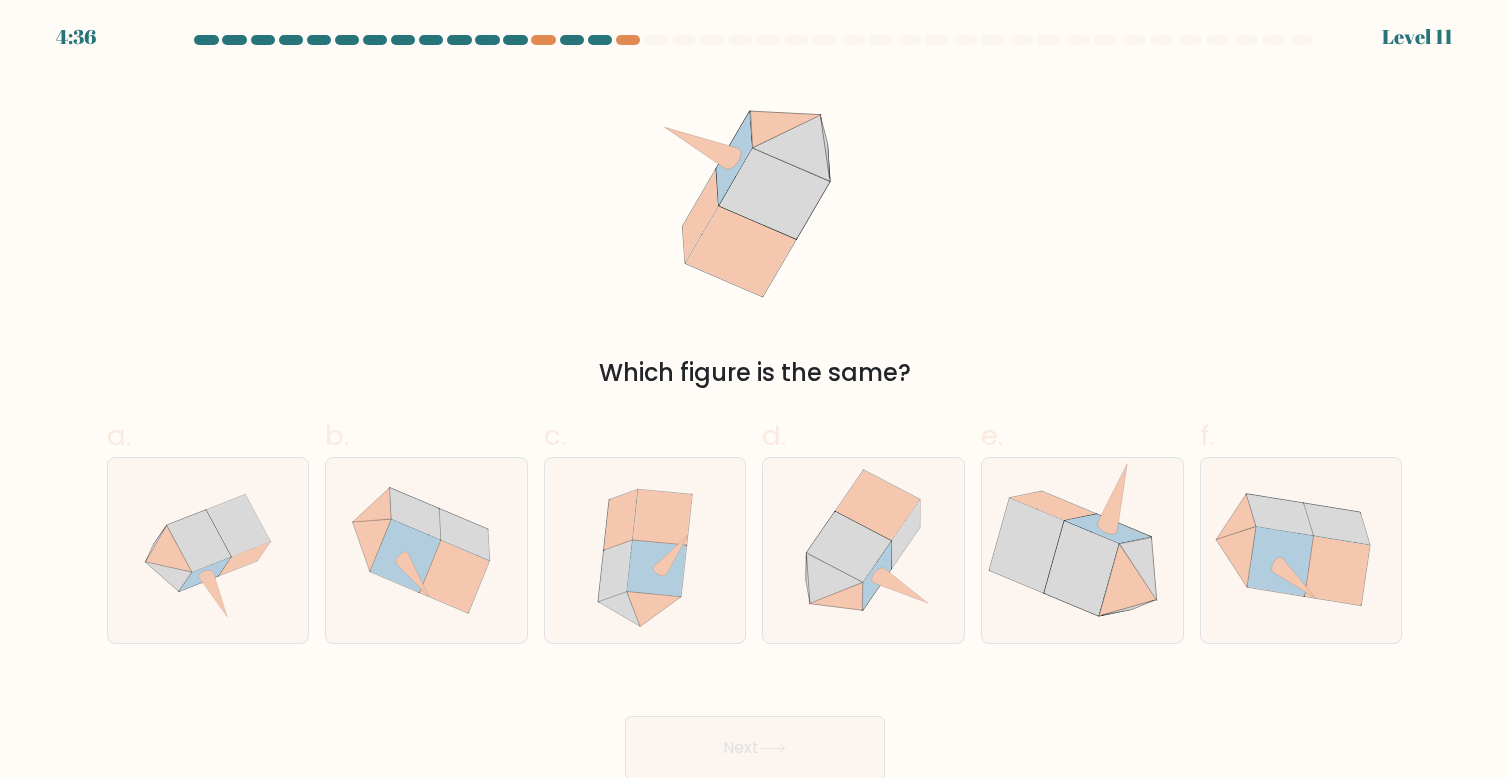 scroll, scrollTop: 2, scrollLeft: 0, axis: vertical 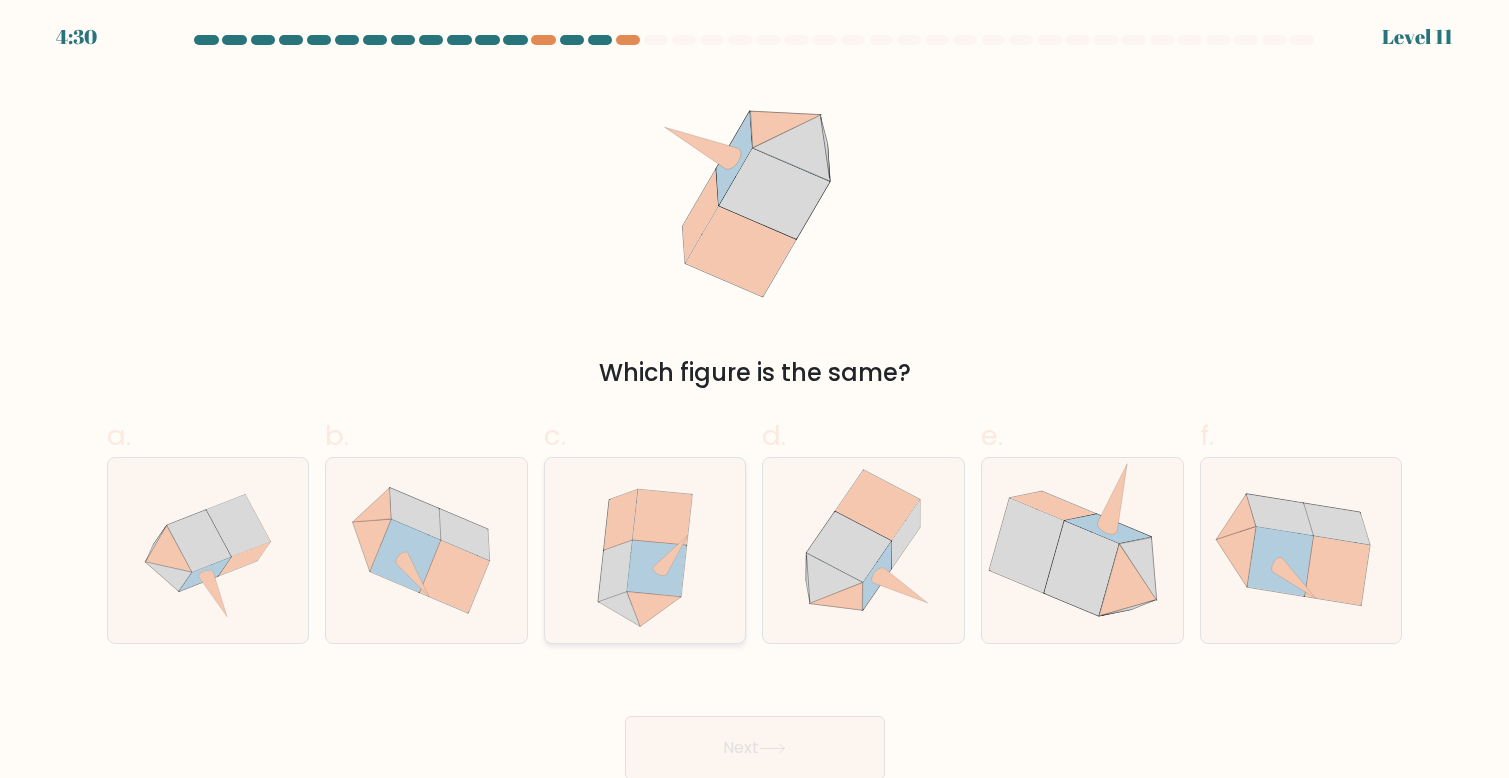 drag, startPoint x: 646, startPoint y: 566, endPoint x: 670, endPoint y: 588, distance: 32.55764 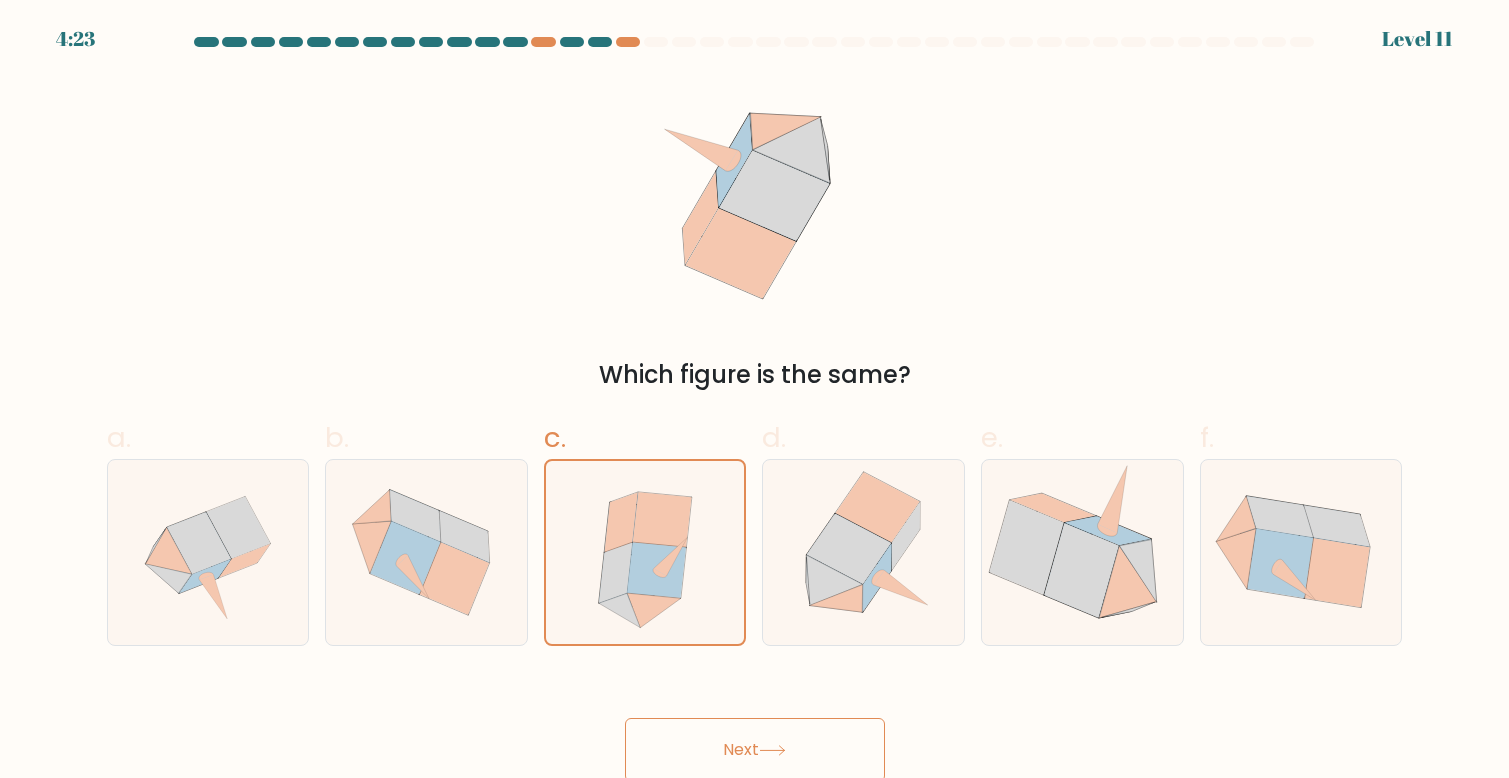 scroll, scrollTop: 0, scrollLeft: 0, axis: both 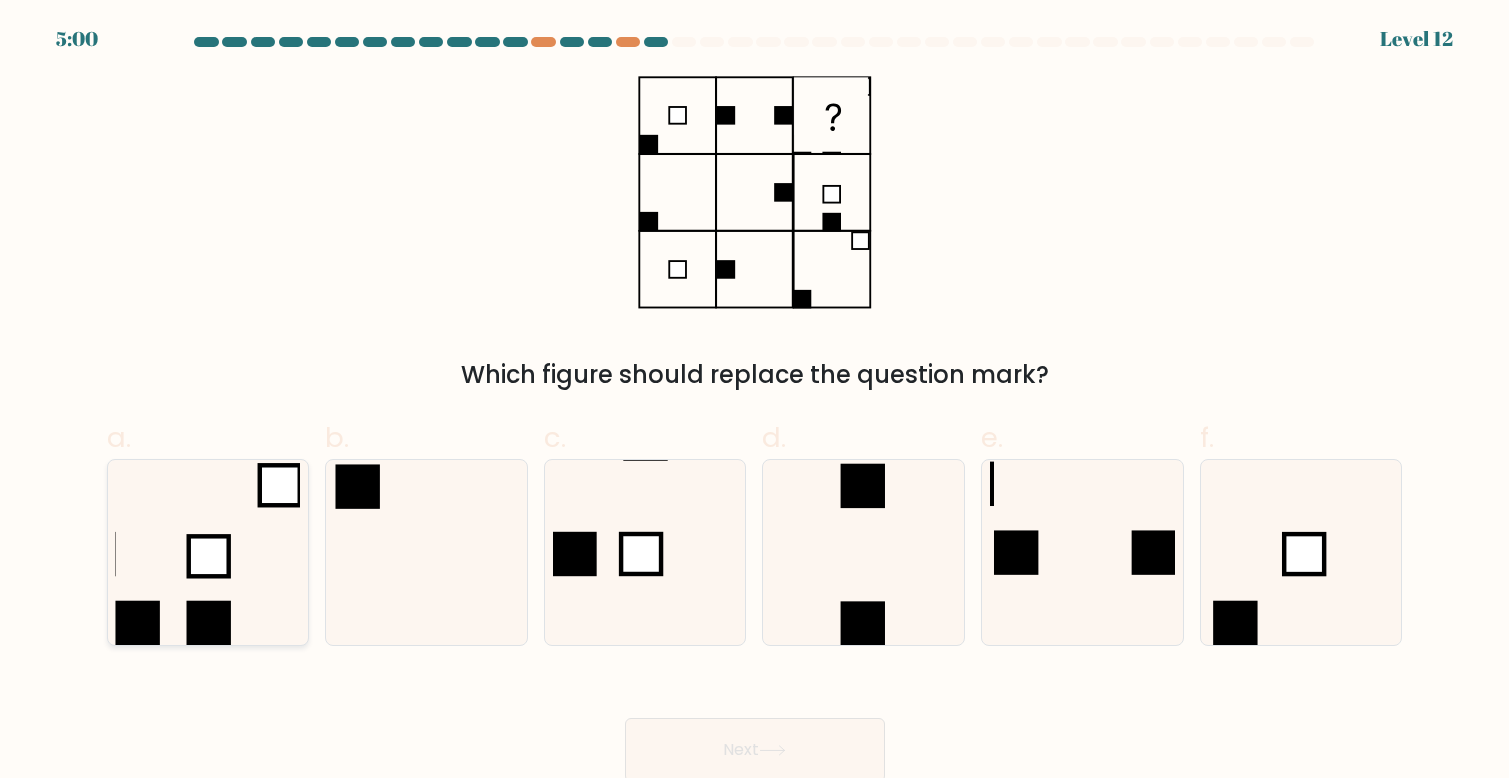 click at bounding box center [207, 552] 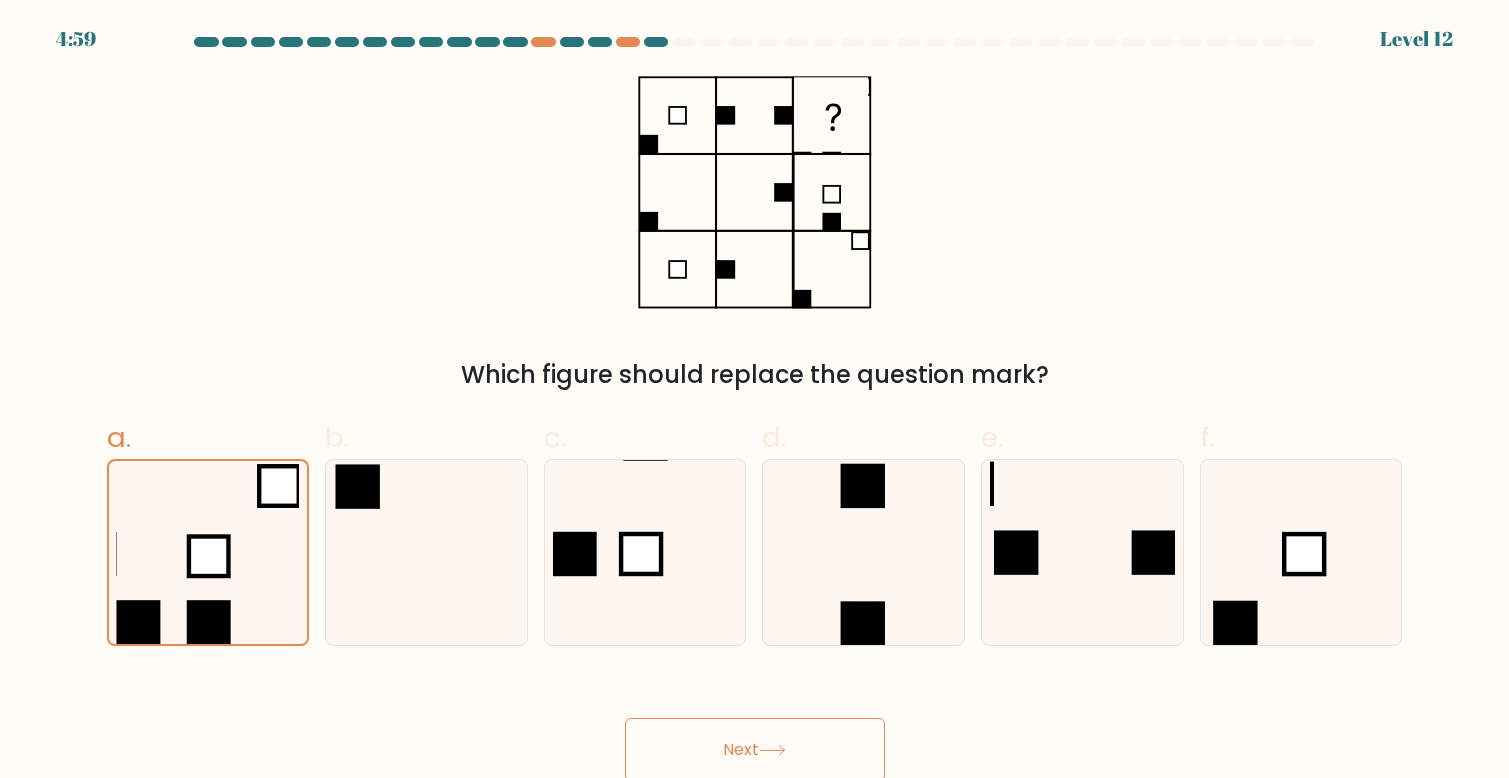 click on "Next" at bounding box center [755, 750] 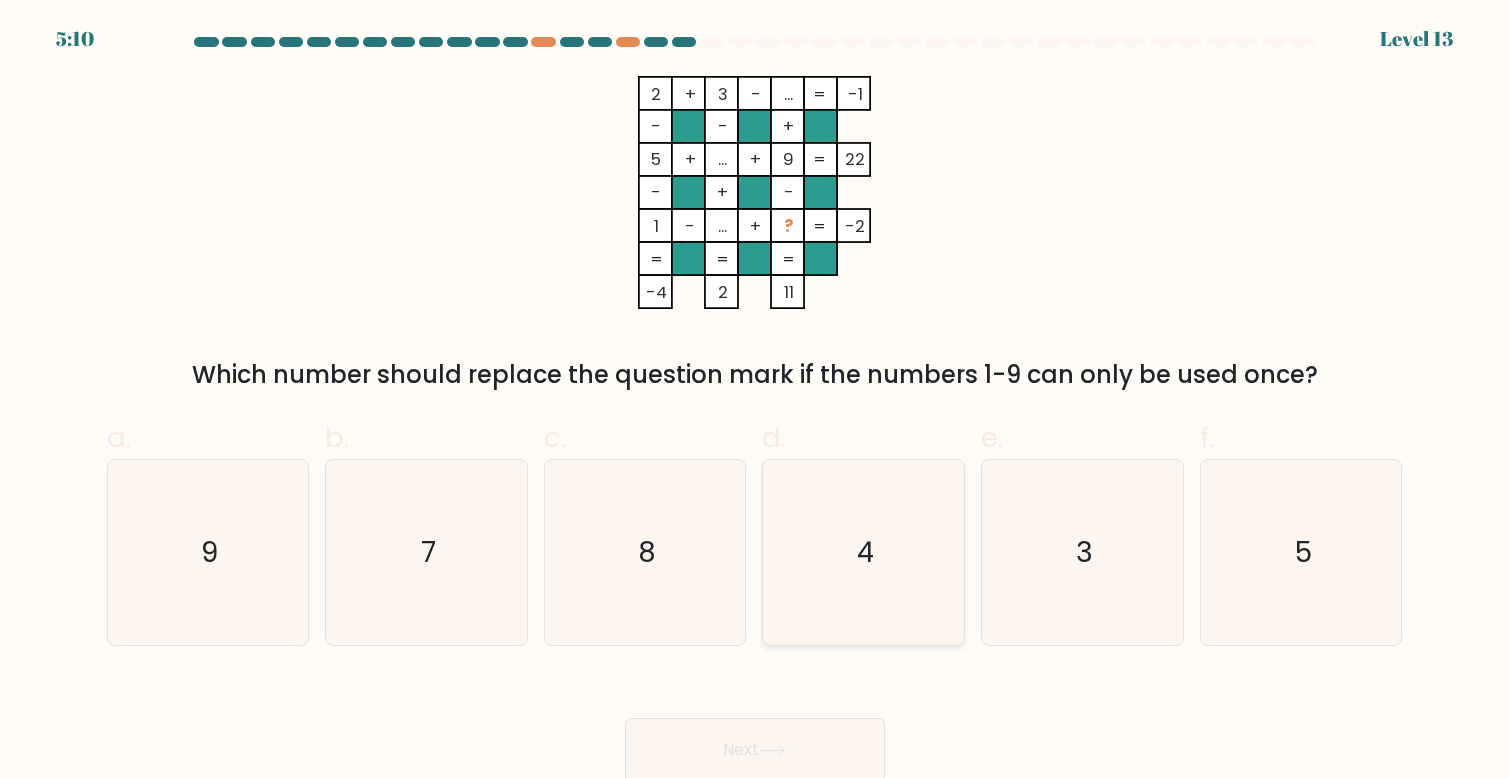 drag, startPoint x: 836, startPoint y: 610, endPoint x: 824, endPoint y: 642, distance: 34.176014 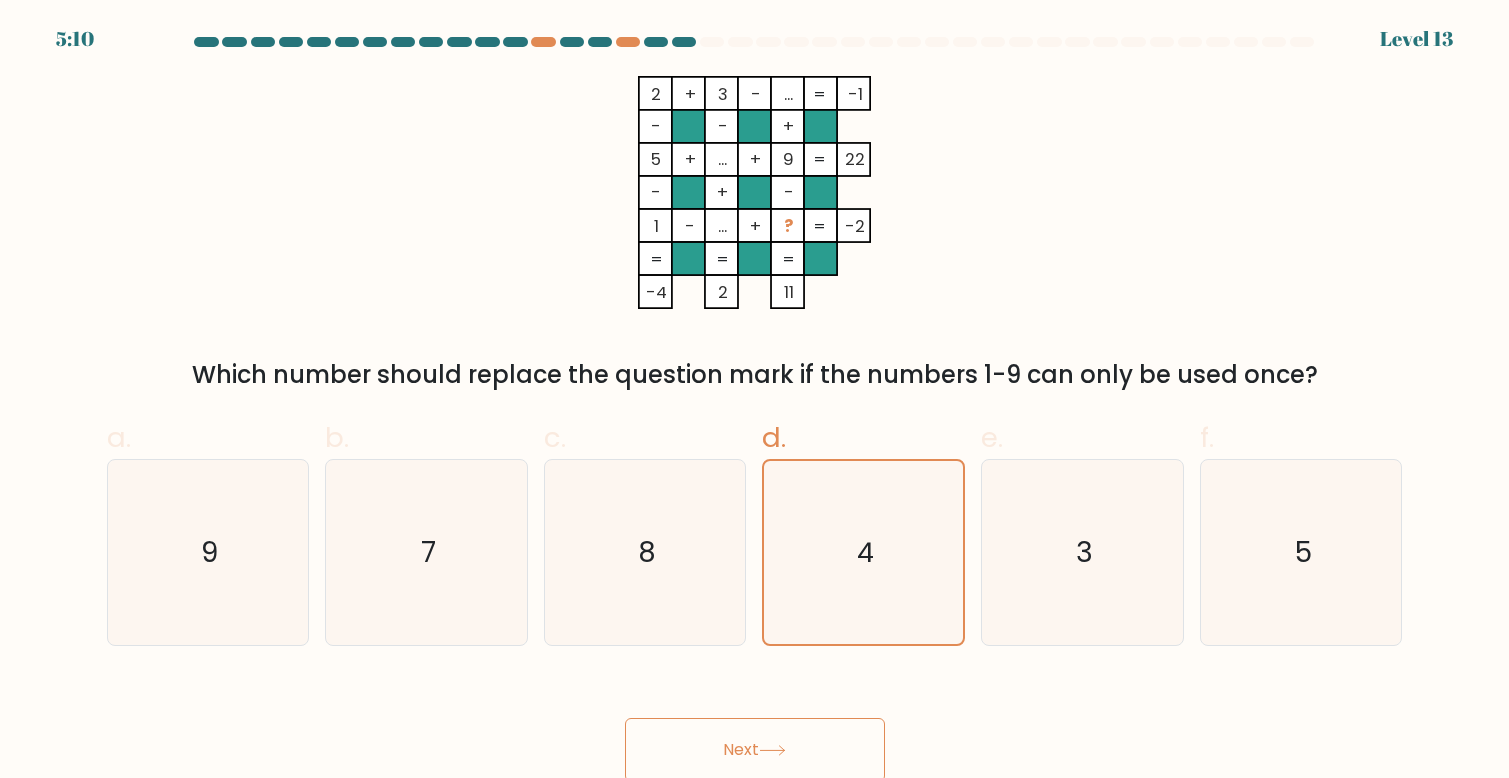 click at bounding box center (772, 750) 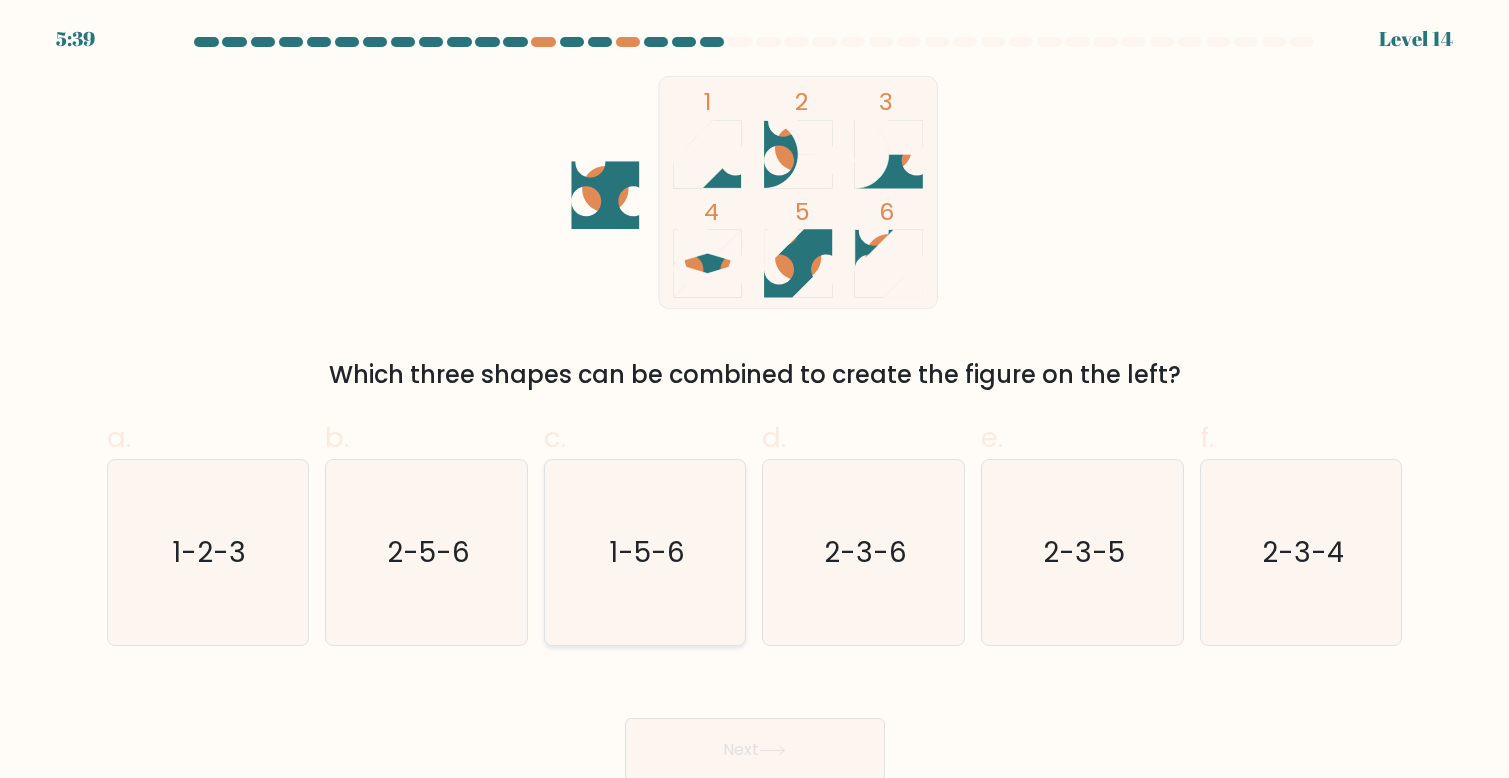 click on "1-5-6" at bounding box center (645, 552) 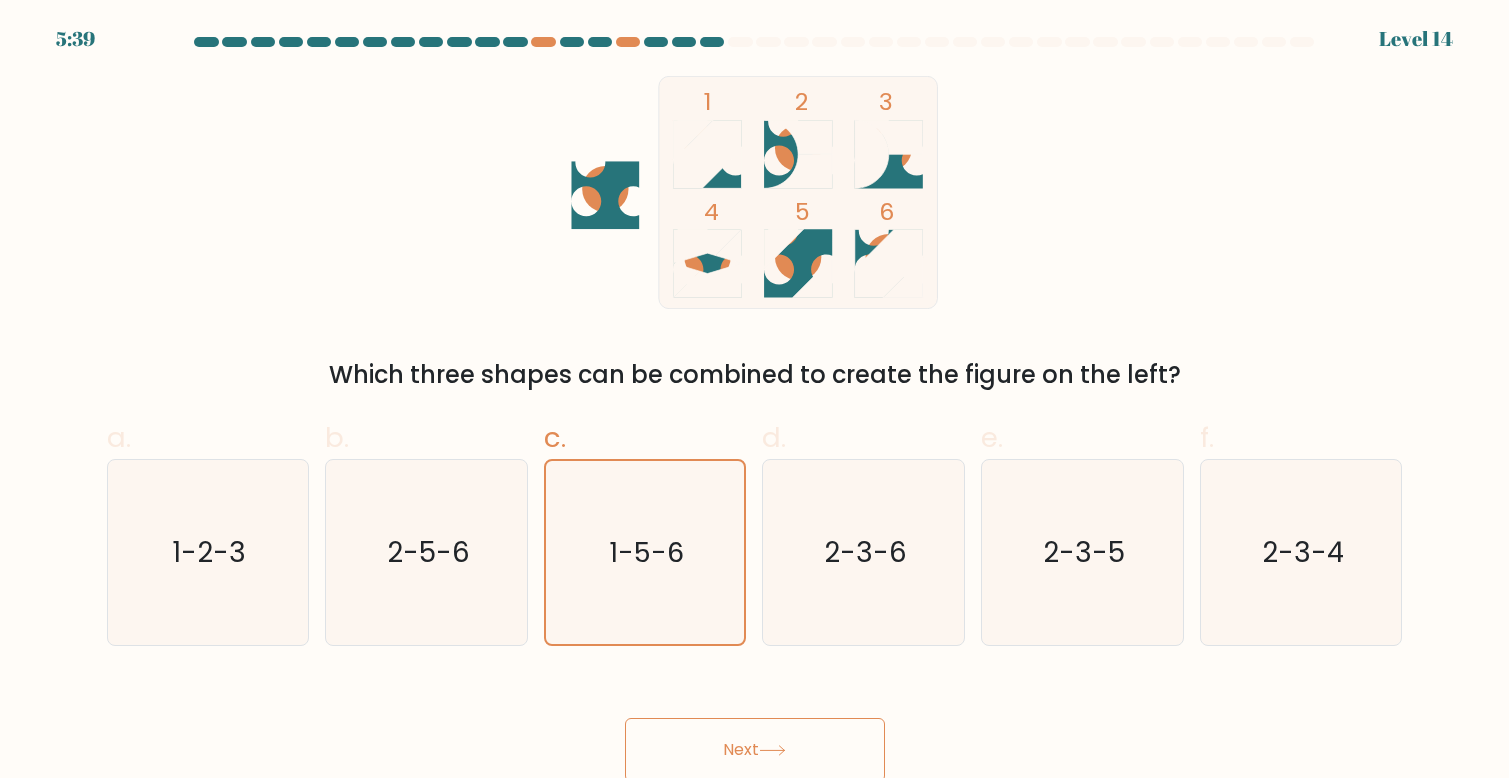 click on "Next" at bounding box center (755, 750) 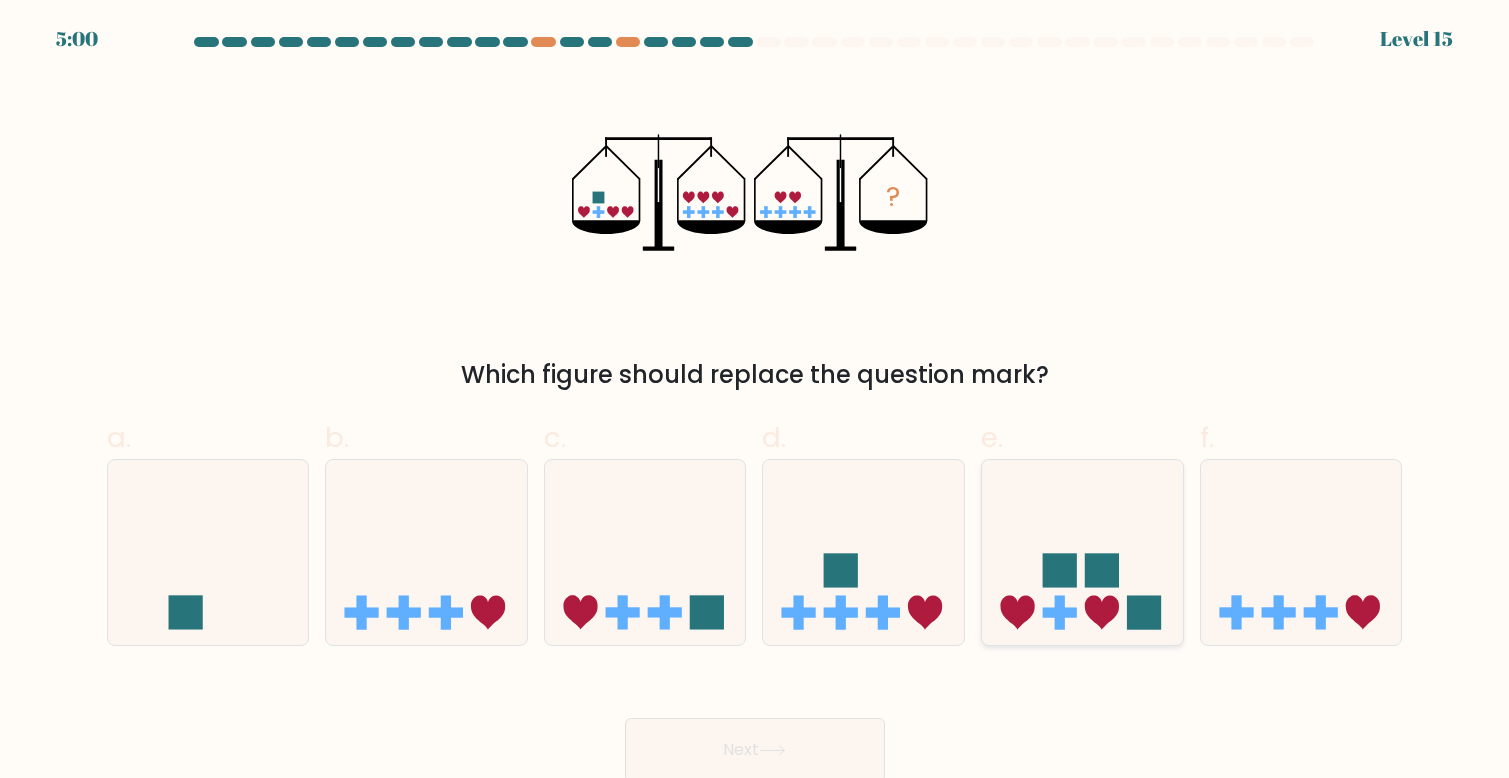 click at bounding box center [1082, 552] 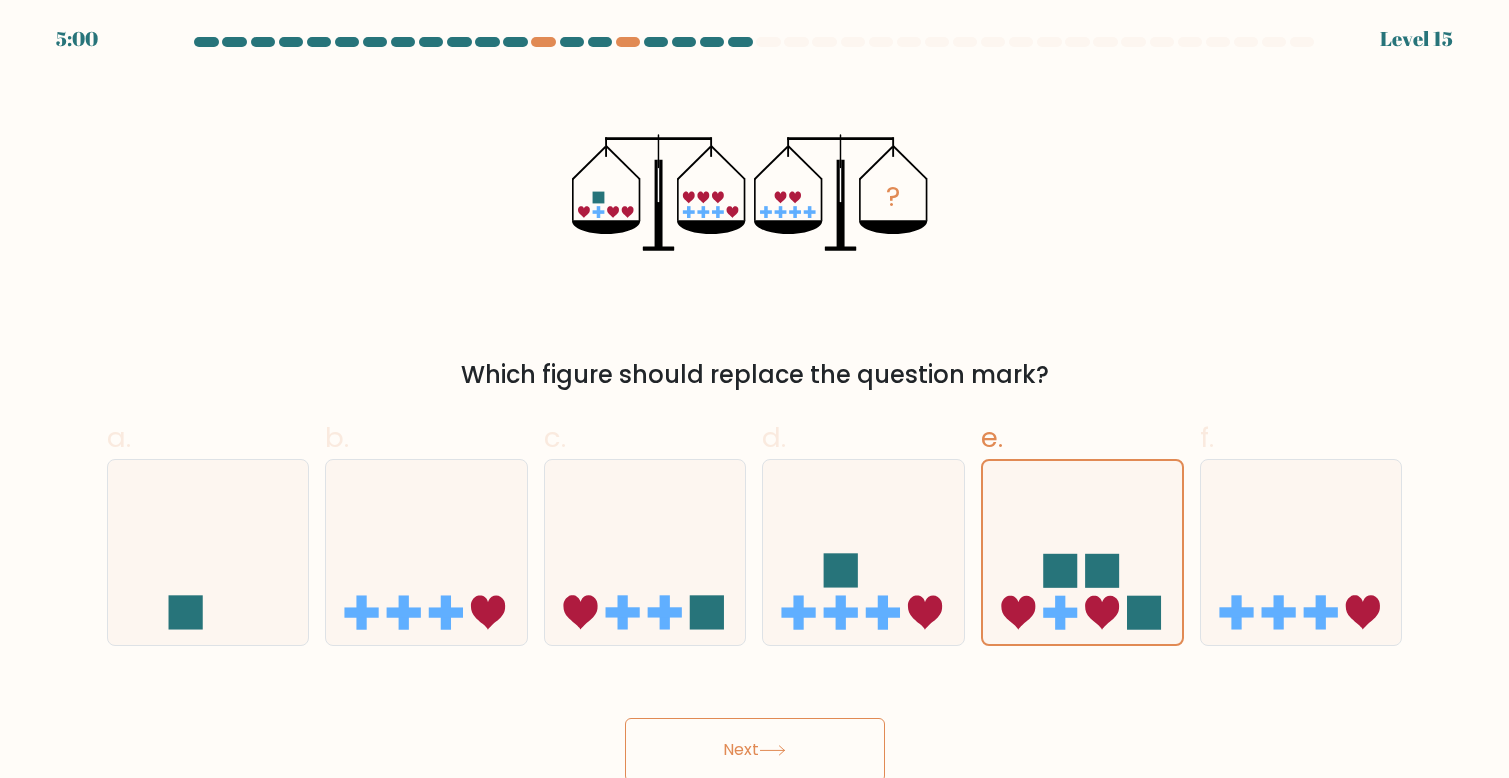 click on "Next" at bounding box center (755, 750) 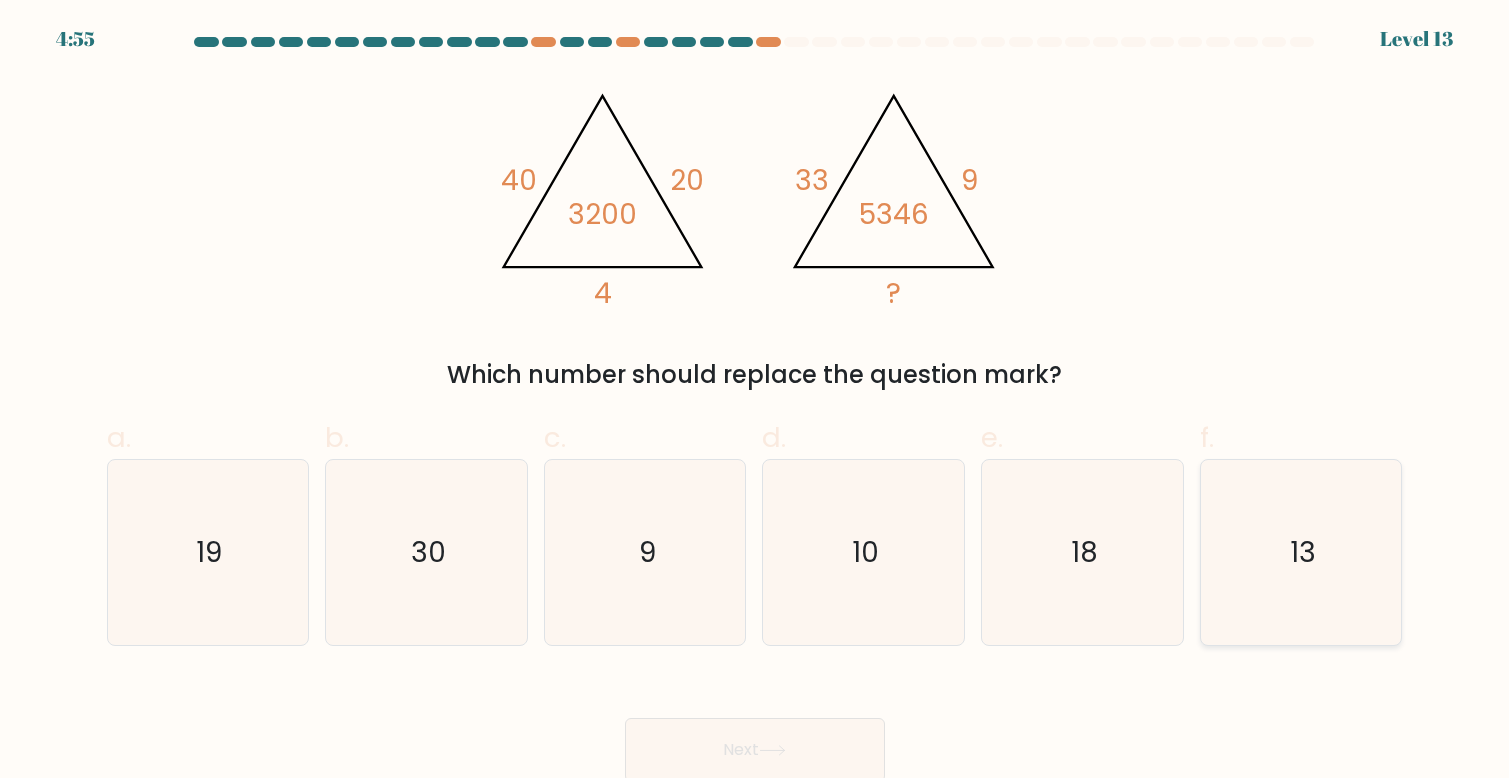 click on "13" at bounding box center (1301, 552) 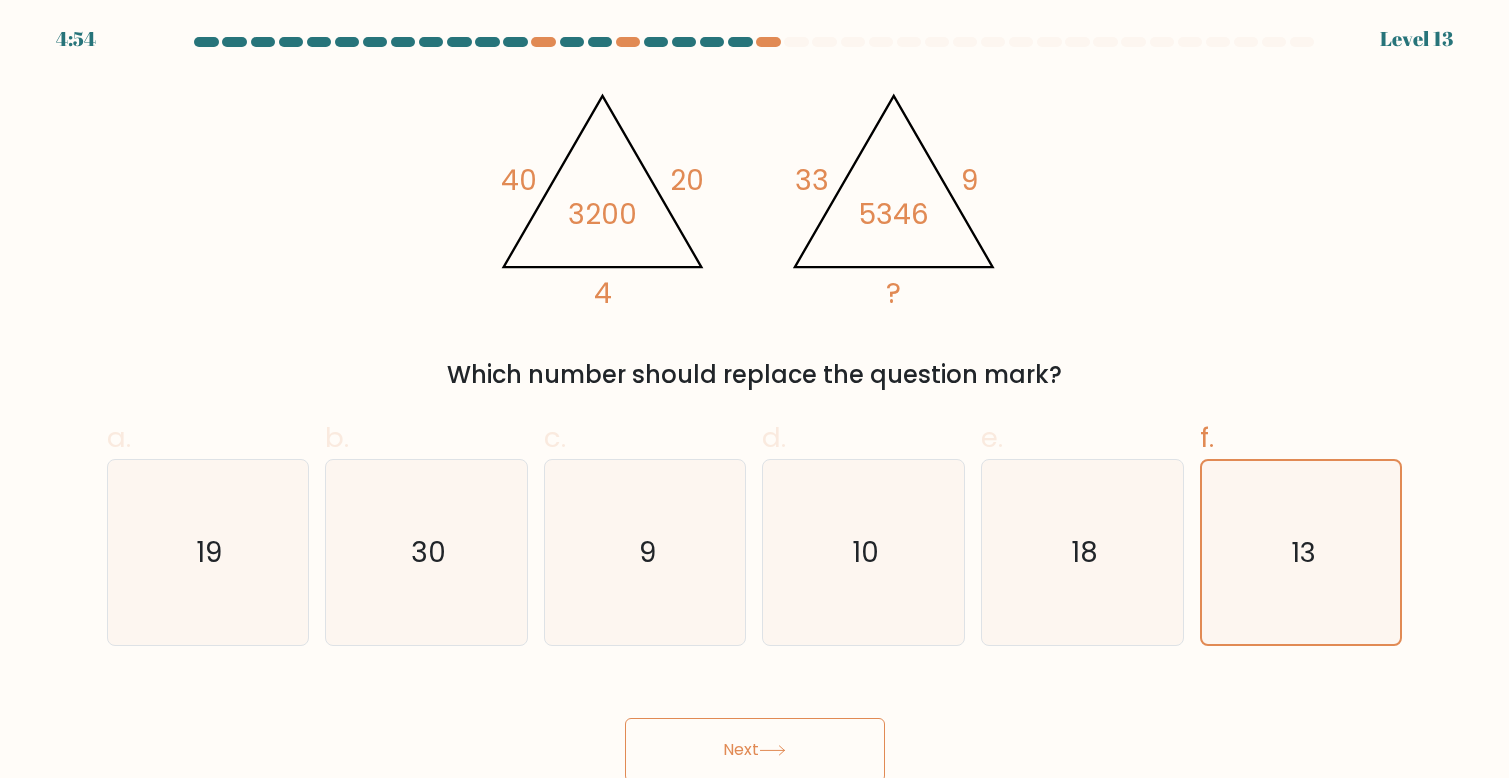 click on "Next" at bounding box center [755, 750] 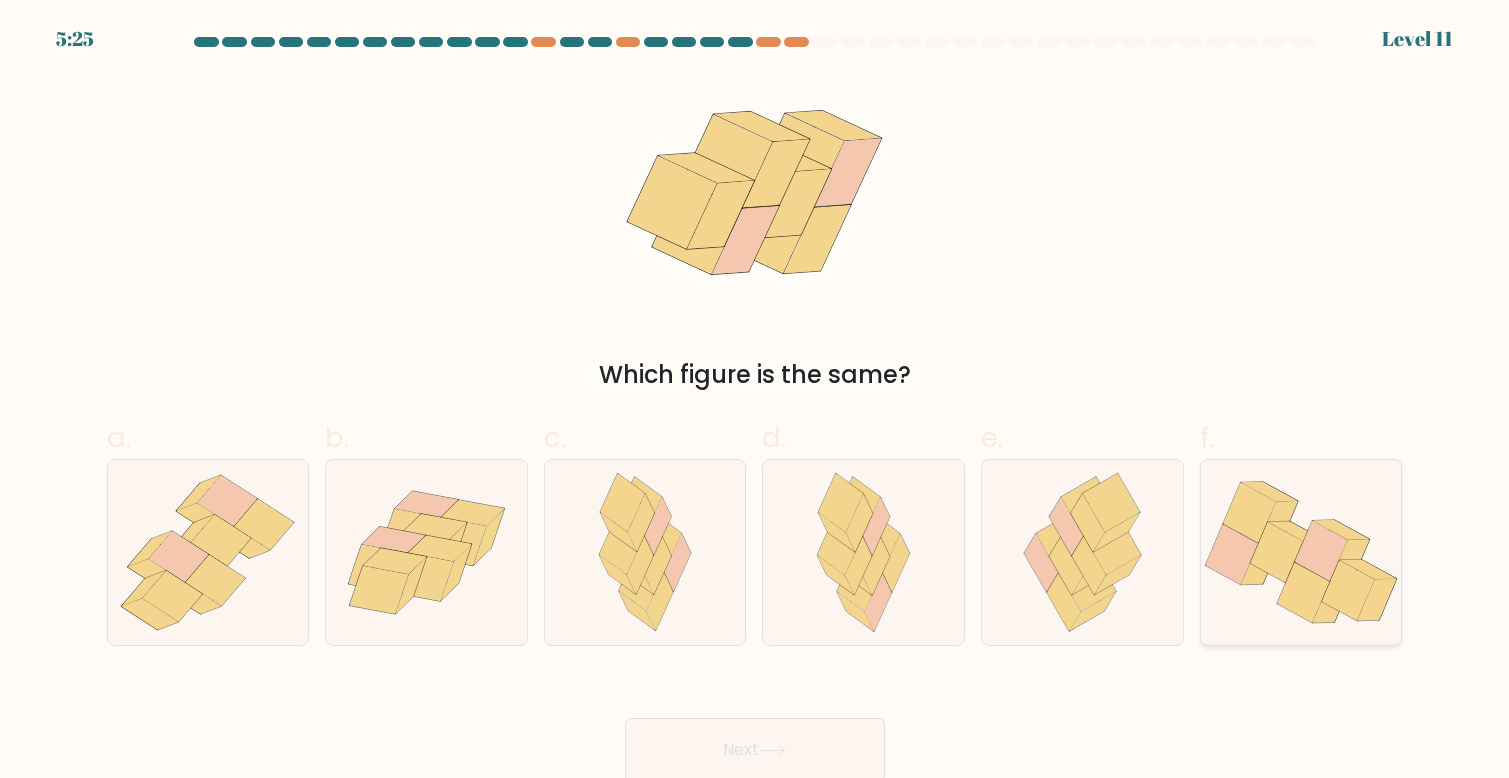 click at bounding box center (1348, 590) 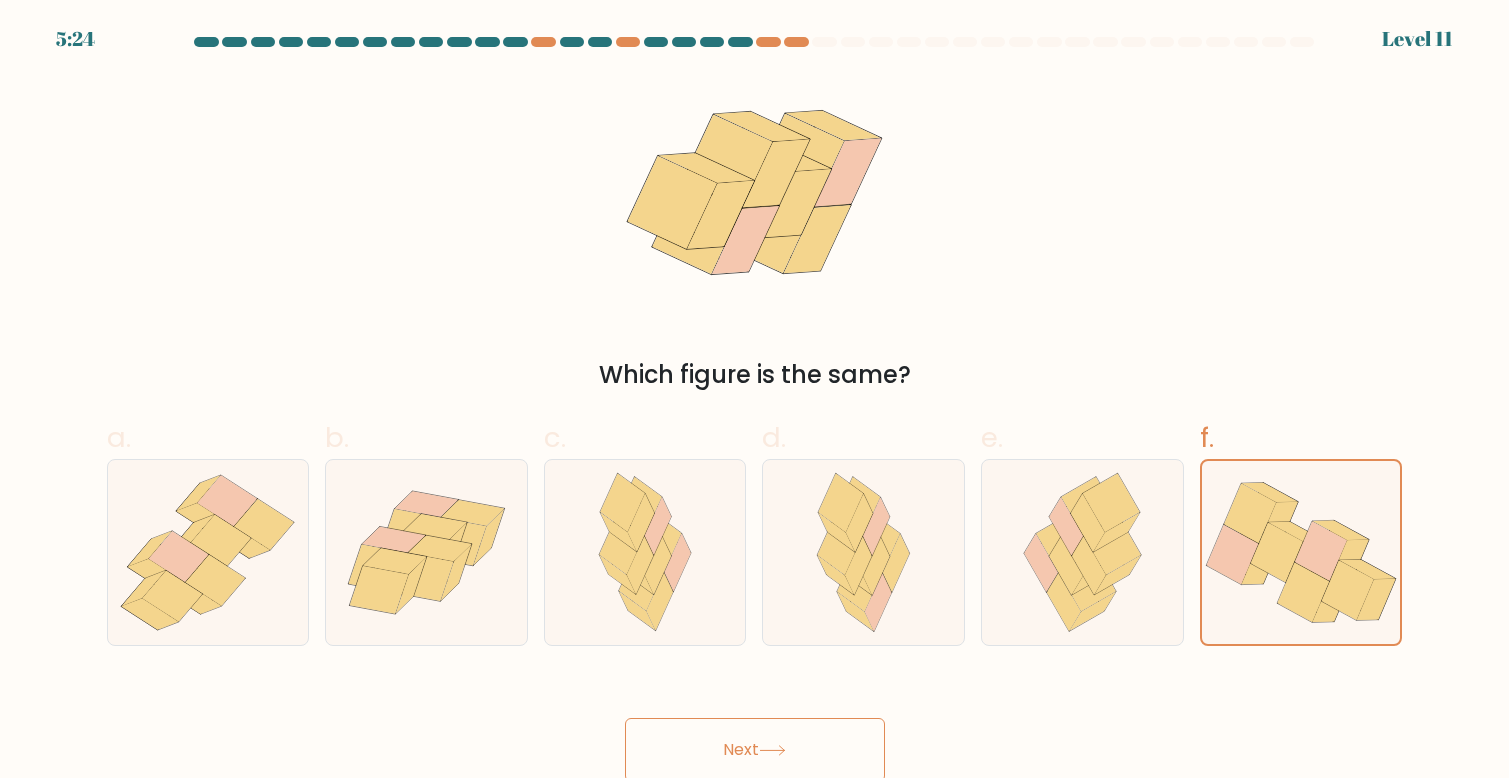 click on "Next" at bounding box center (755, 750) 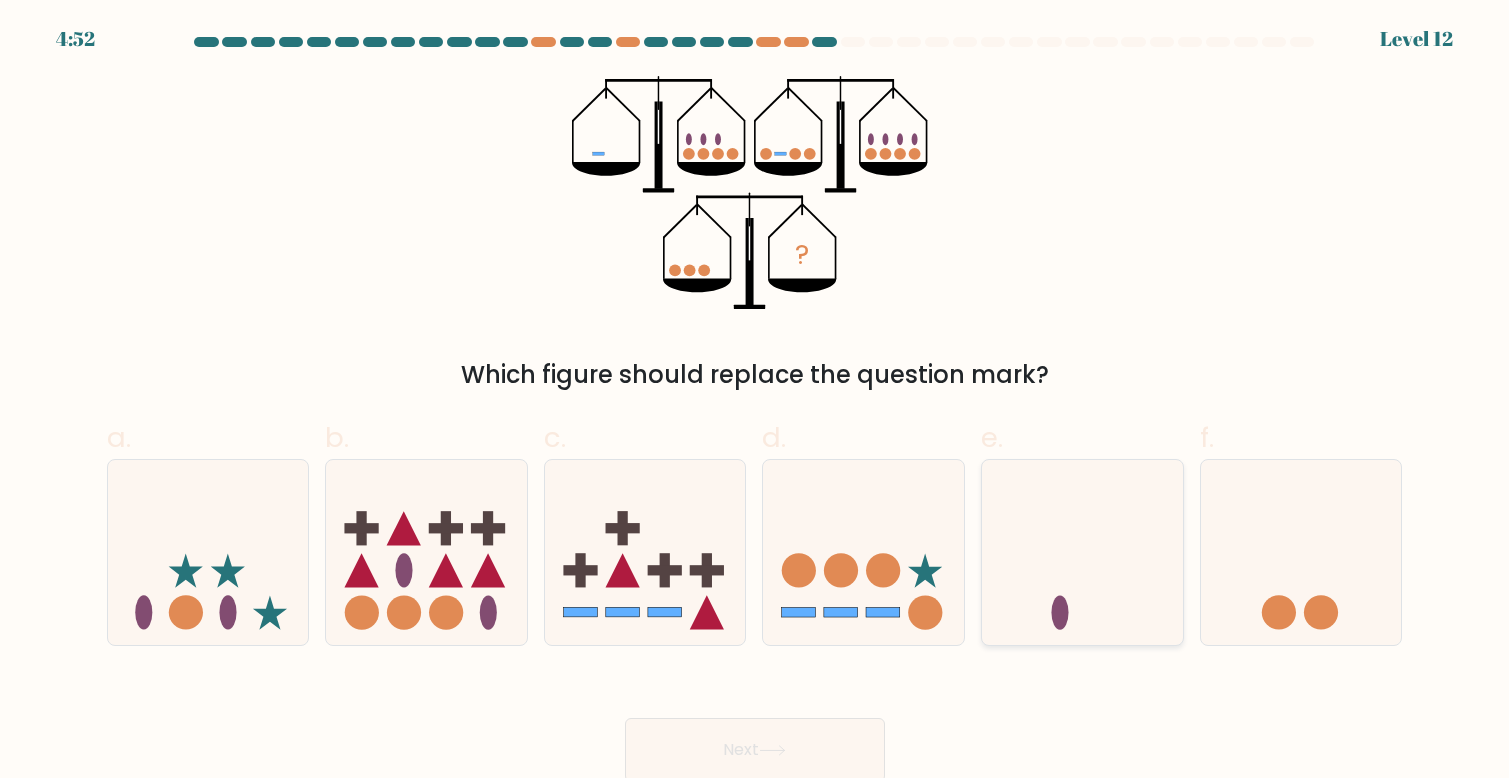 click at bounding box center [1082, 552] 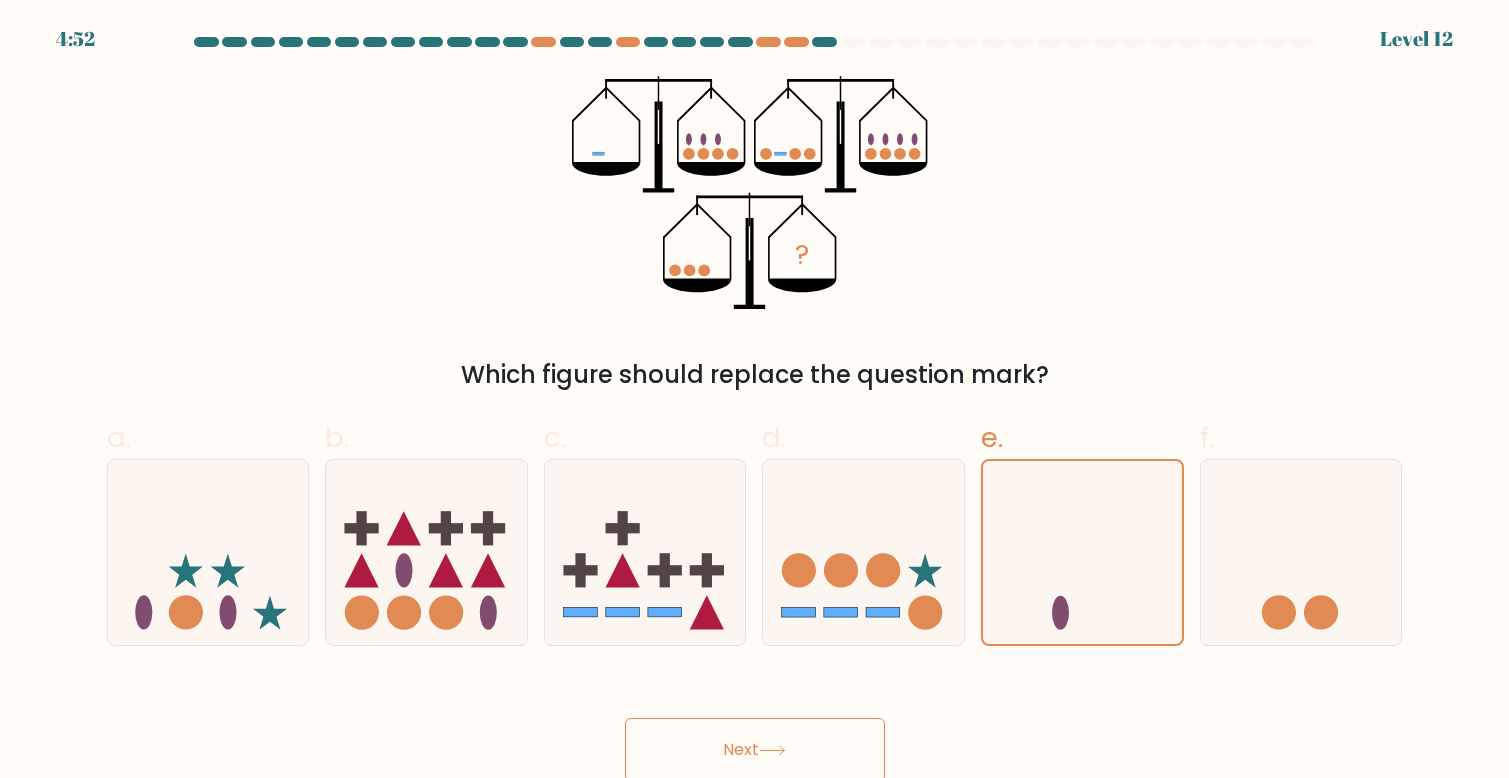click on "Next" at bounding box center (755, 750) 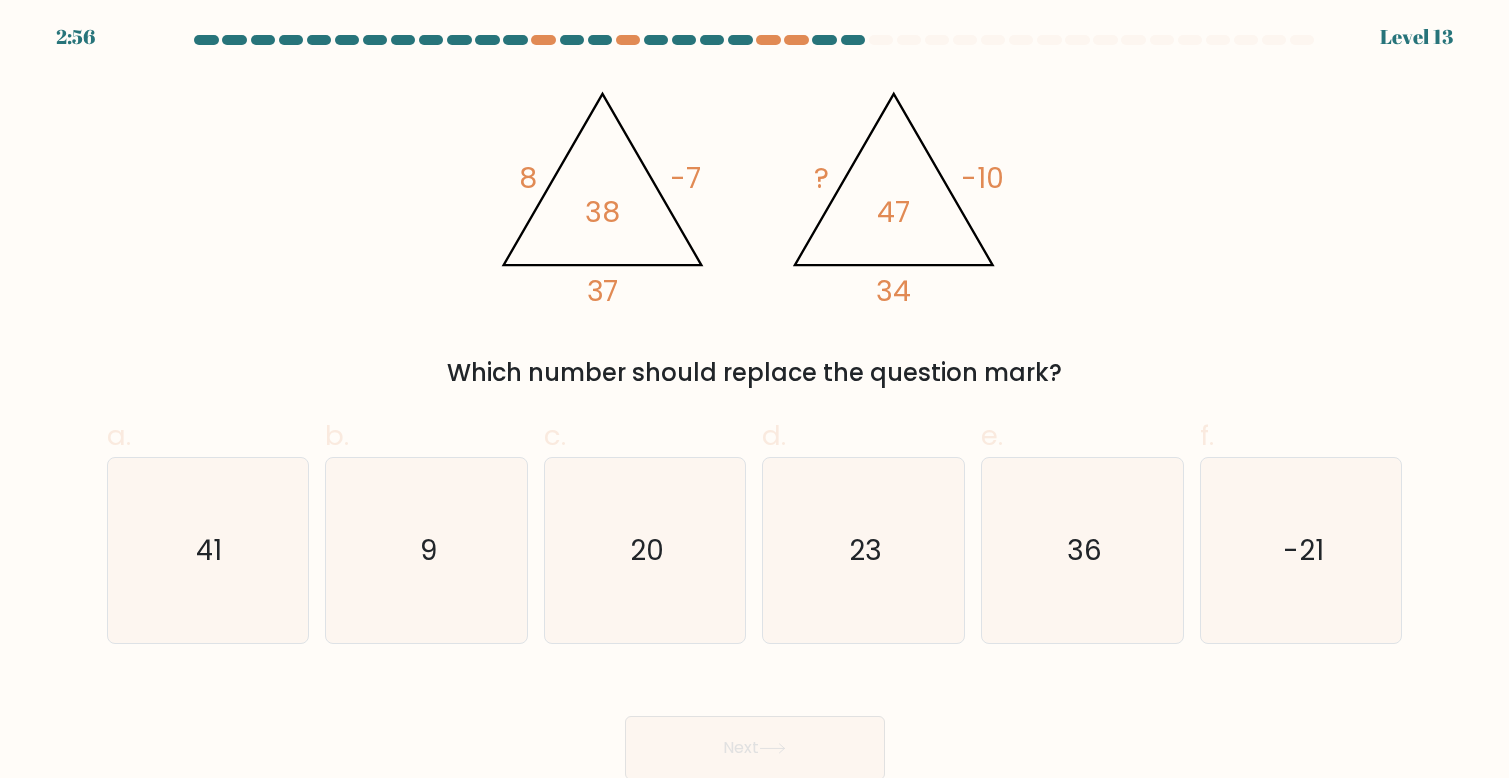scroll, scrollTop: 1, scrollLeft: 0, axis: vertical 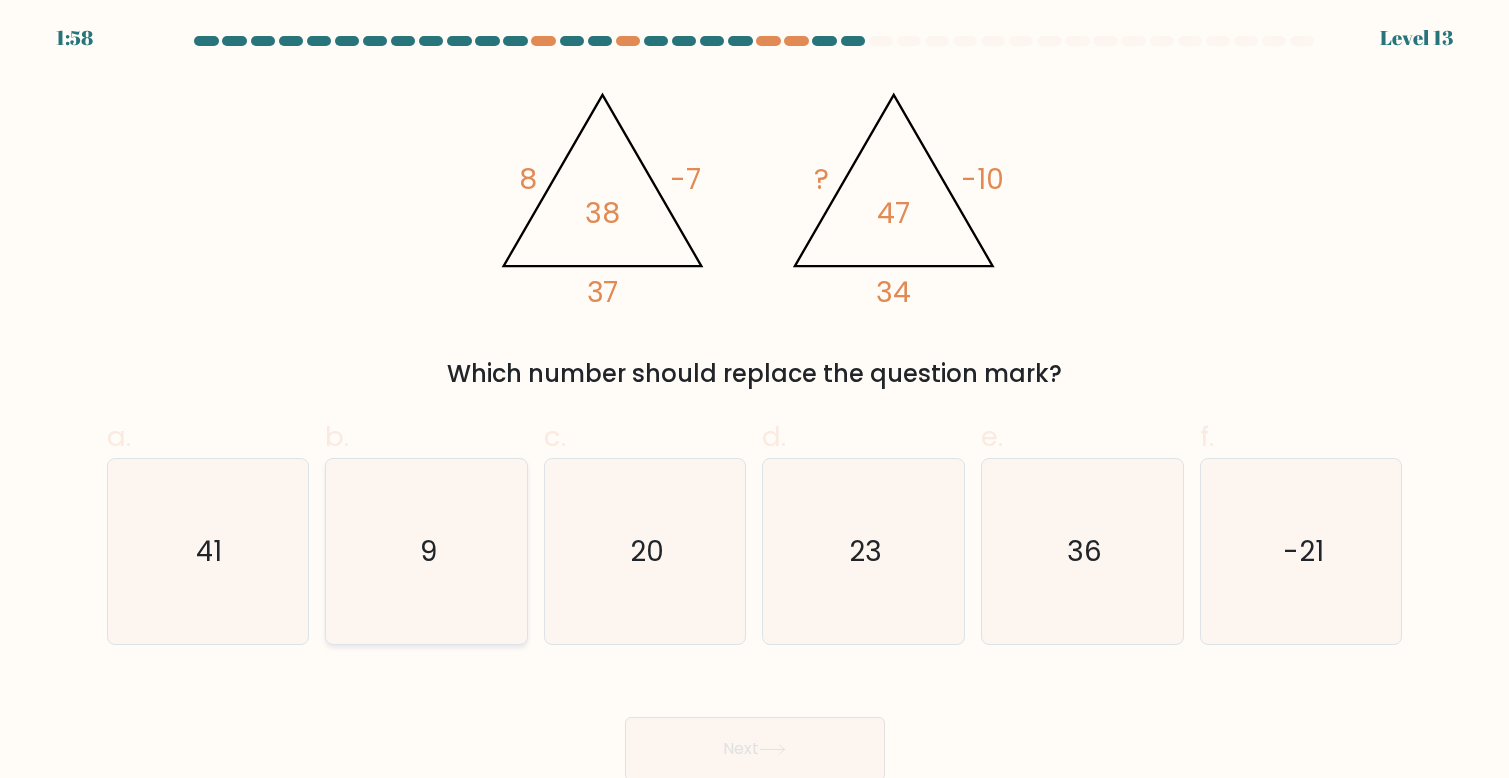 click on "9" at bounding box center [426, 551] 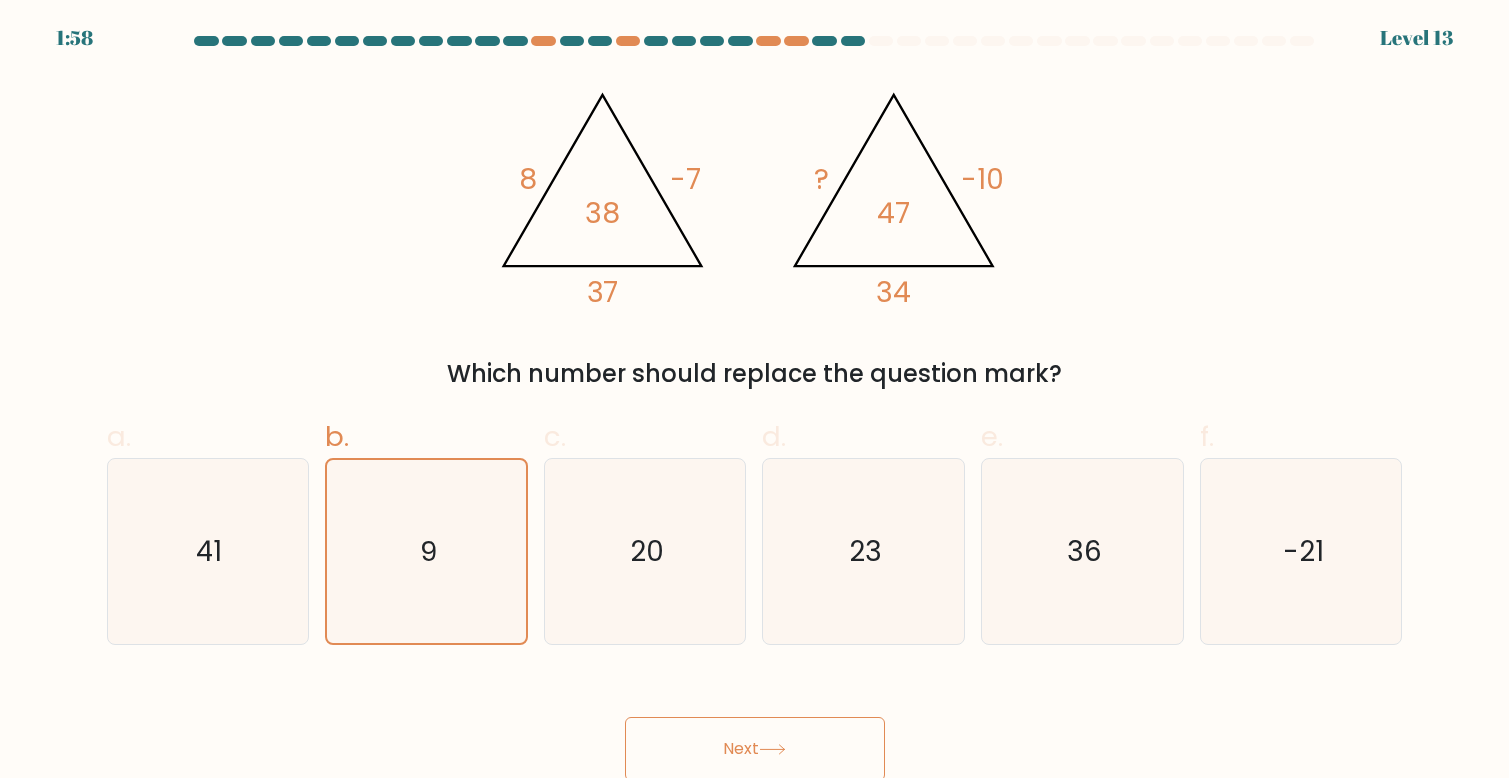 click on "Next" at bounding box center [755, 749] 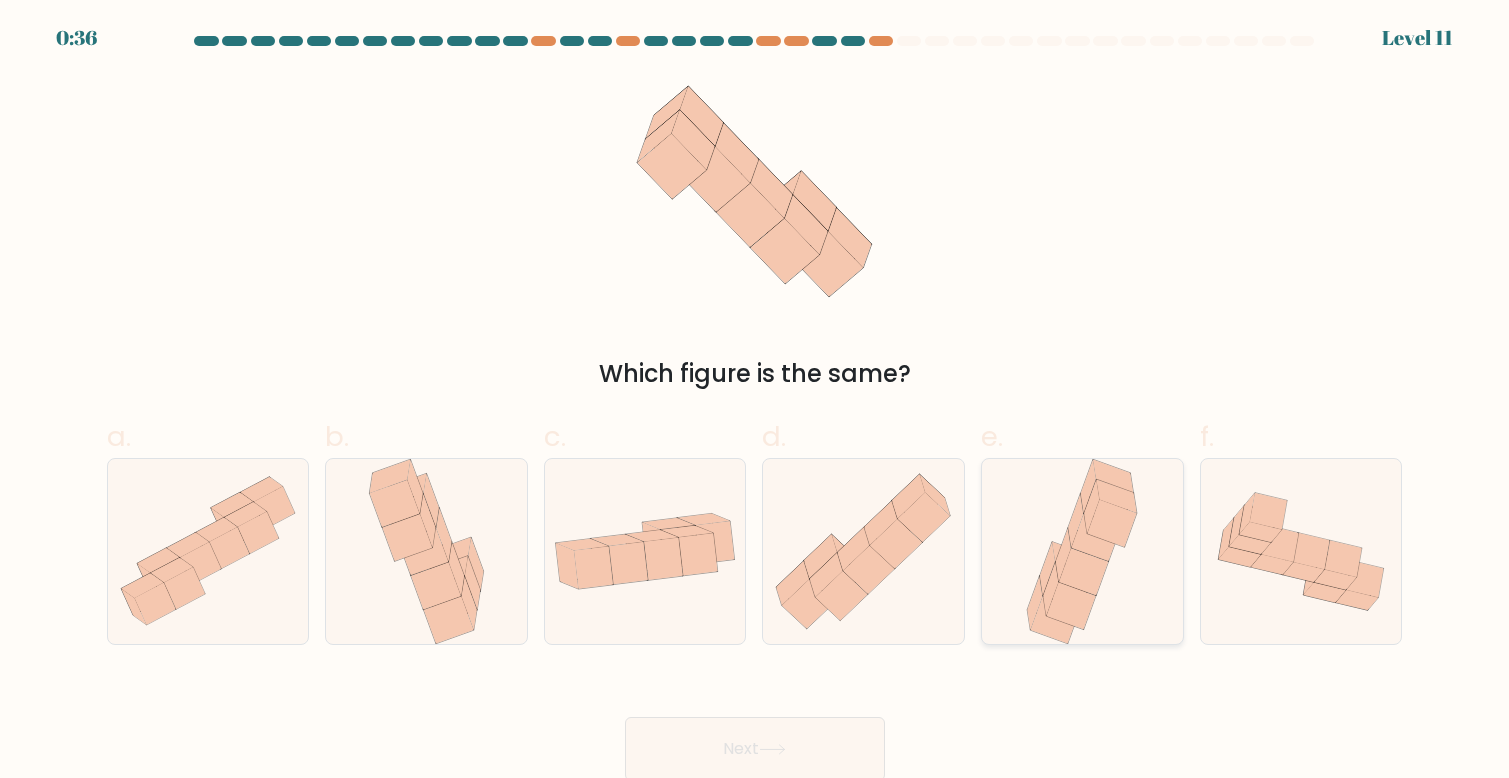 click at bounding box center [1084, 571] 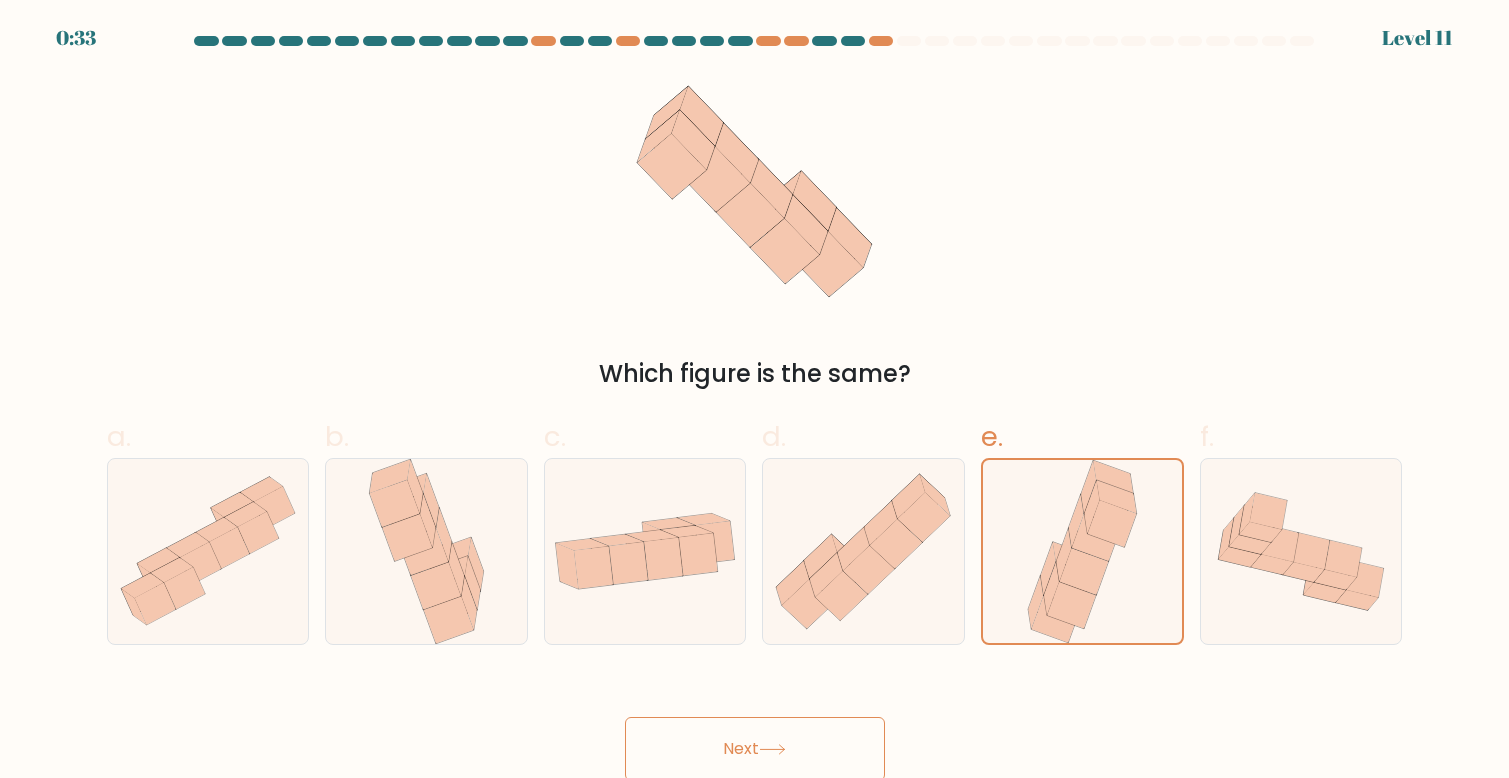 click at bounding box center [772, 749] 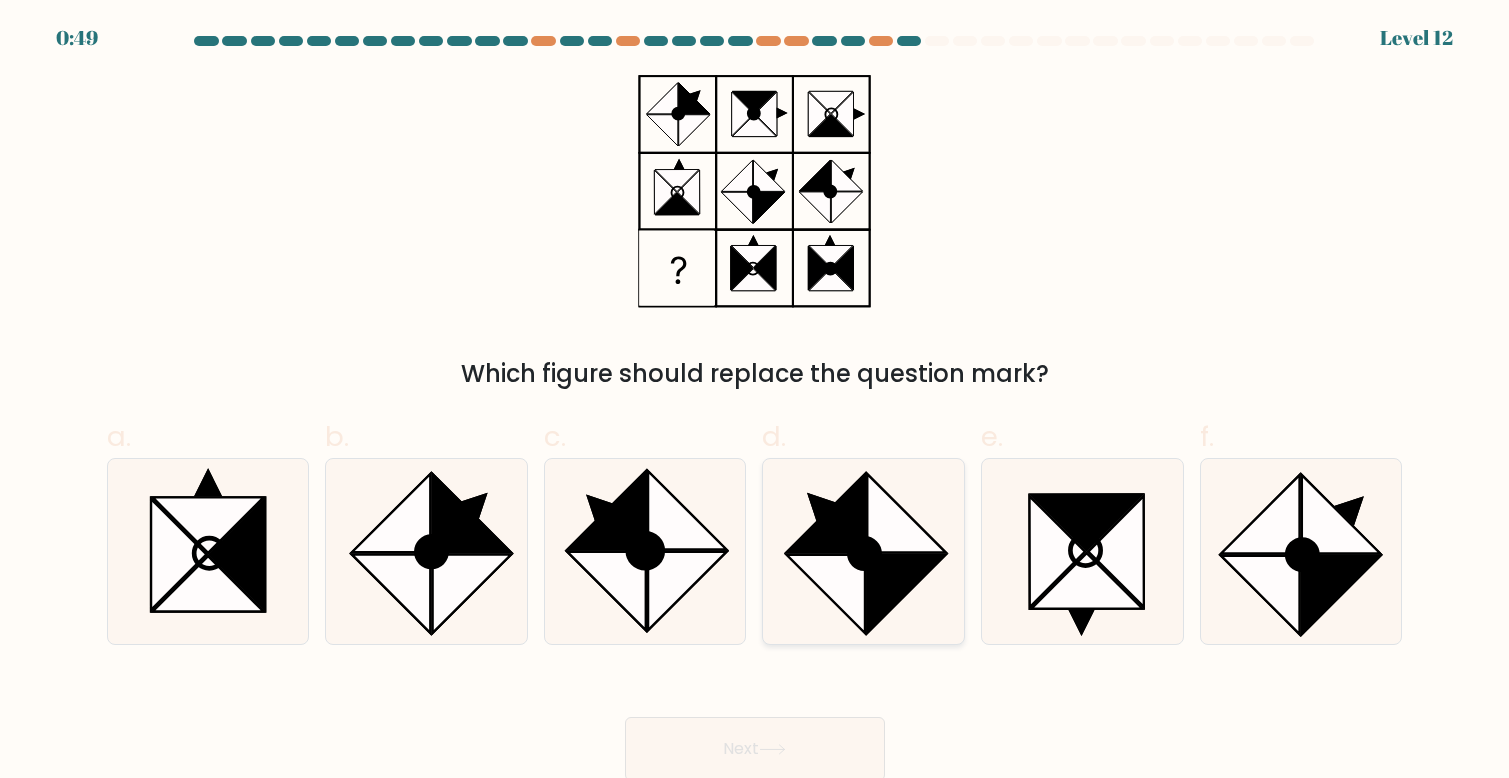 click at bounding box center [907, 593] 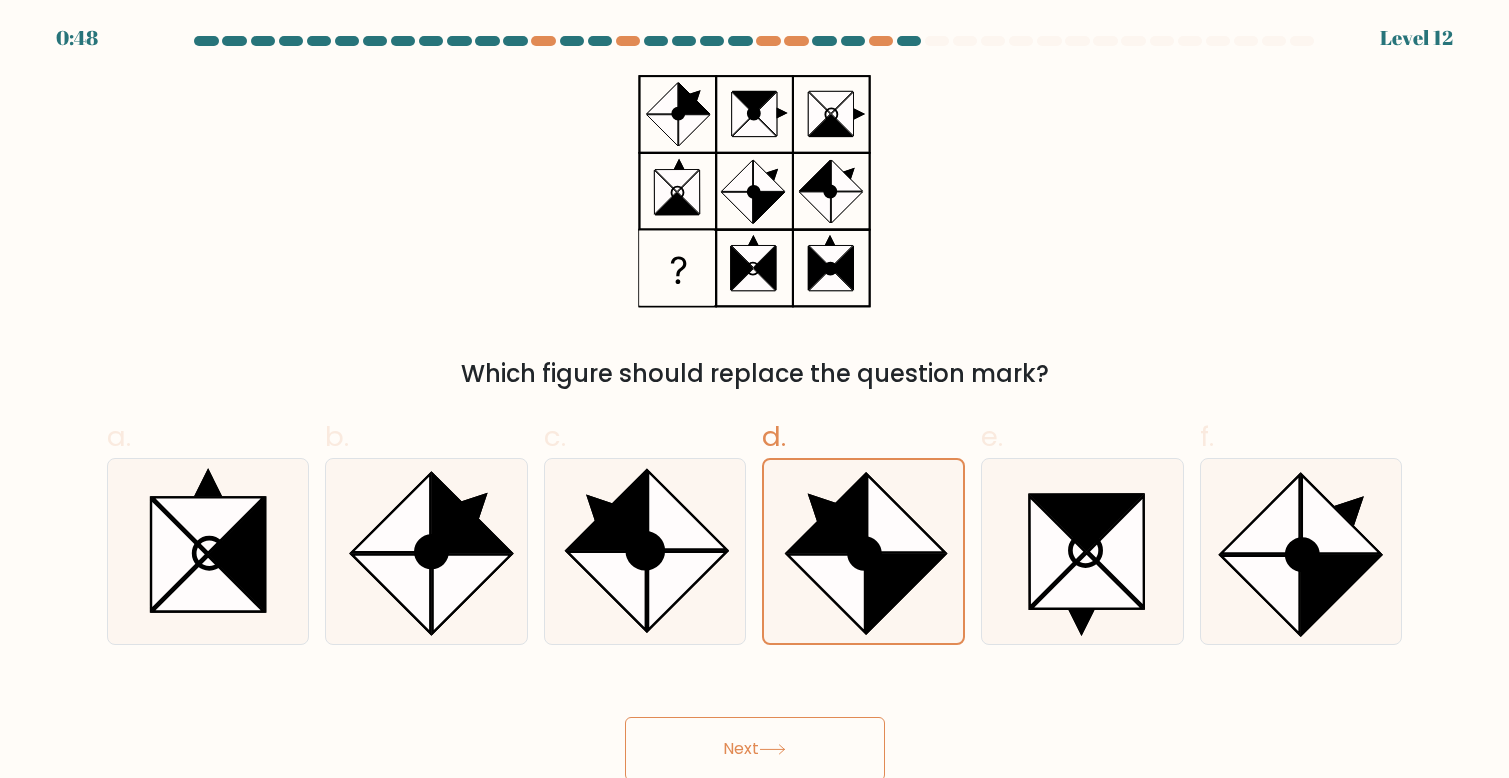 click at bounding box center [772, 749] 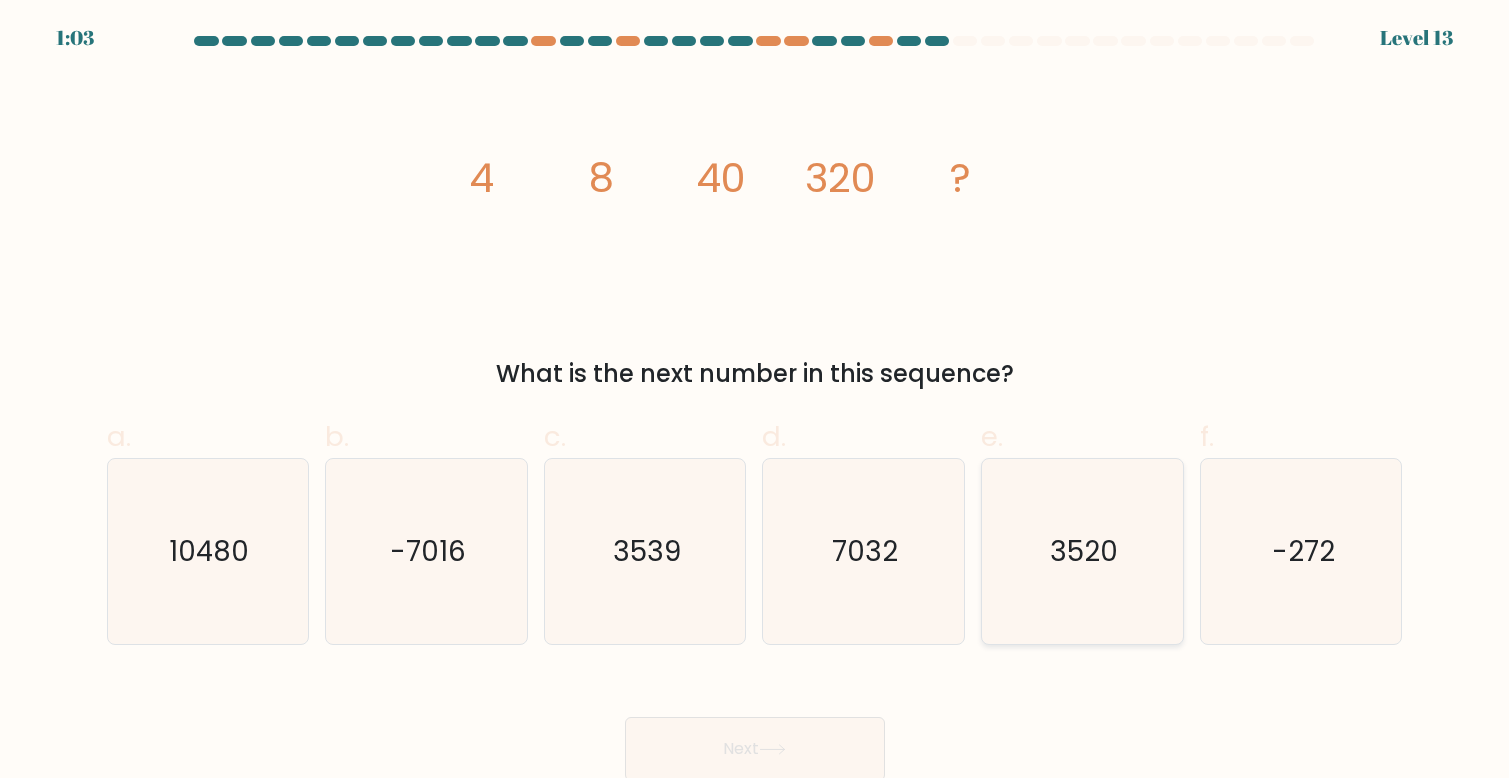 click on "3520" at bounding box center [1082, 551] 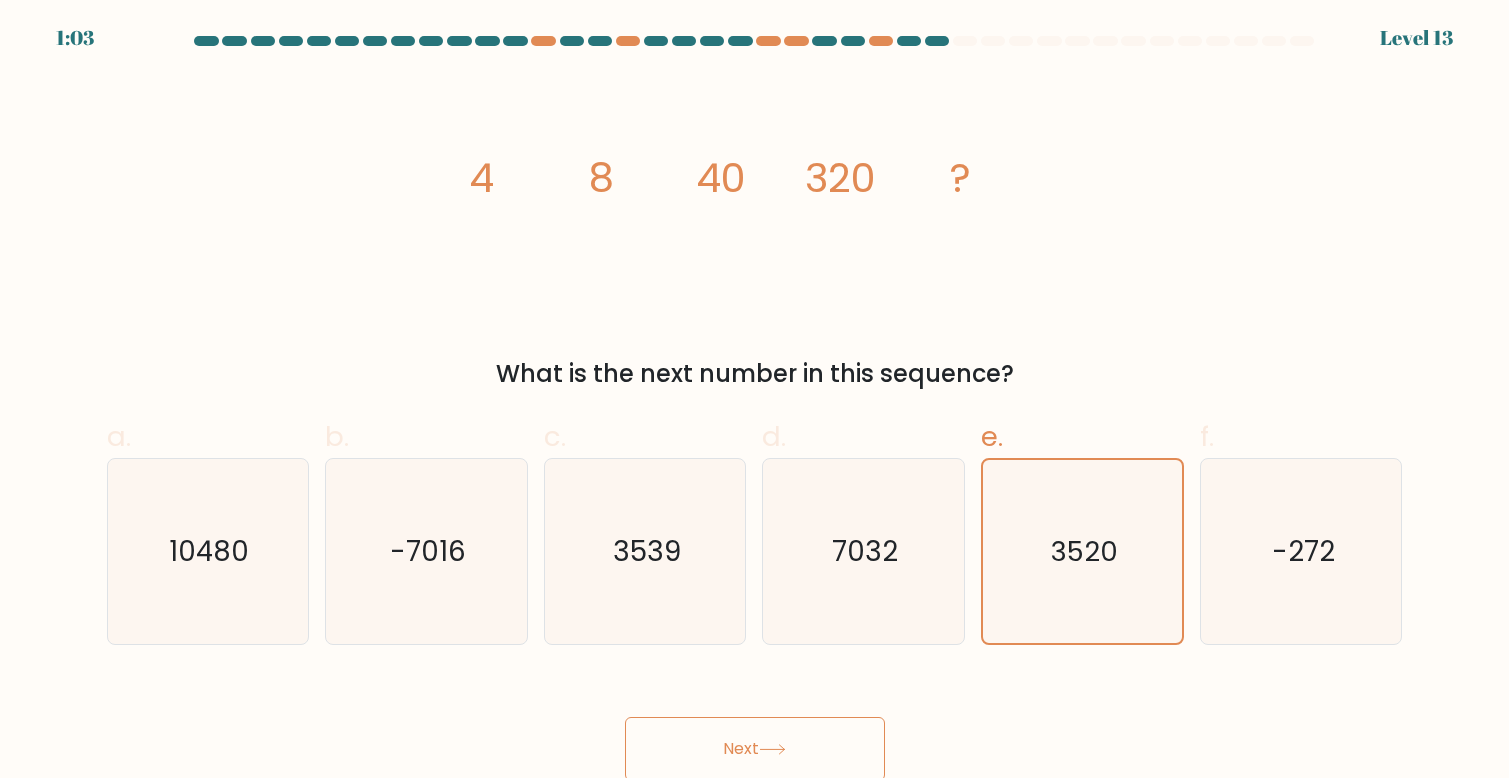 click on "Next" at bounding box center [755, 749] 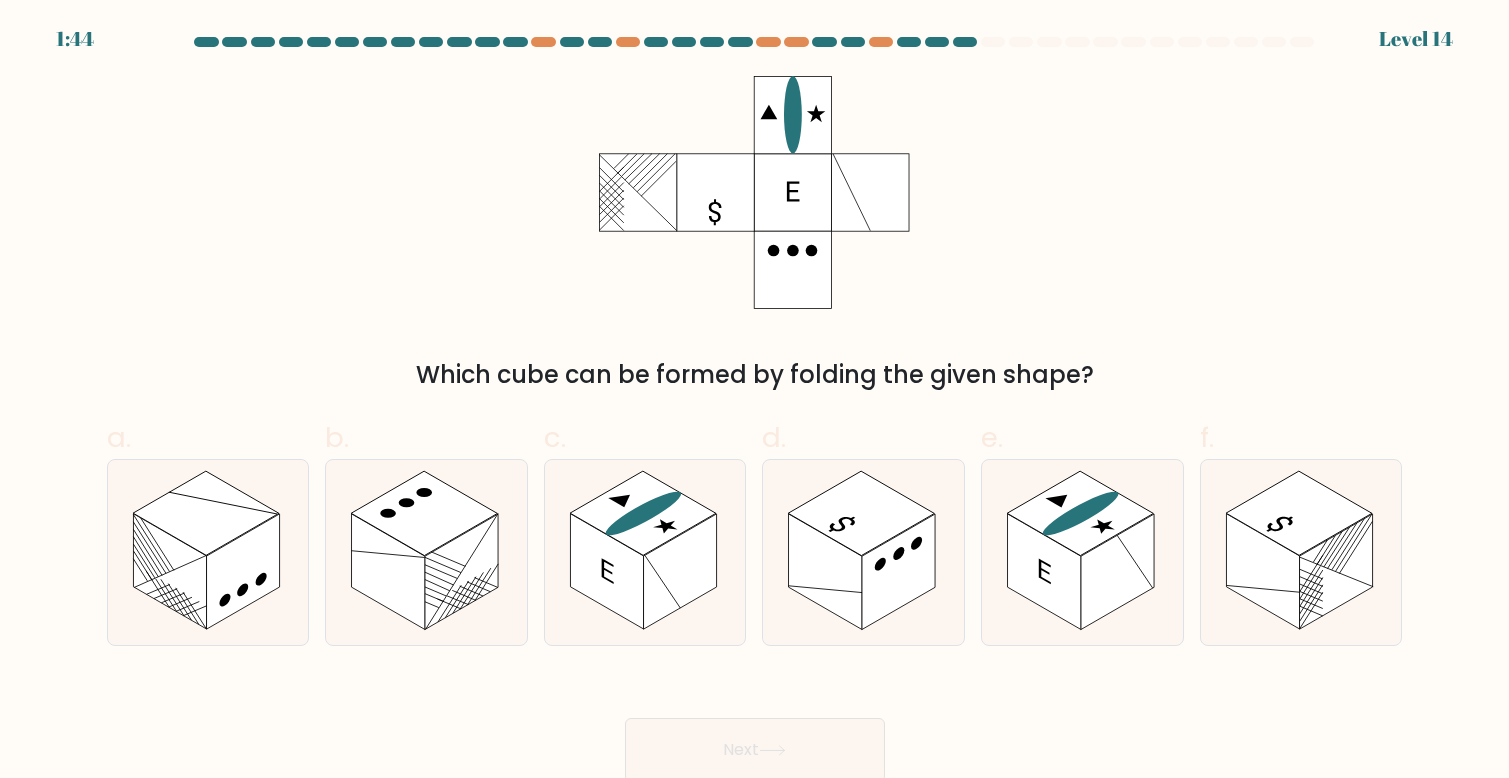 scroll, scrollTop: 0, scrollLeft: 0, axis: both 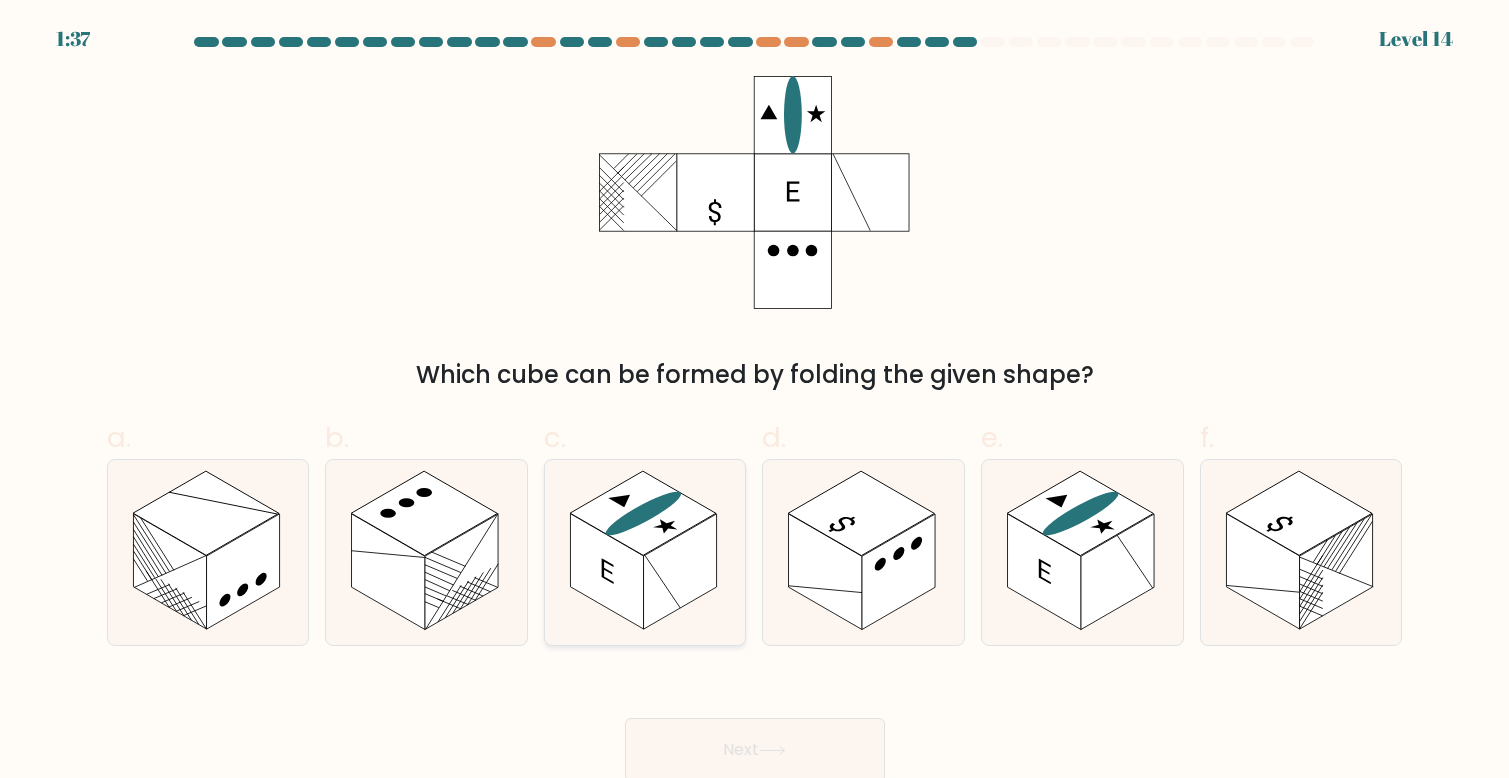click at bounding box center [680, 572] 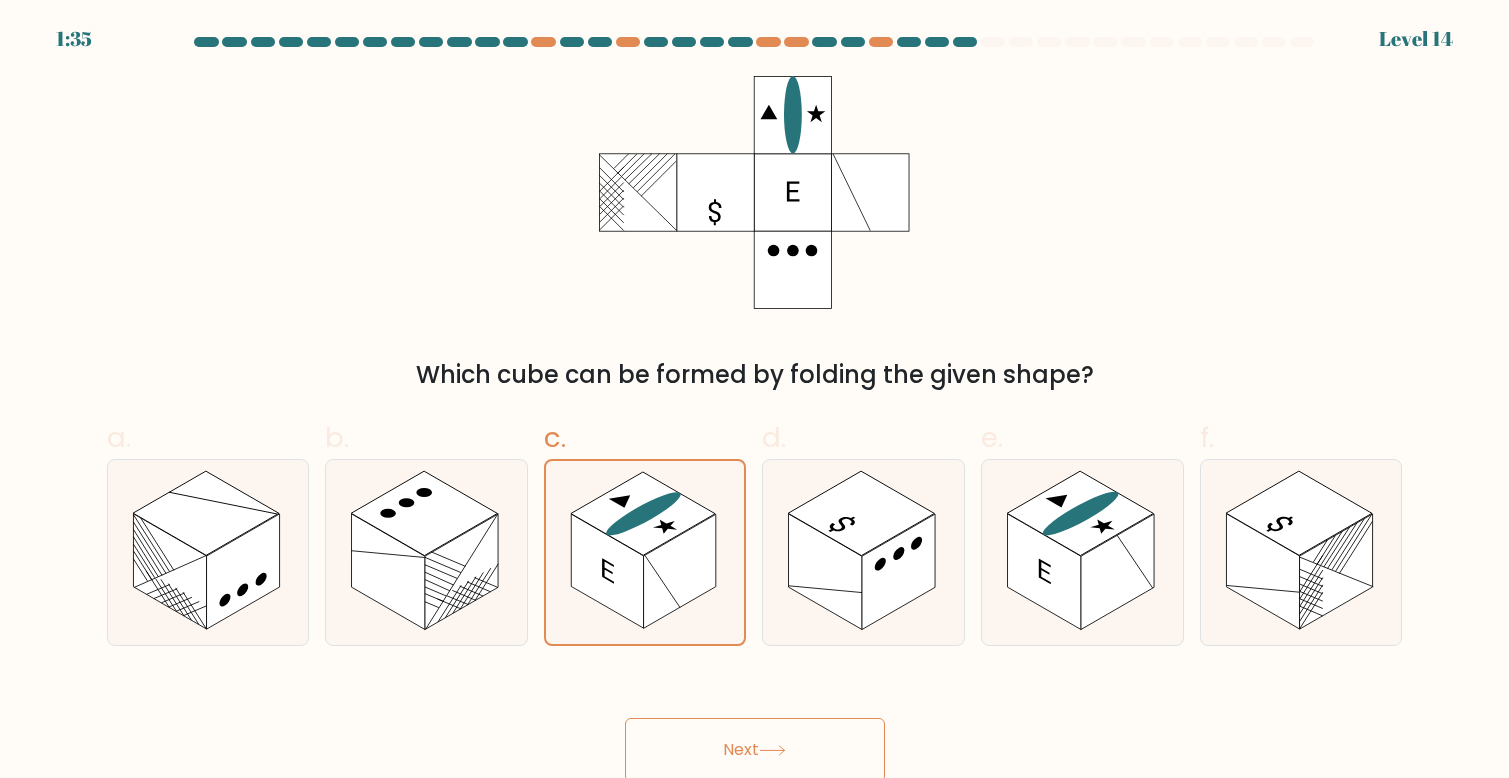 scroll, scrollTop: 0, scrollLeft: 1, axis: horizontal 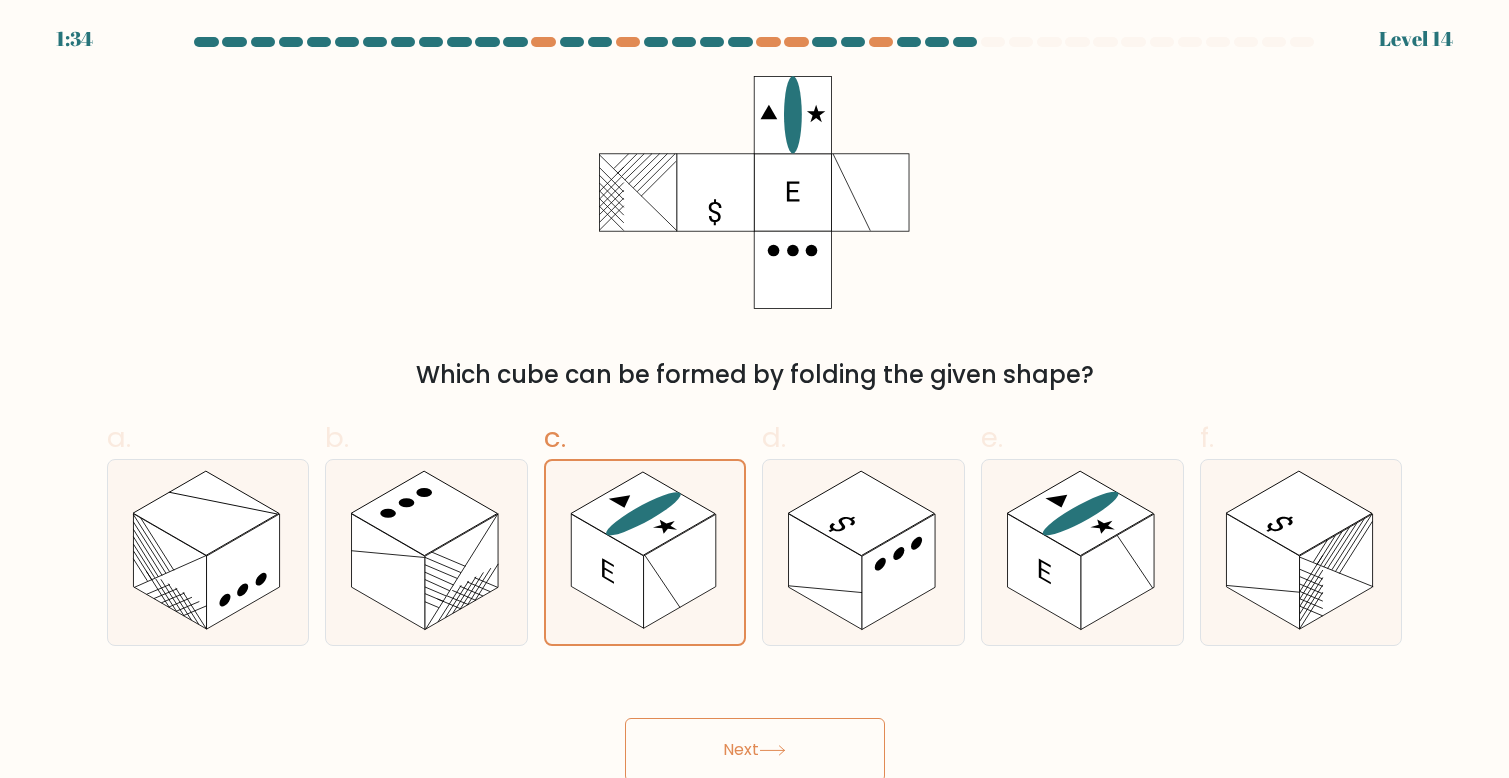 click on "Next" at bounding box center (755, 750) 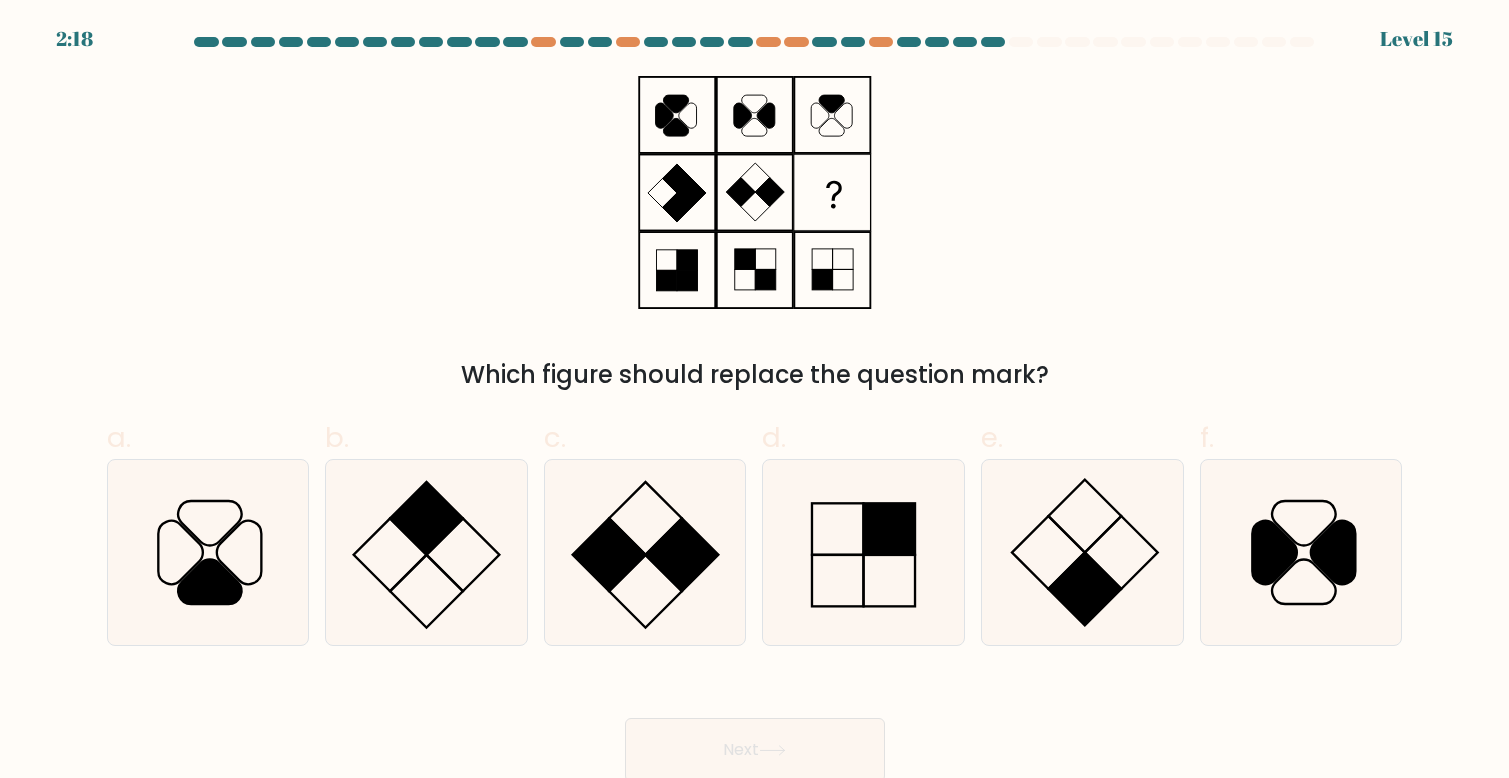 scroll, scrollTop: 1, scrollLeft: 0, axis: vertical 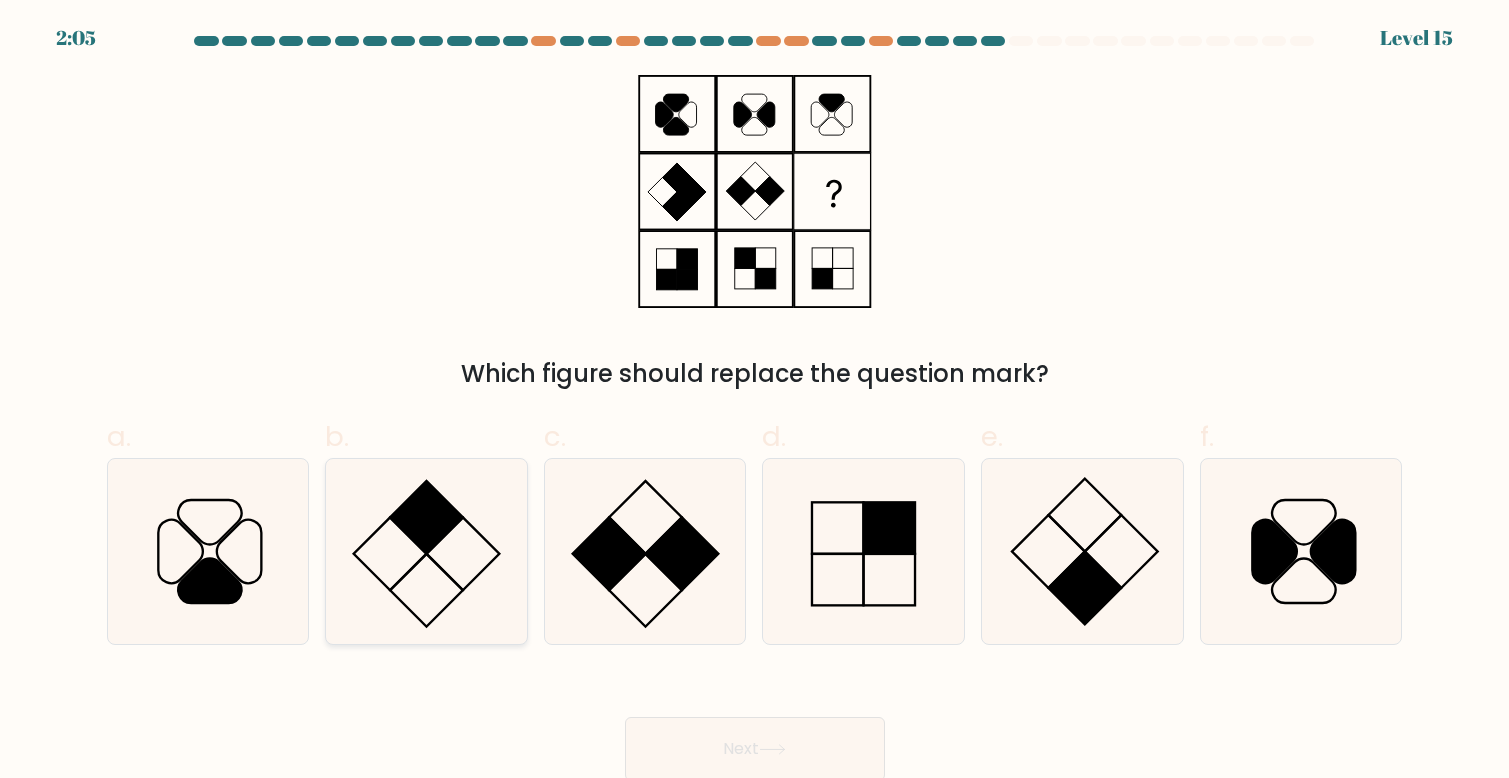 click at bounding box center (426, 551) 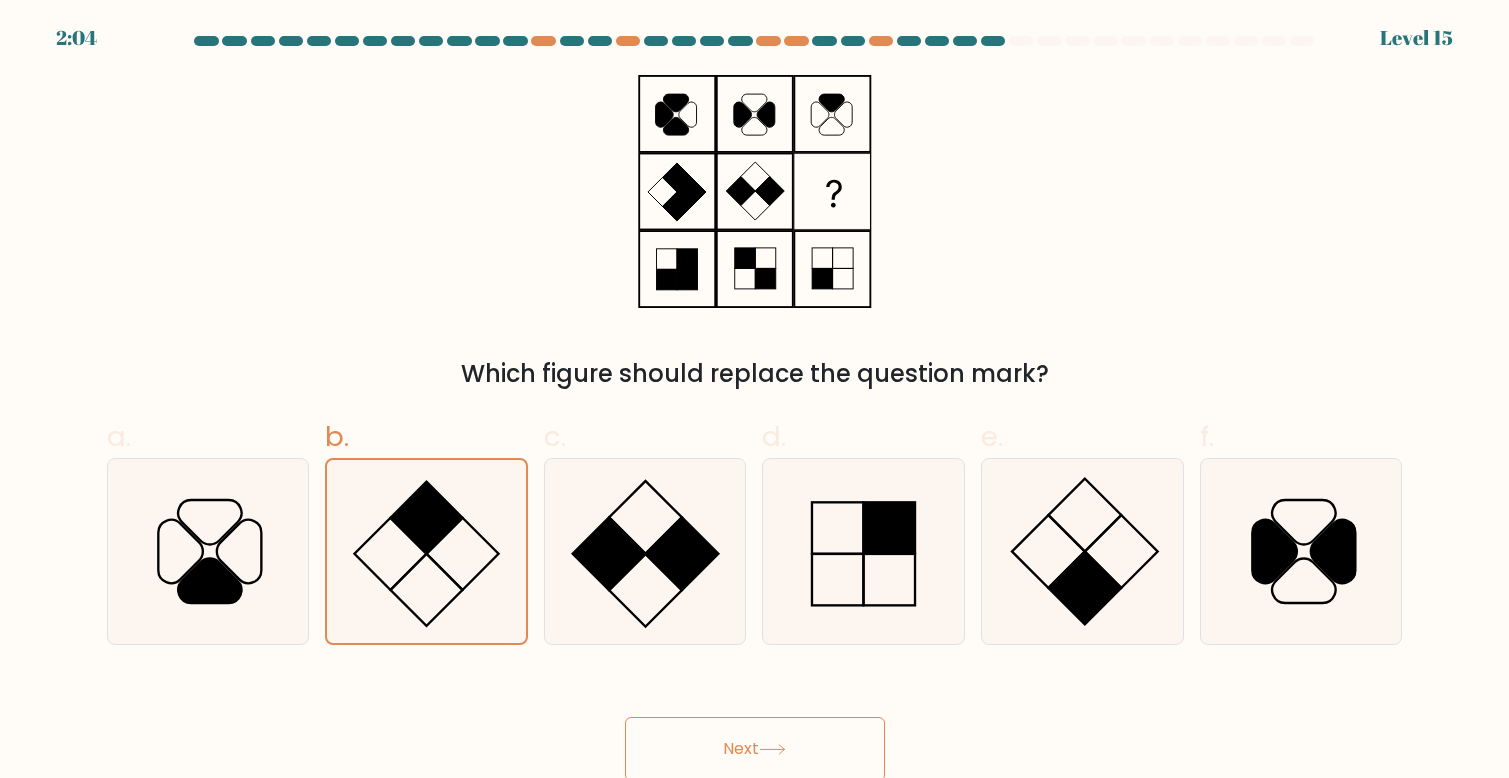 click on "Next" at bounding box center (755, 749) 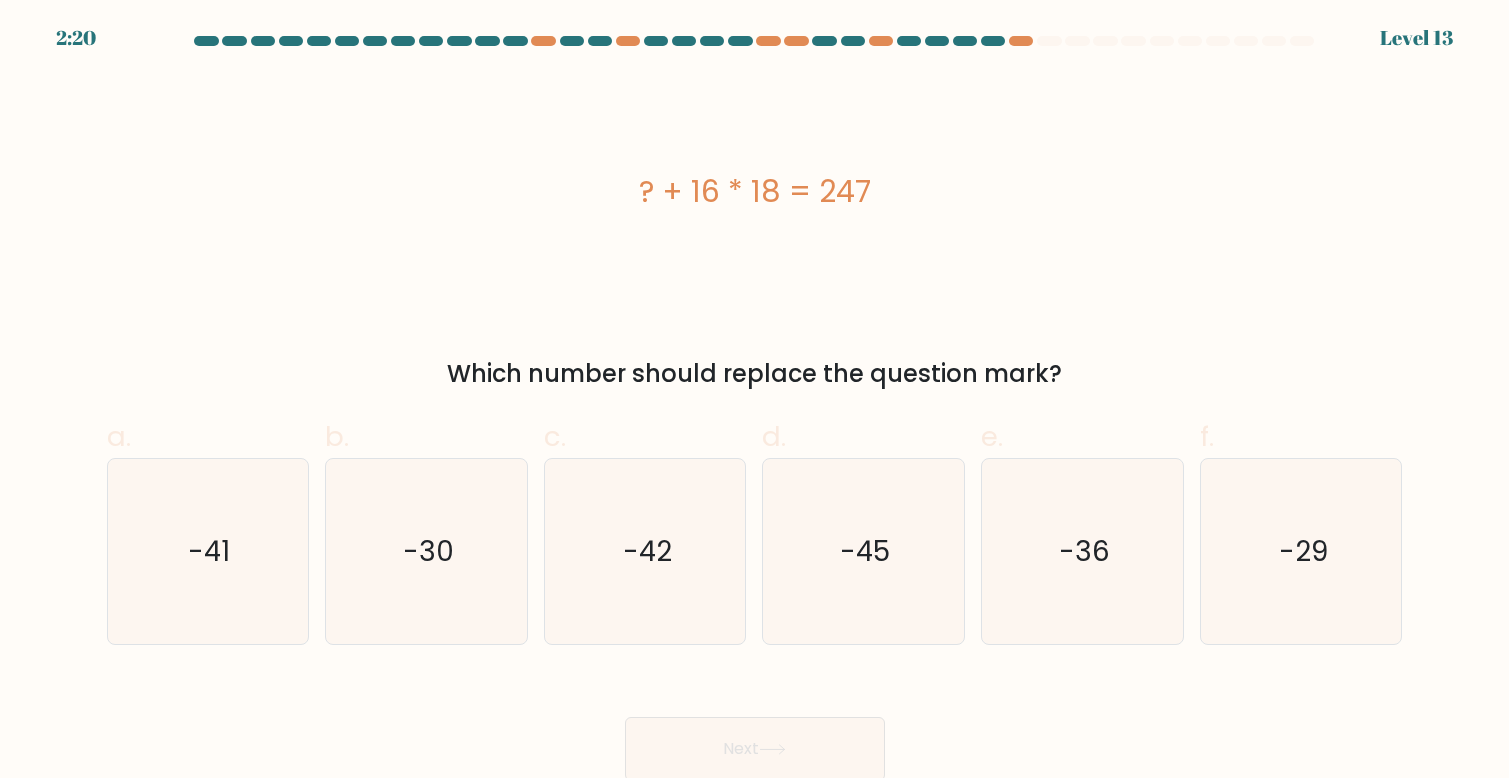 click on "a.
-41" at bounding box center [208, 530] 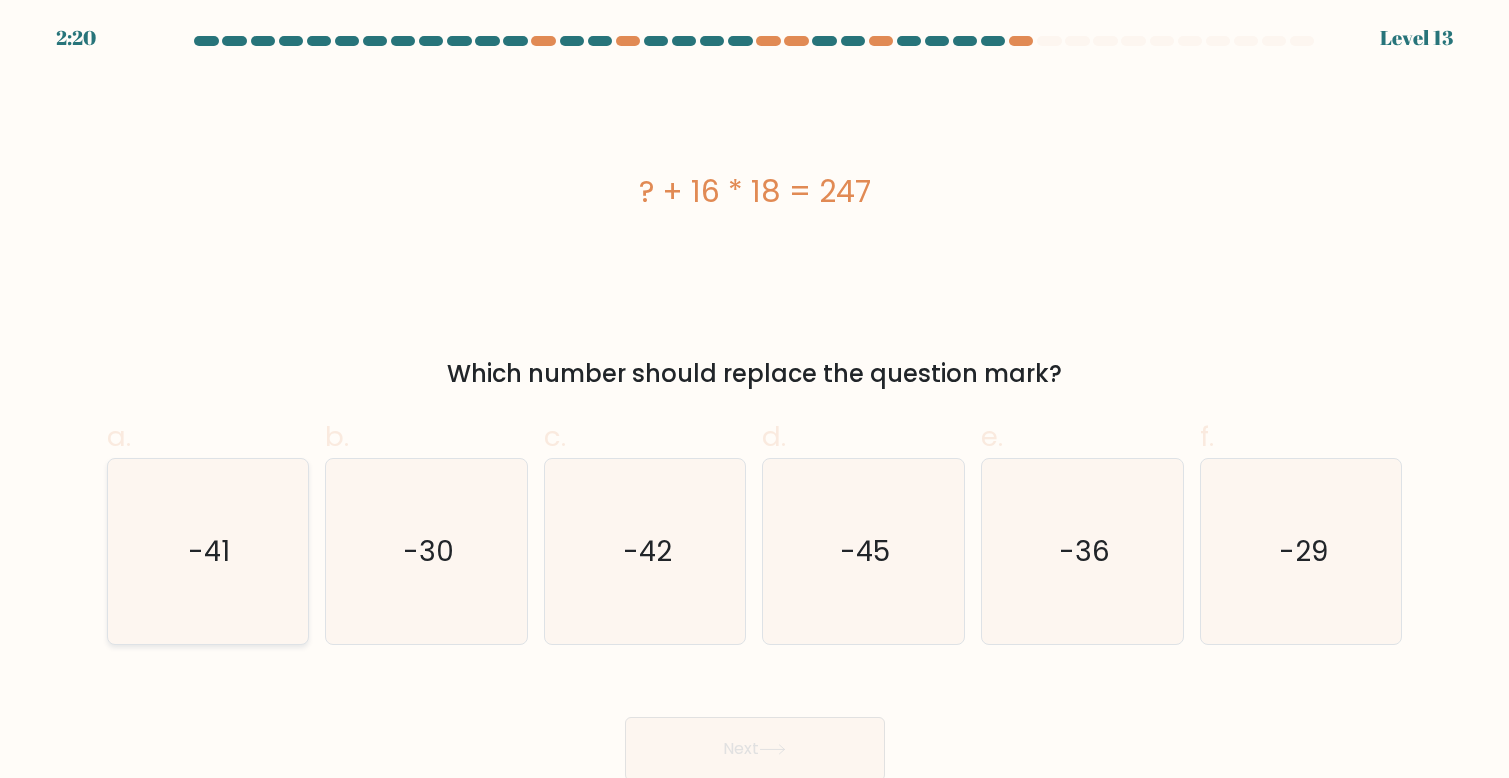 click on "-41" at bounding box center [207, 551] 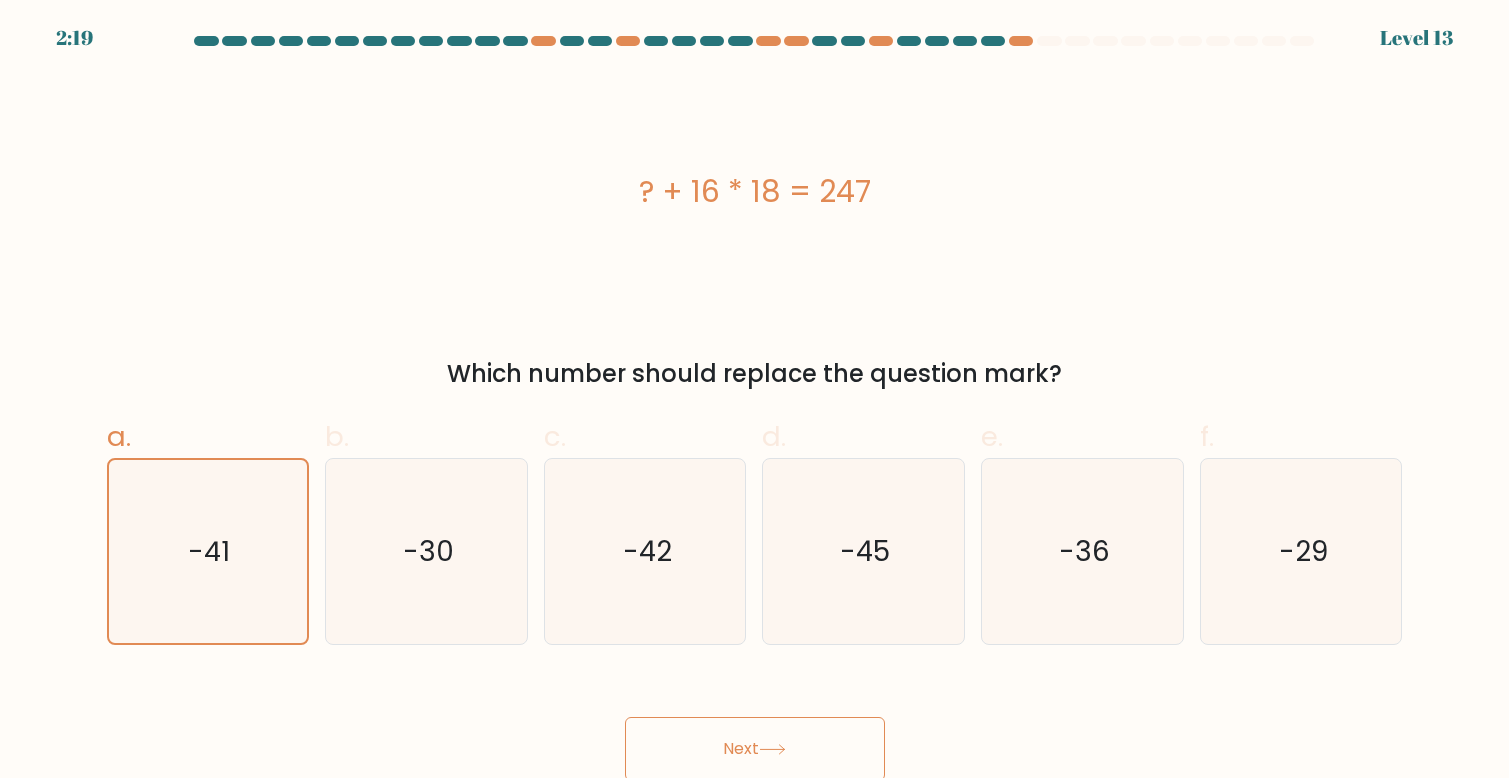 click on "Next" at bounding box center (755, 749) 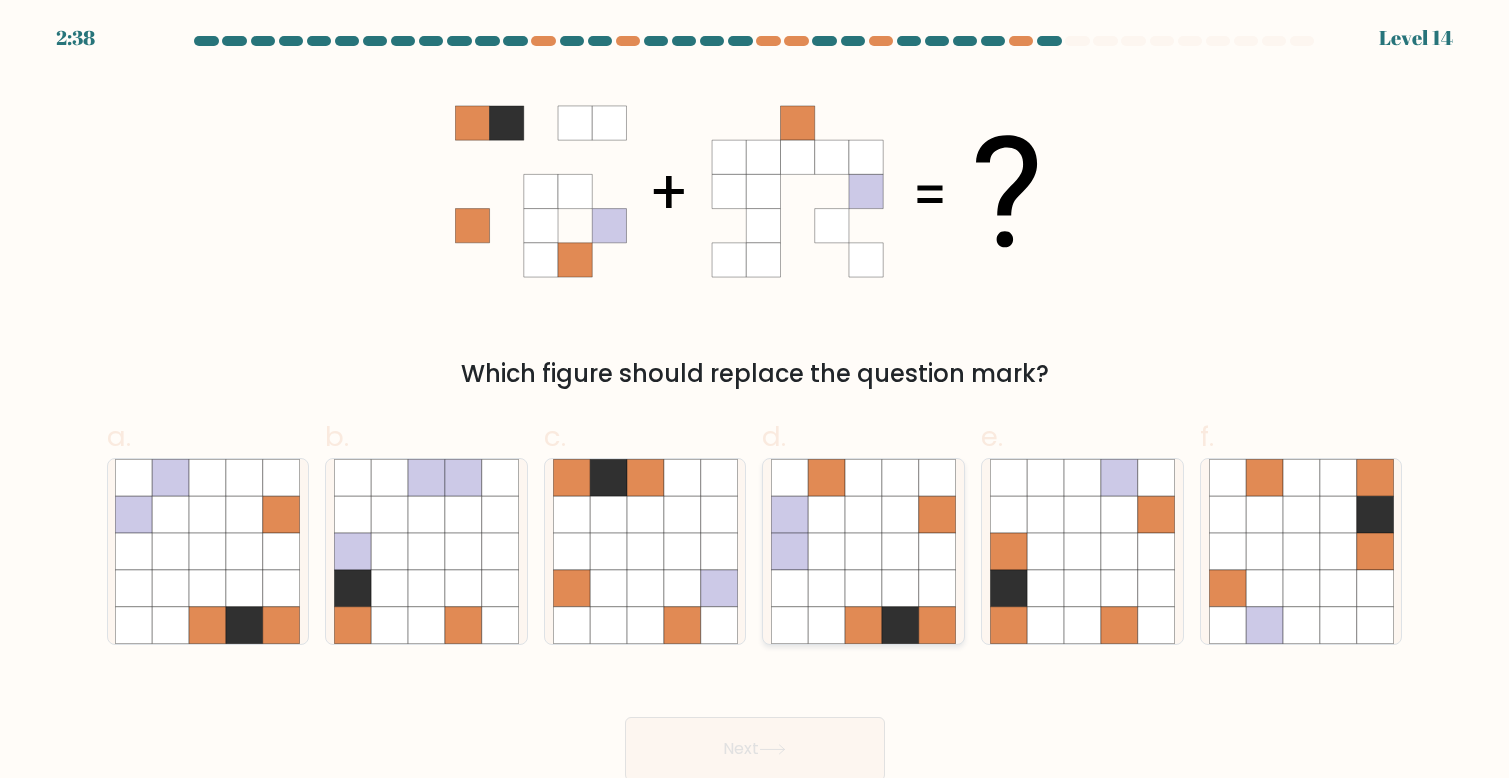 click at bounding box center (863, 588) 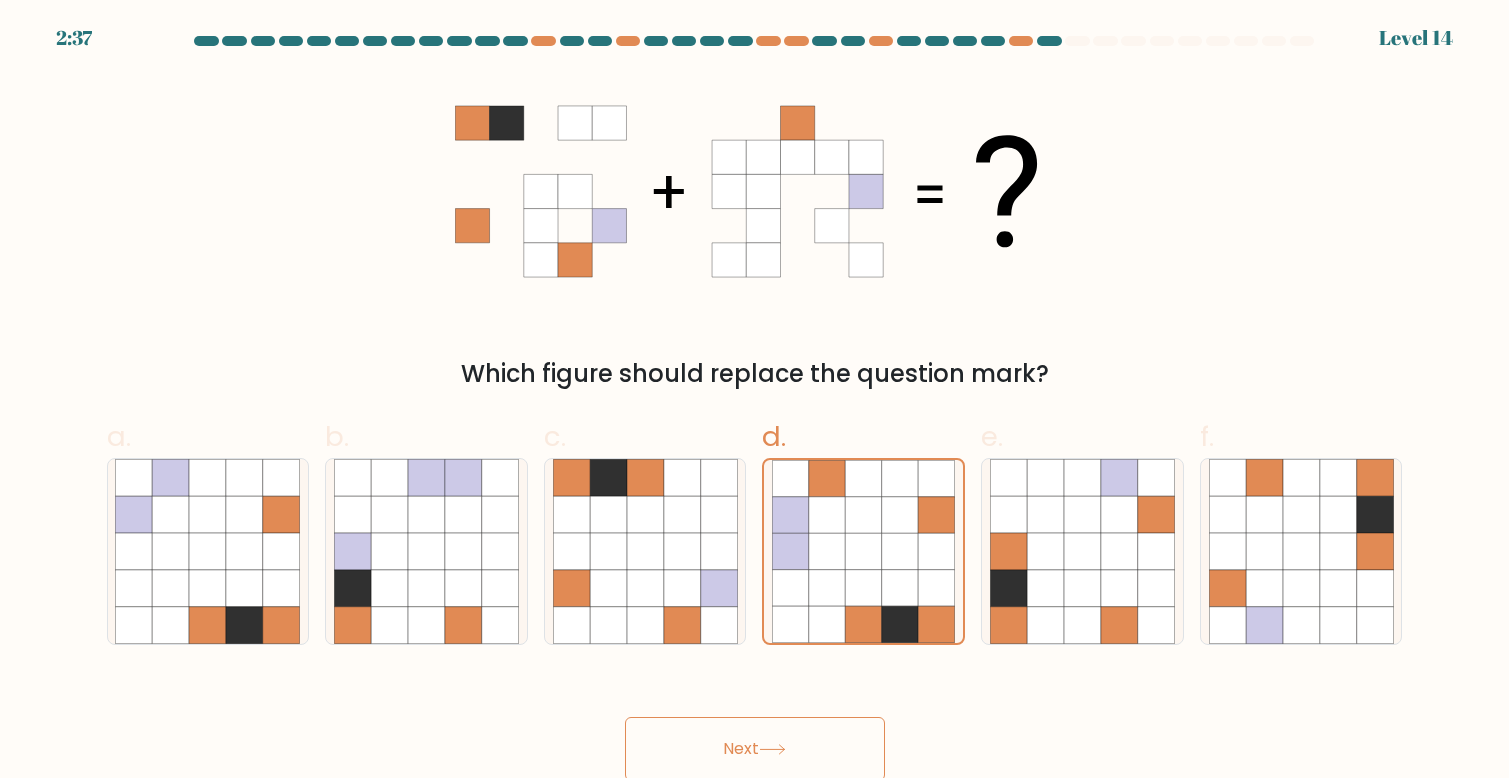 click on "Next" at bounding box center (755, 749) 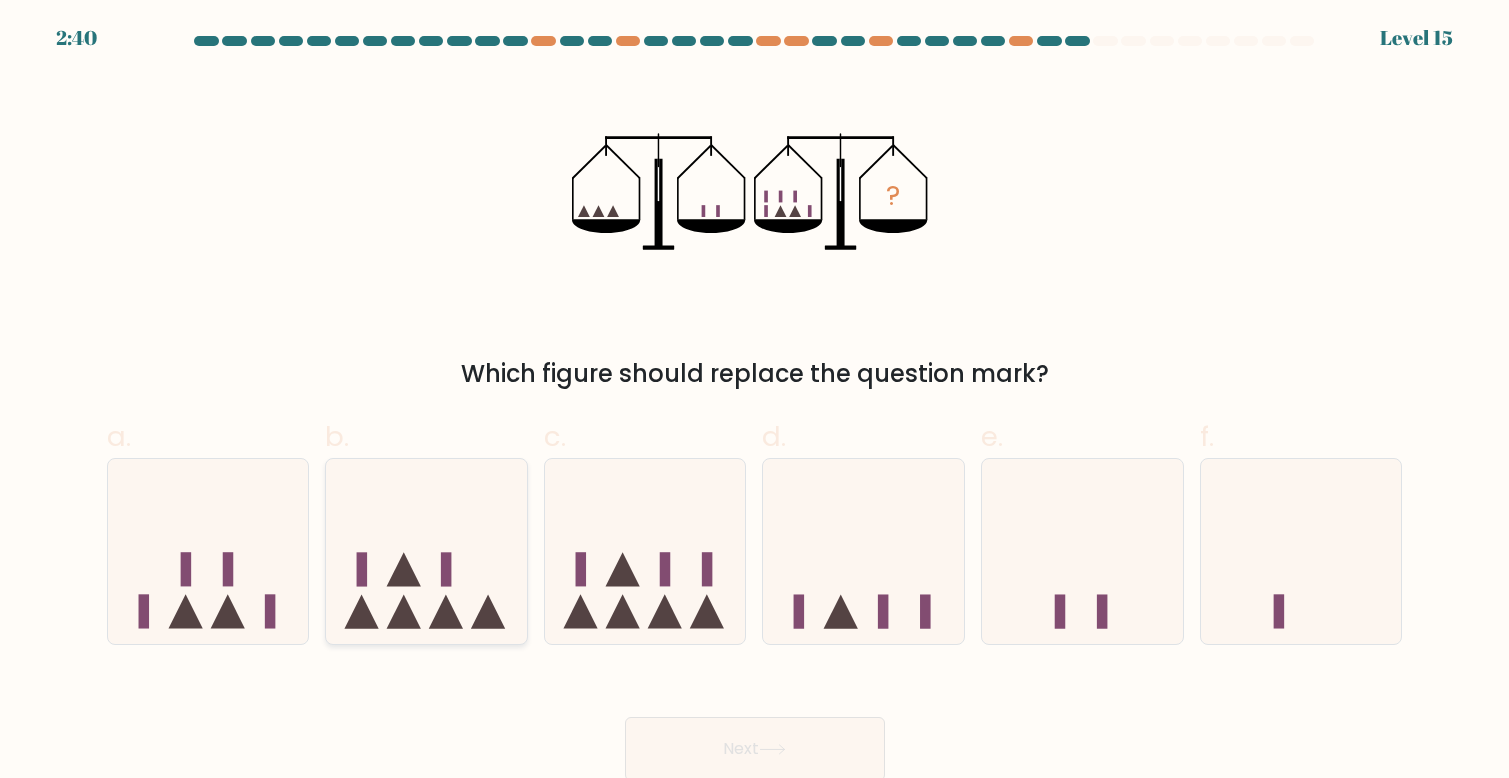 click at bounding box center [404, 612] 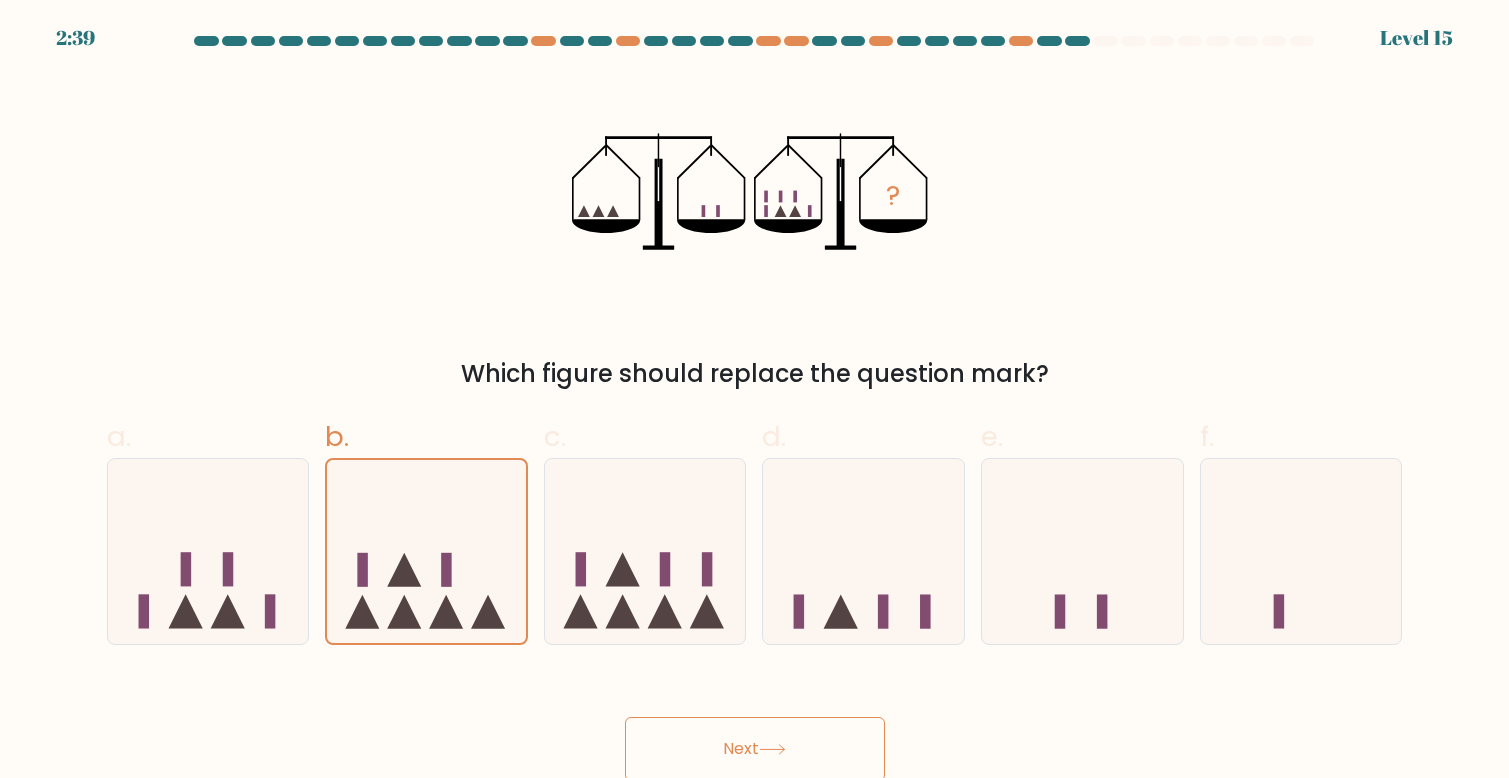 click on "Next" at bounding box center [755, 749] 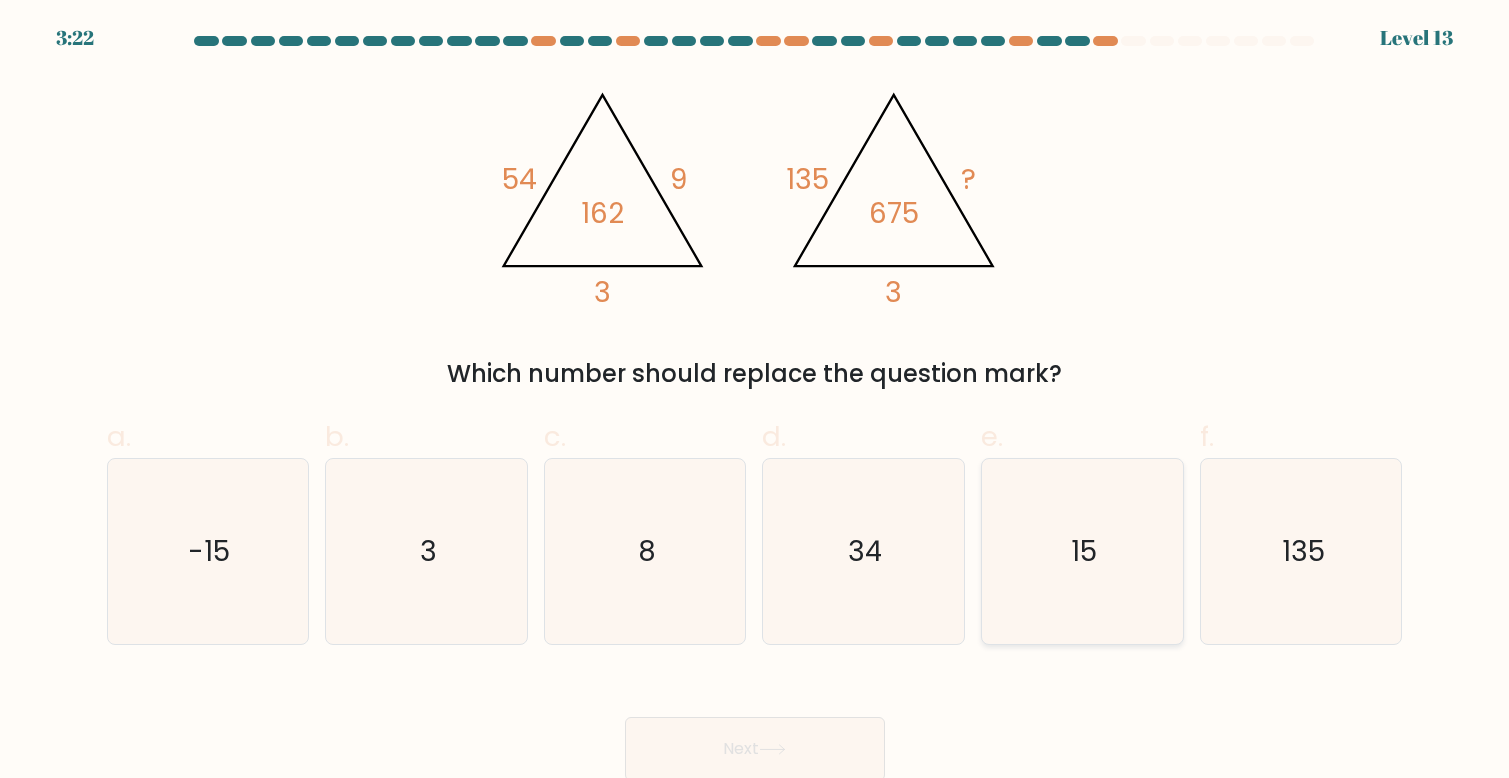 drag, startPoint x: 1107, startPoint y: 559, endPoint x: 991, endPoint y: 642, distance: 142.6359 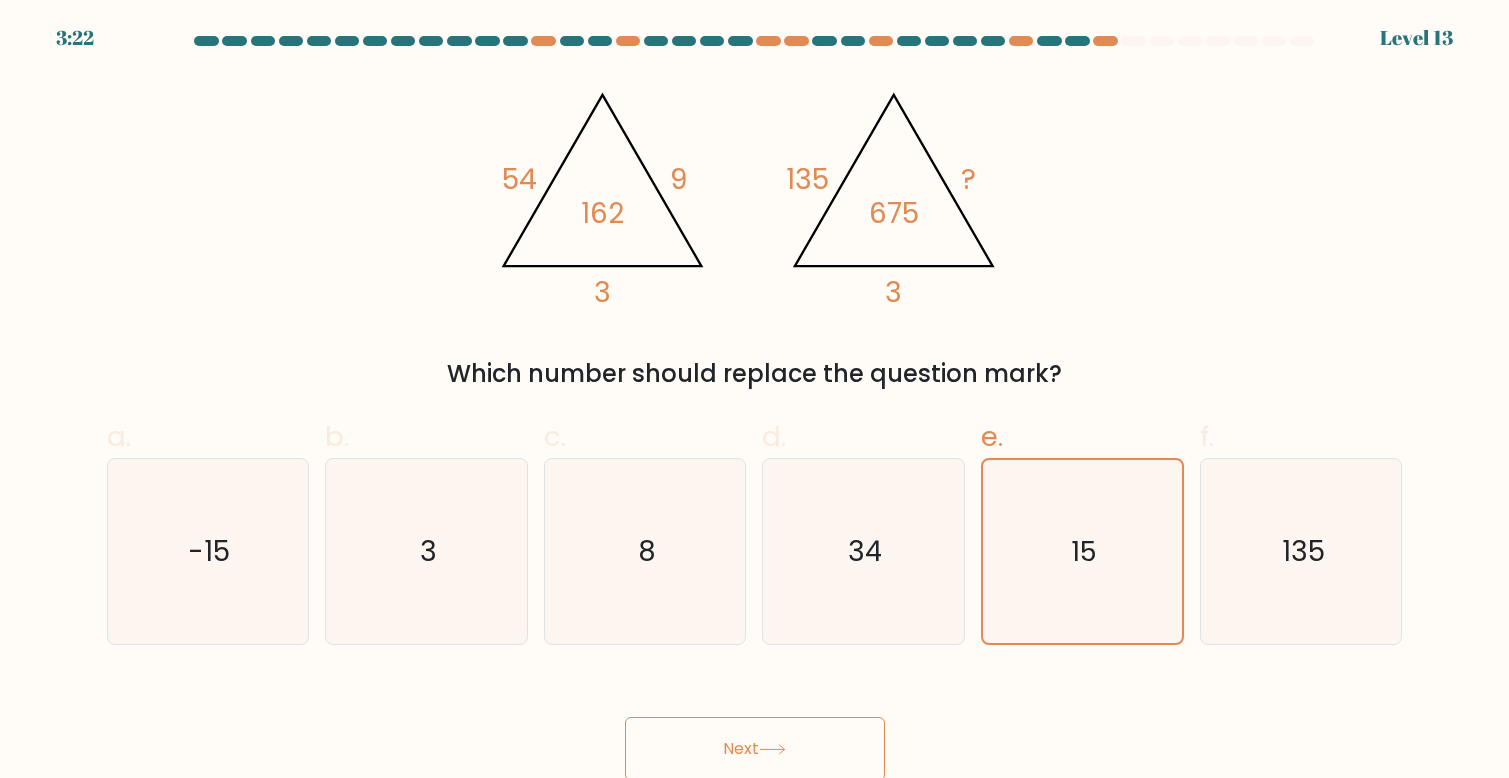 click on "Next" at bounding box center (755, 725) 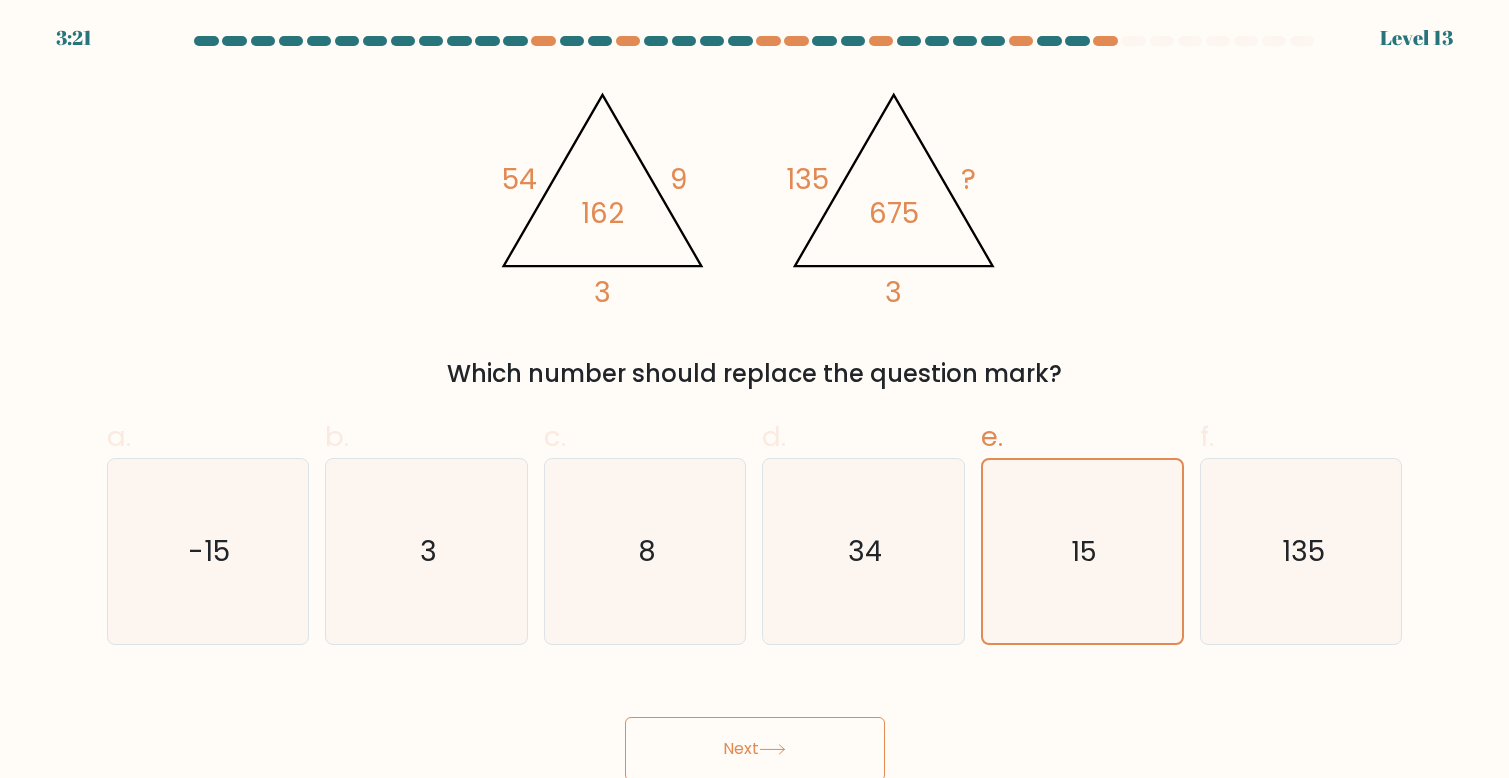 click on "Next" at bounding box center [755, 749] 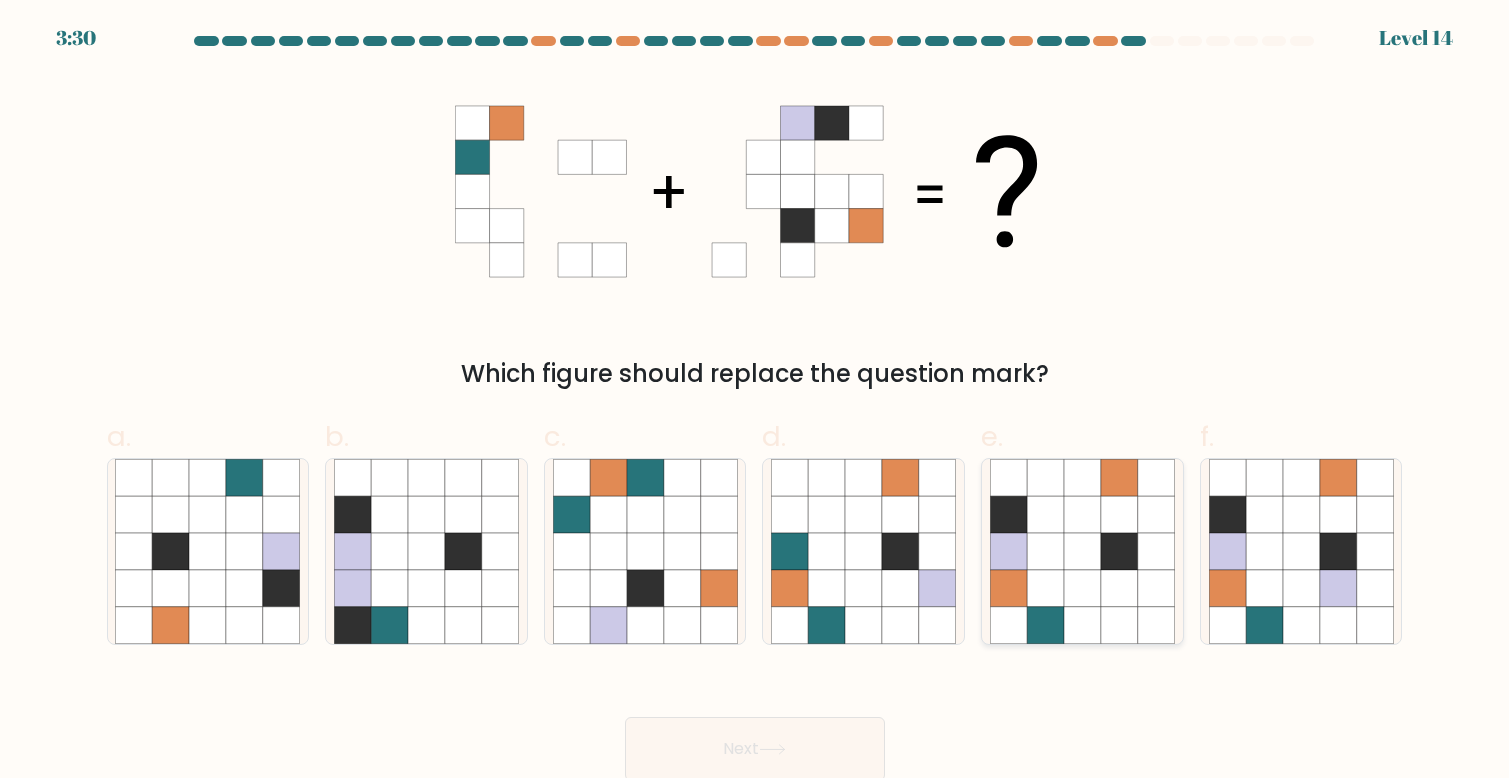 click at bounding box center (1082, 588) 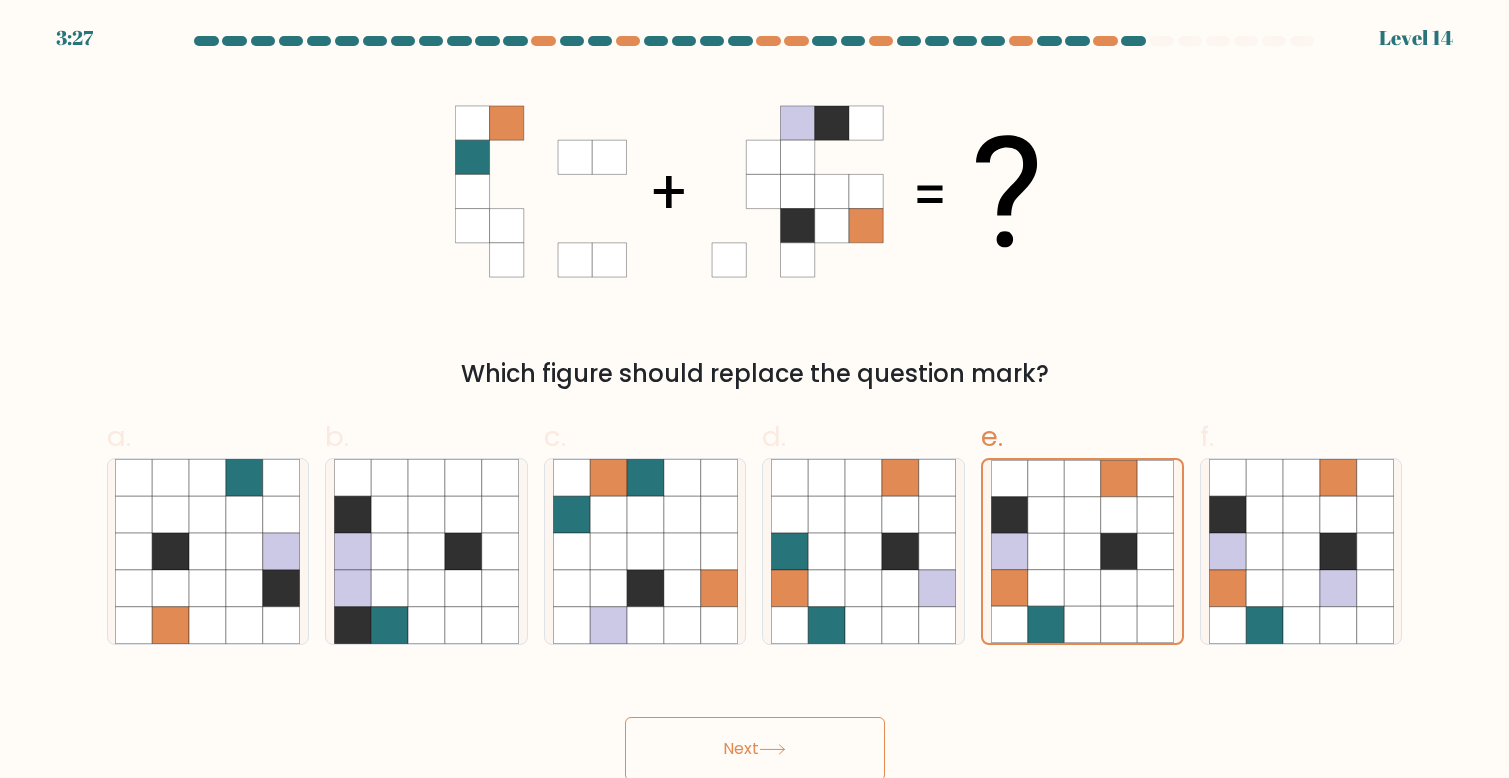 click on "Next" at bounding box center (755, 749) 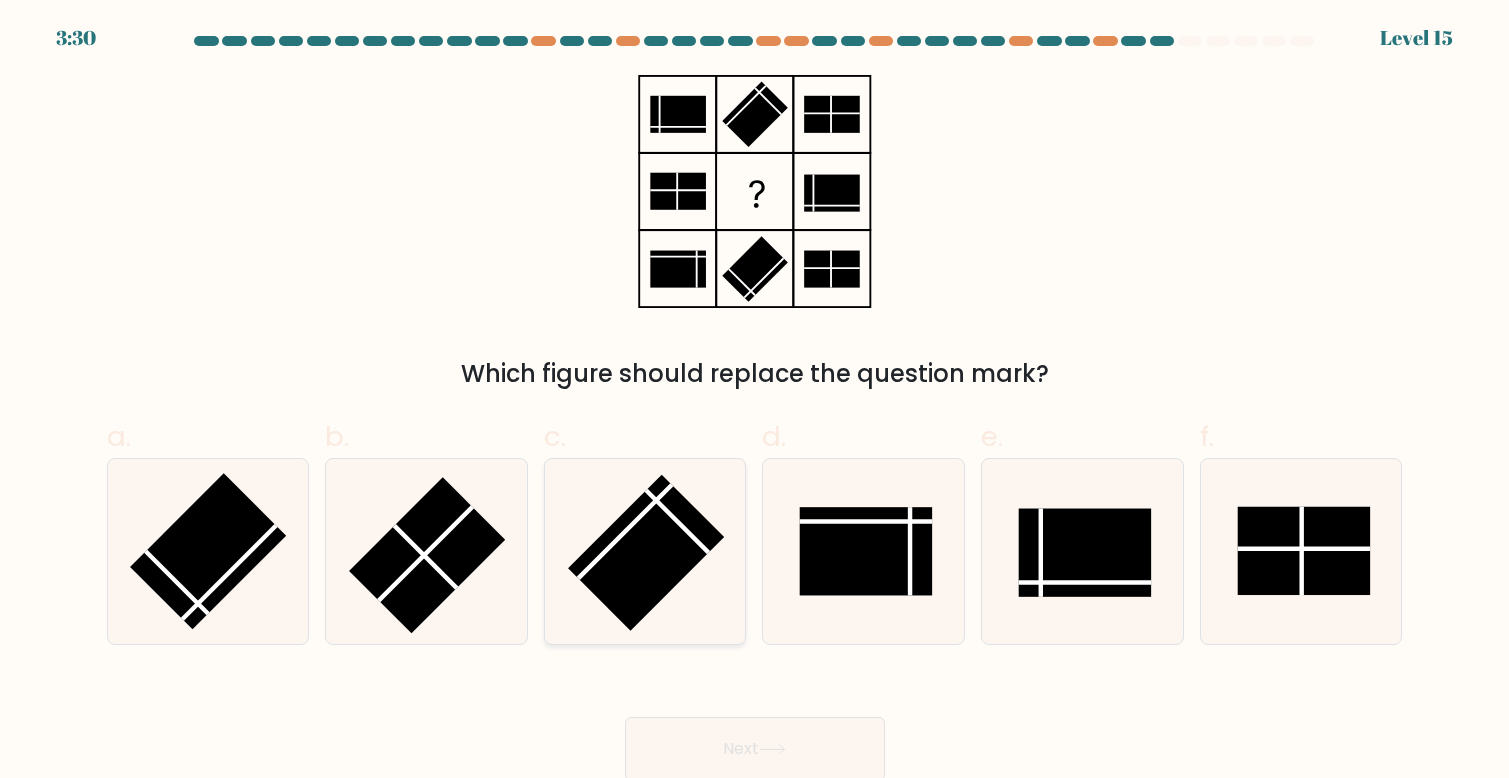 click at bounding box center (646, 552) 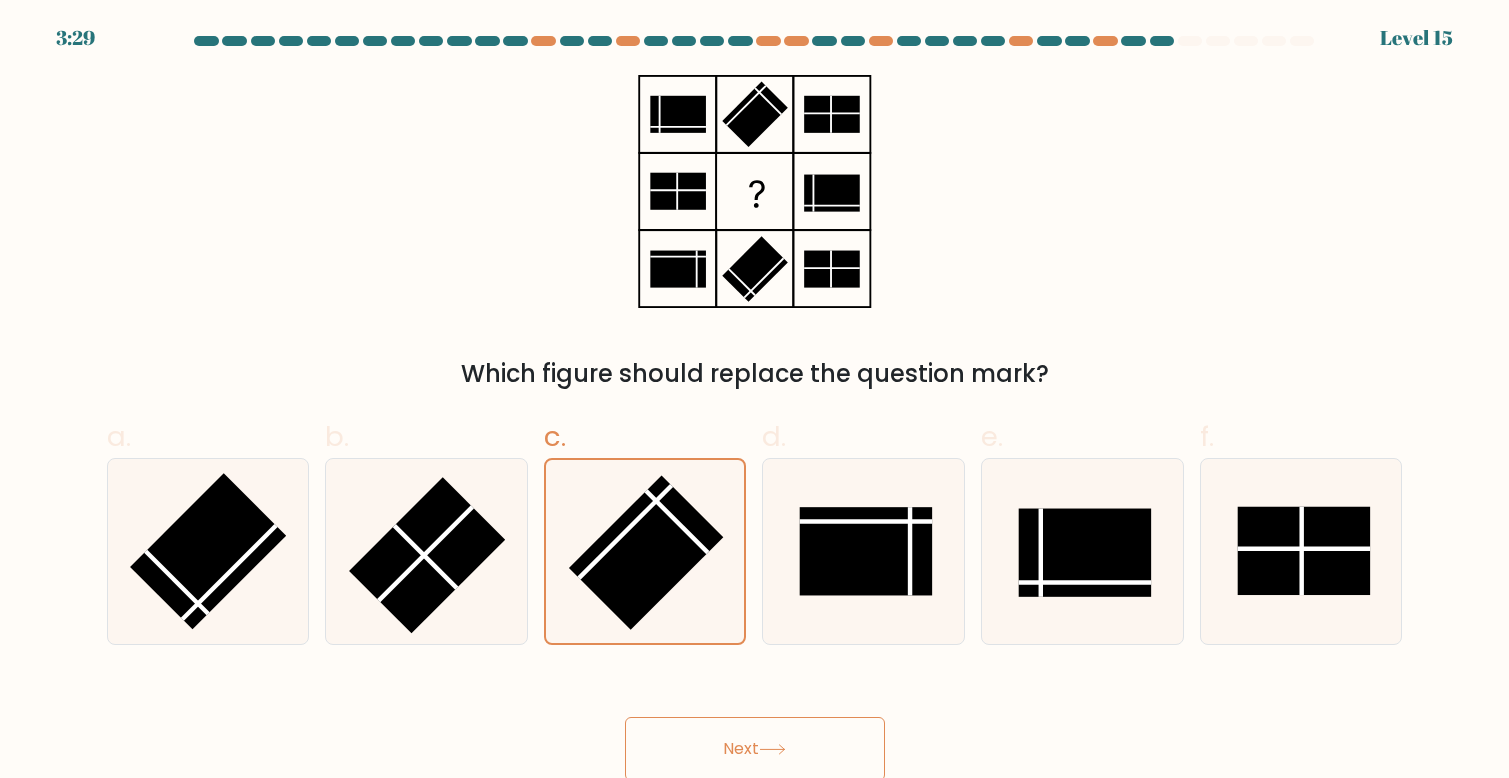 click on "Next" at bounding box center [755, 749] 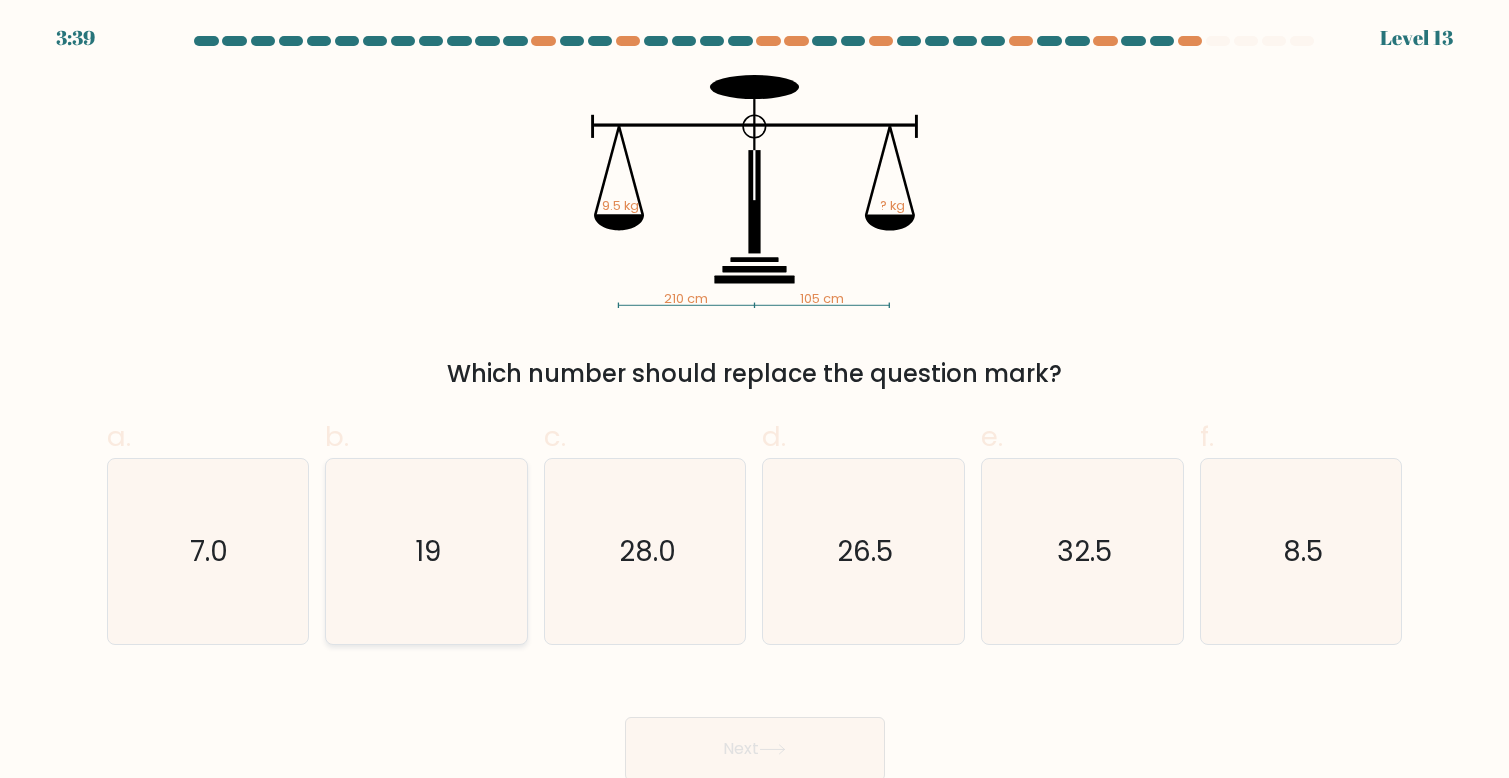 click on "19" at bounding box center [426, 551] 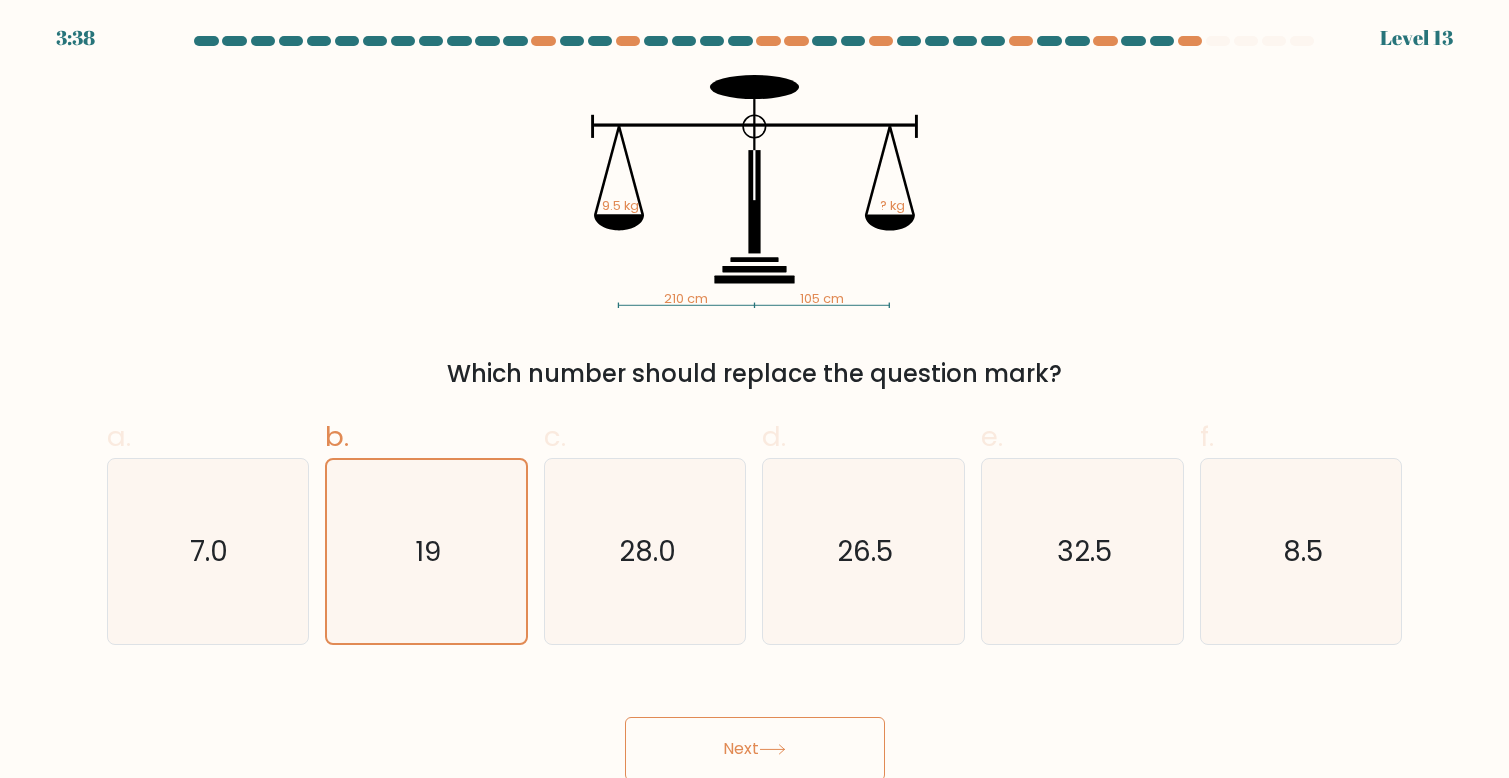 click at bounding box center [772, 749] 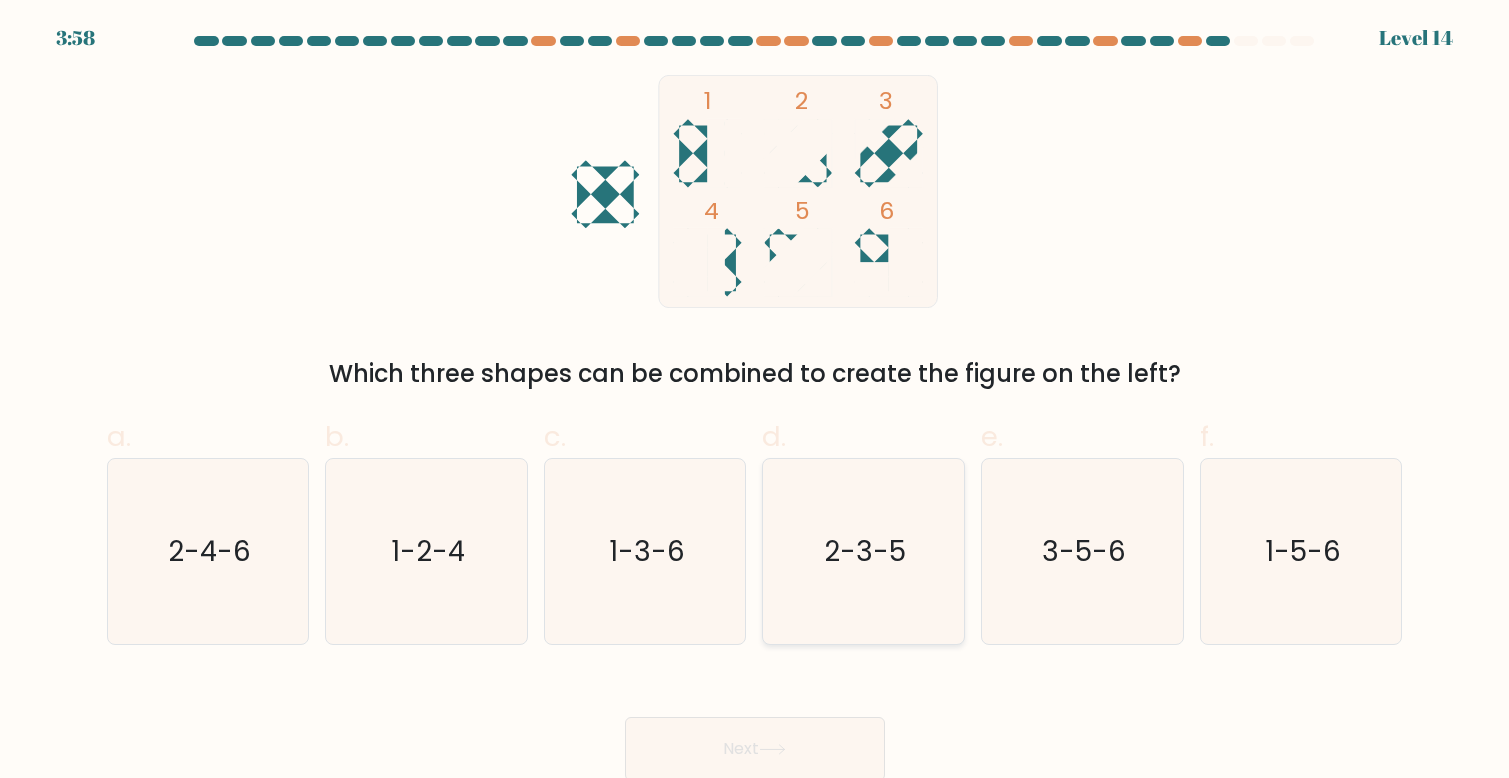 click on "2-3-5" at bounding box center (866, 551) 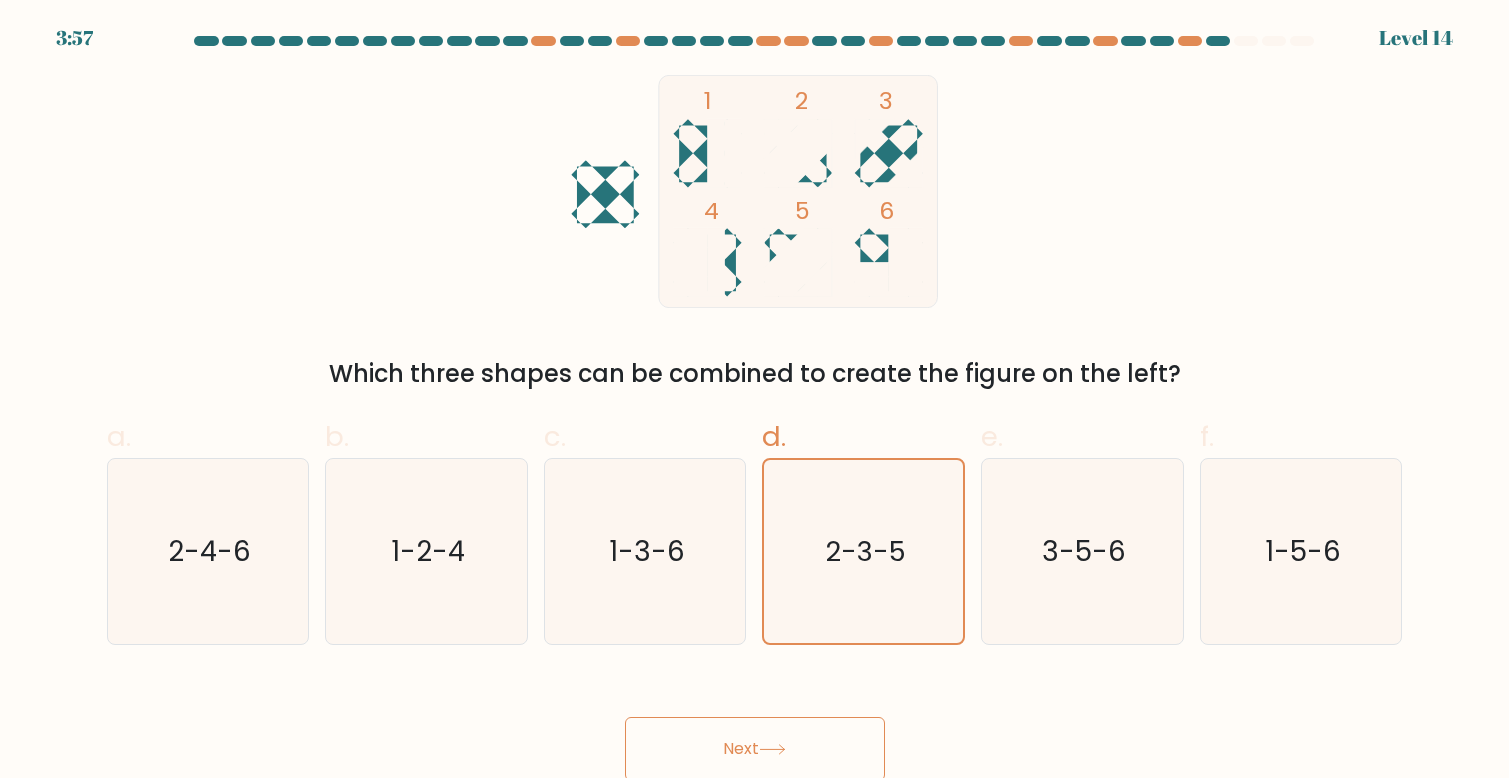 click on "Next" at bounding box center (755, 749) 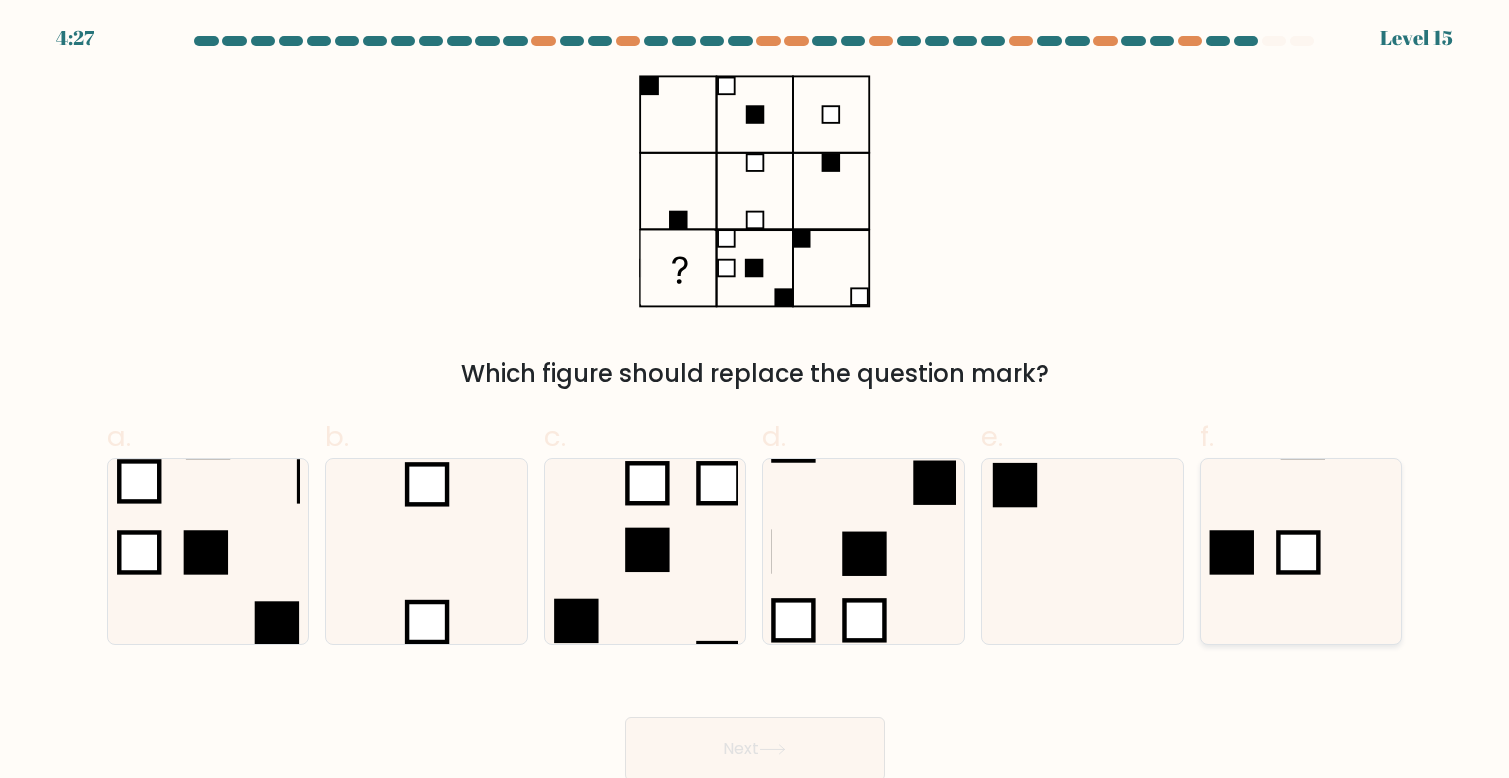 click at bounding box center (1301, 551) 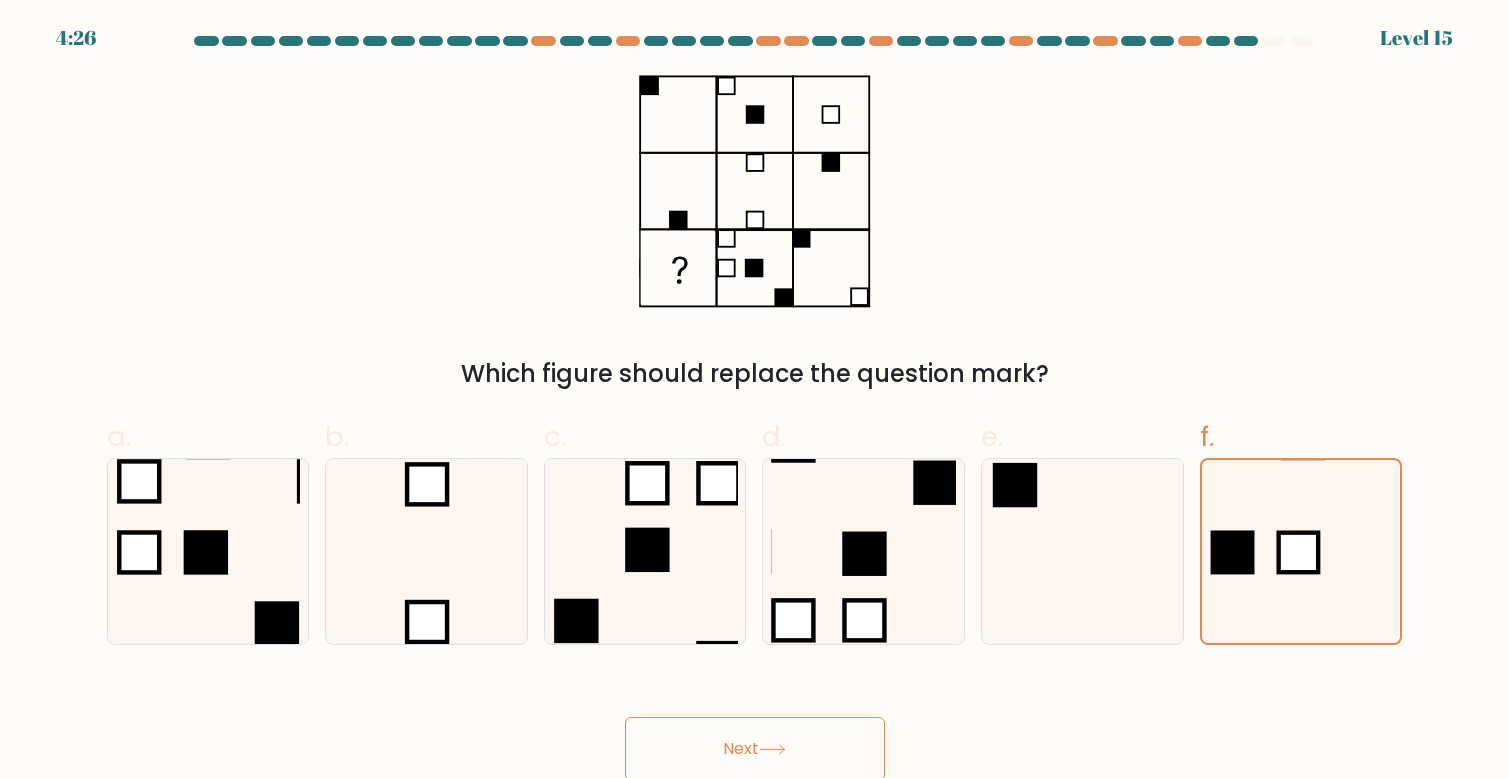 click on "Next" at bounding box center [755, 749] 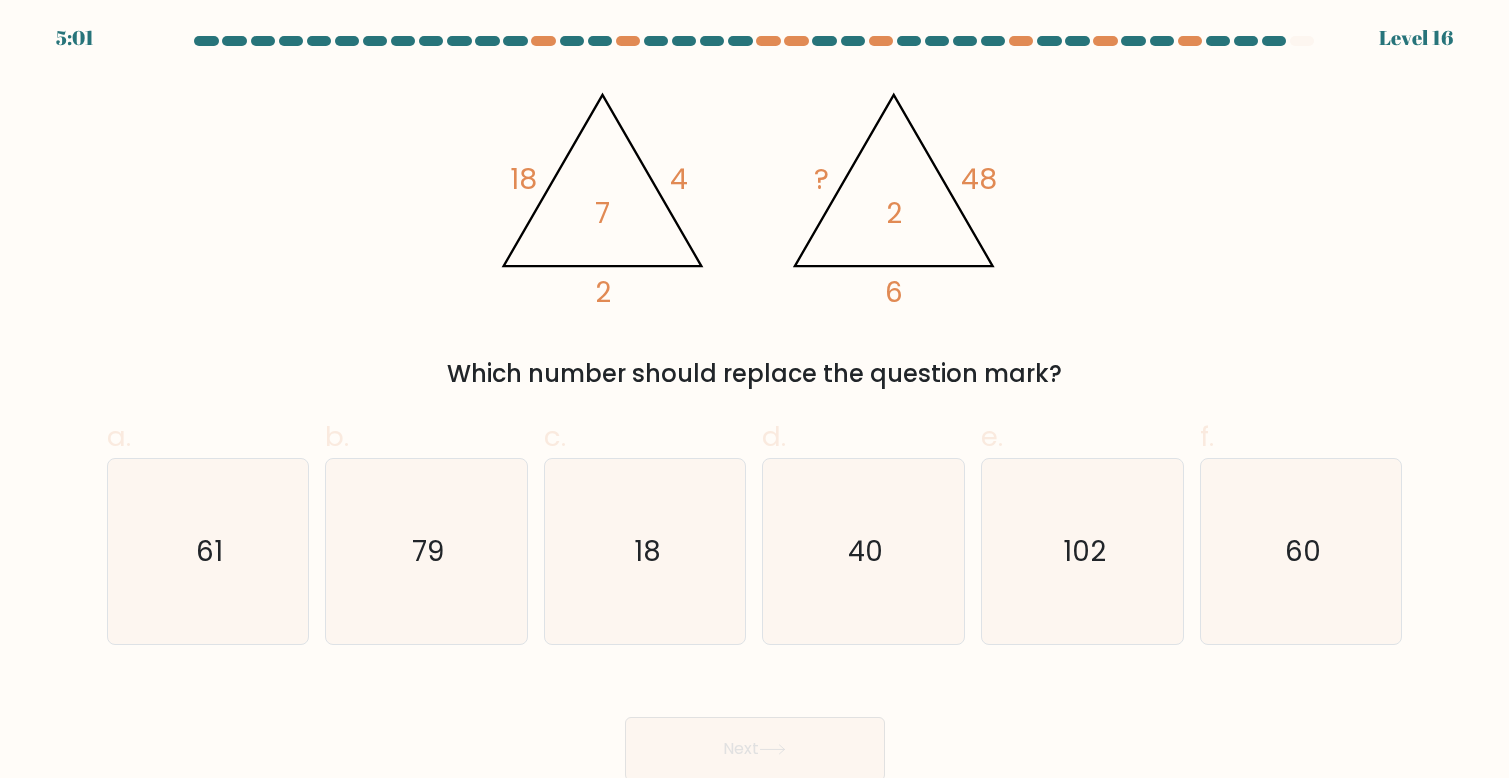 click on "b.
79" at bounding box center [426, 530] 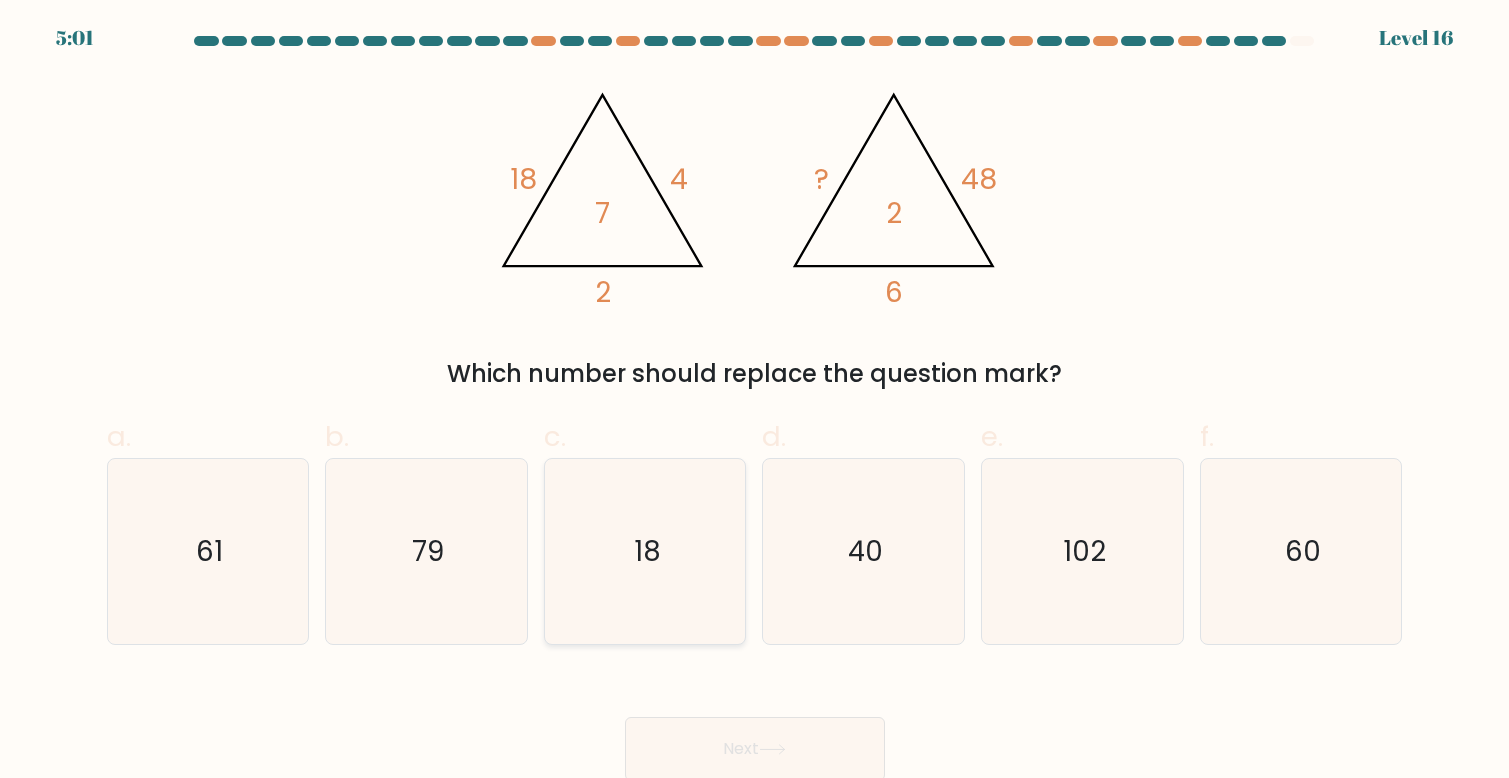 drag, startPoint x: 502, startPoint y: 581, endPoint x: 590, endPoint y: 635, distance: 103.24728 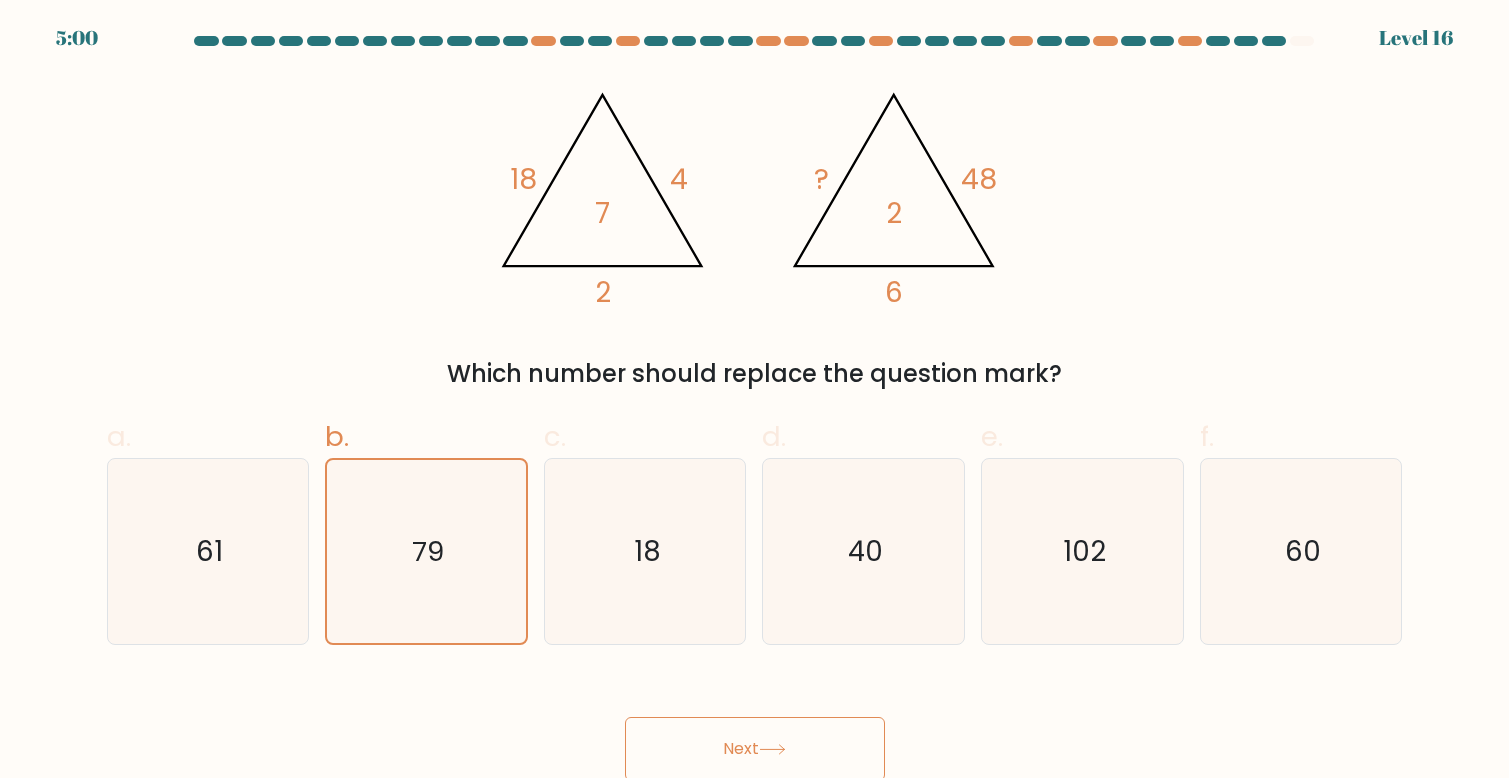 click at bounding box center [772, 749] 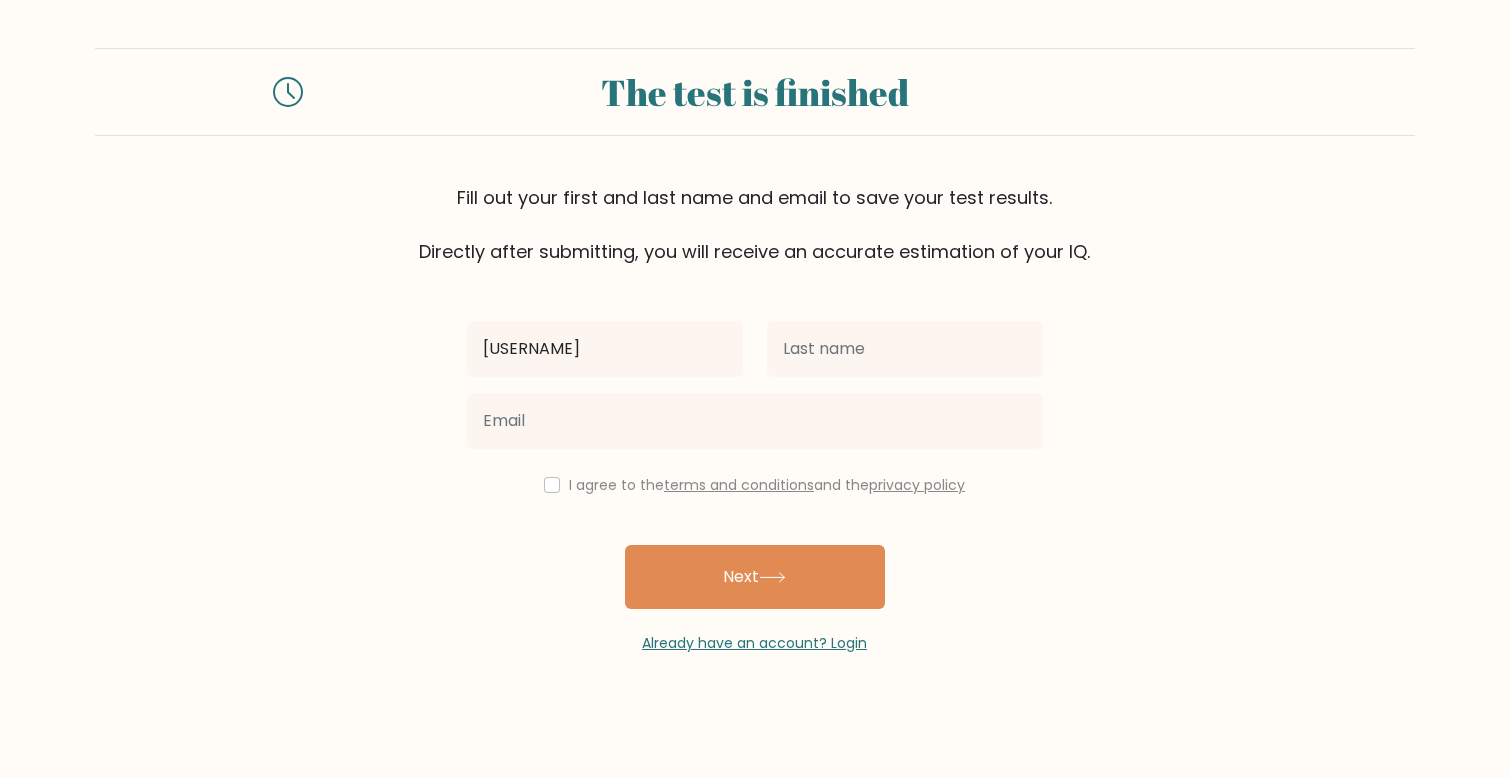 type on "dan" 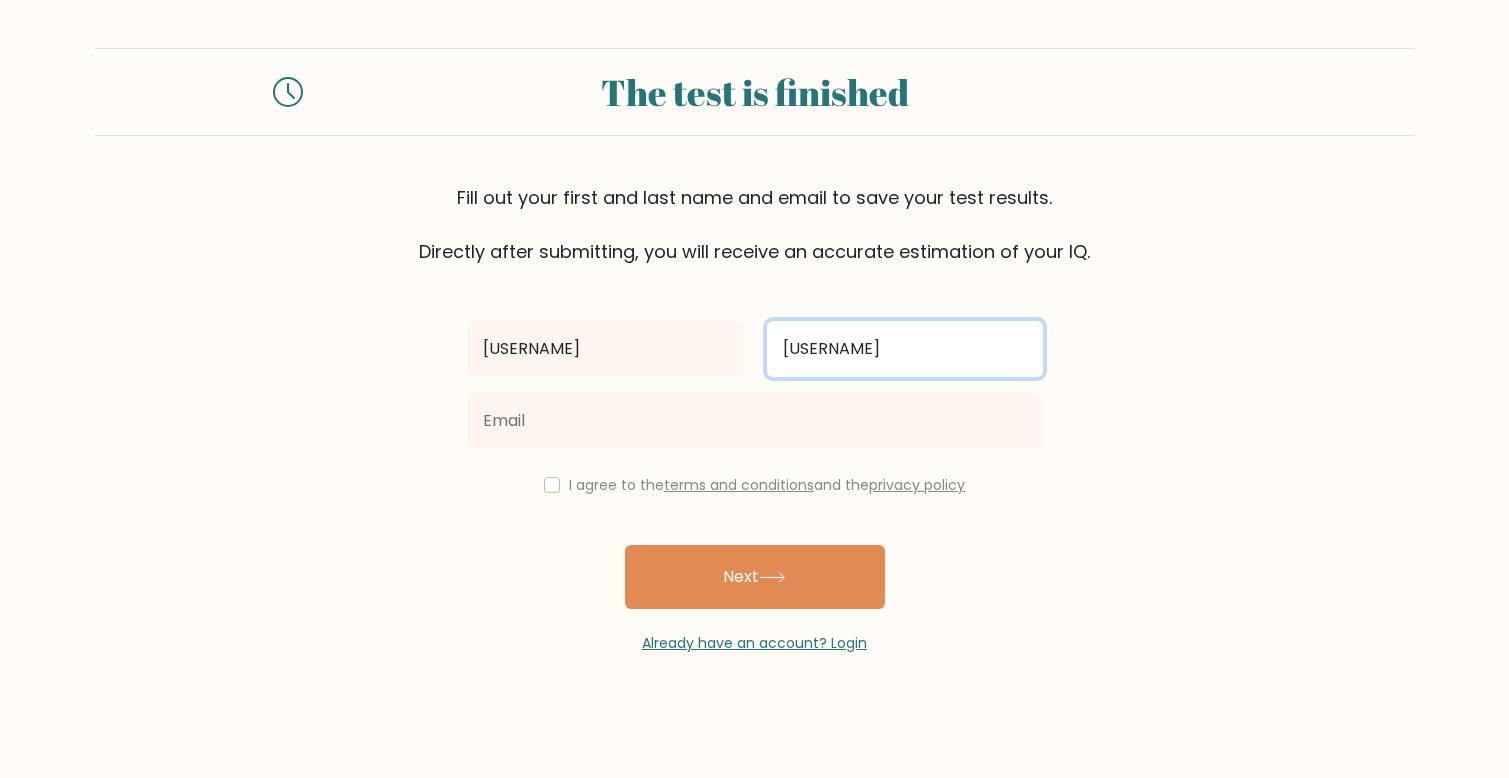 type on "daniel" 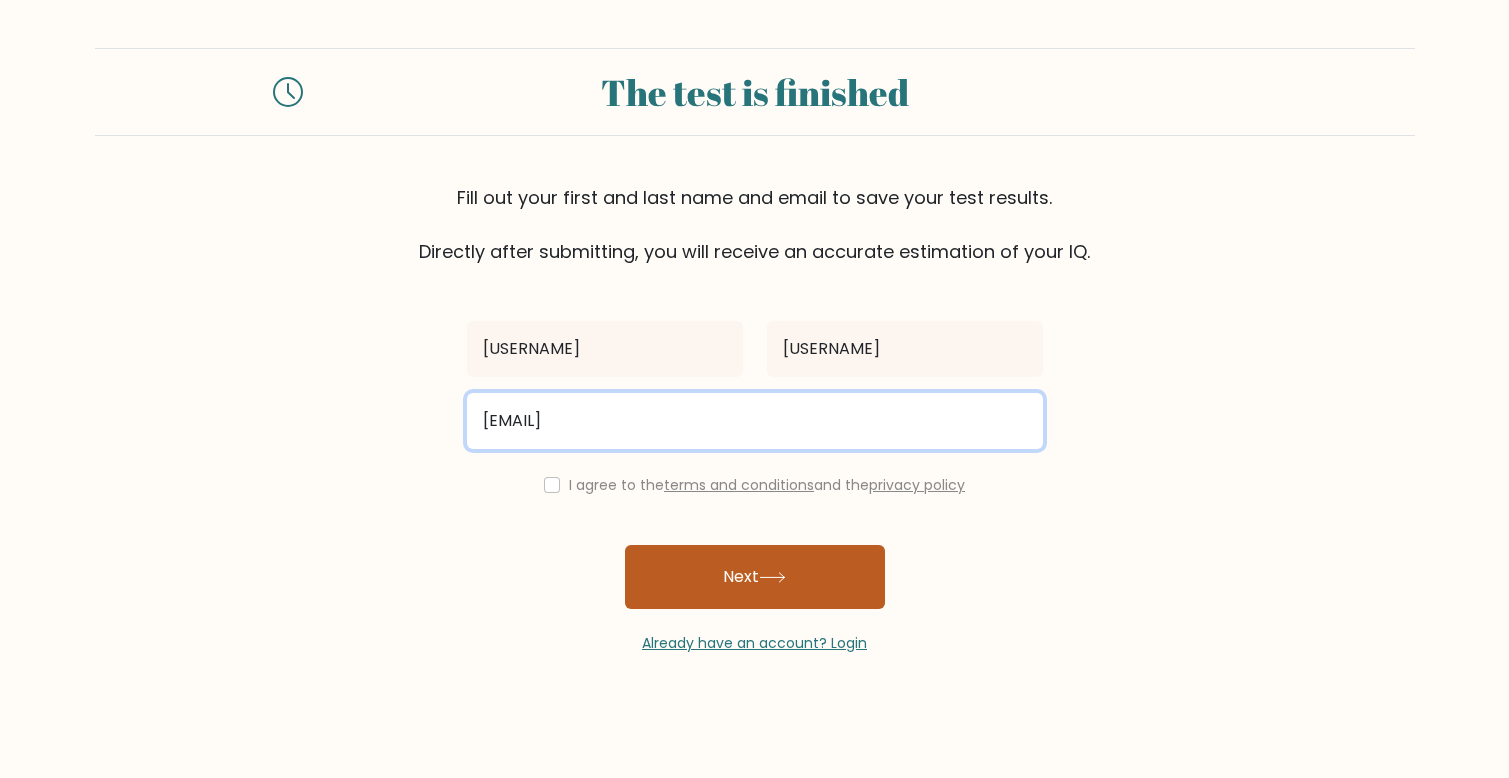 type on "daniel.akmal9898@gmail.com" 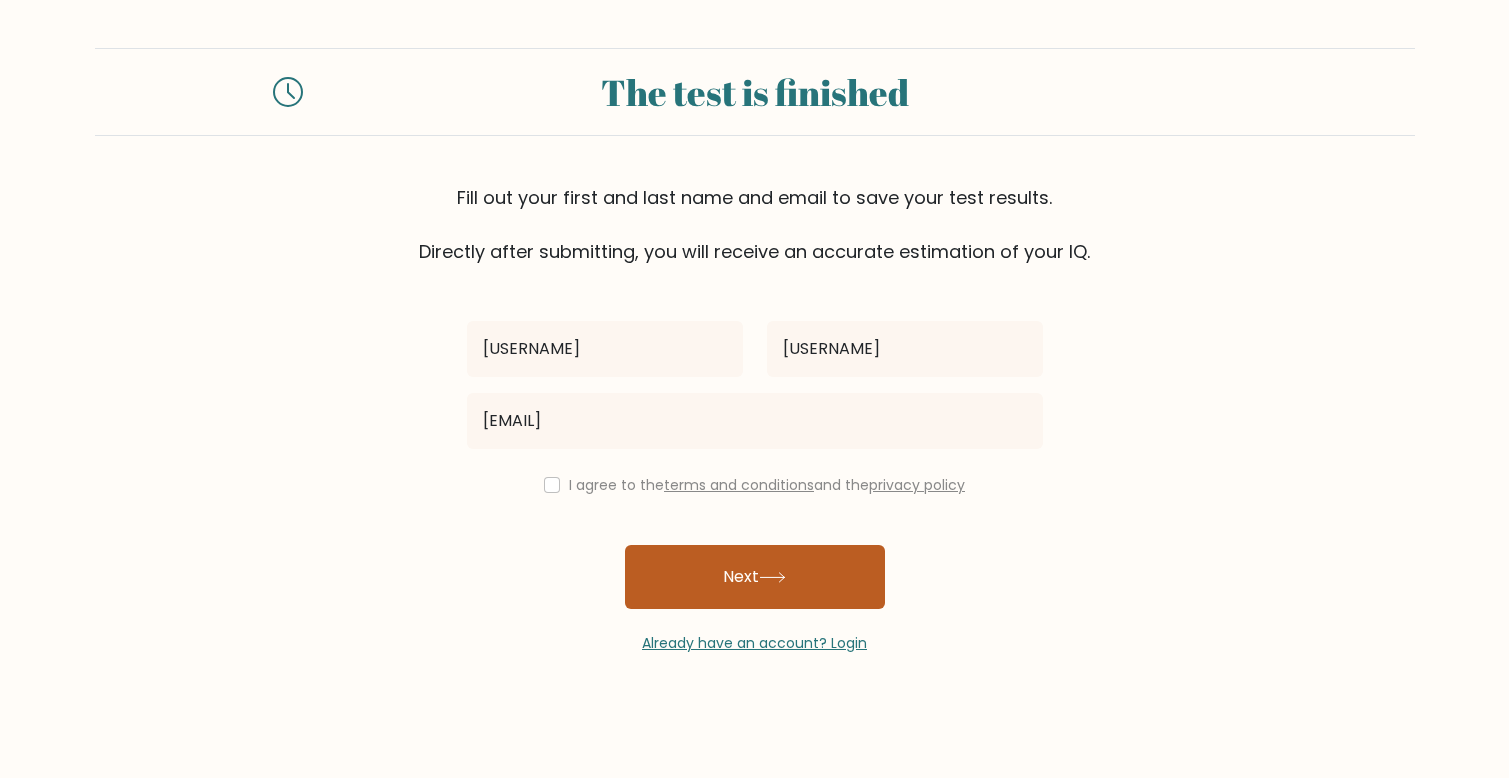 click on "Next" at bounding box center (755, 577) 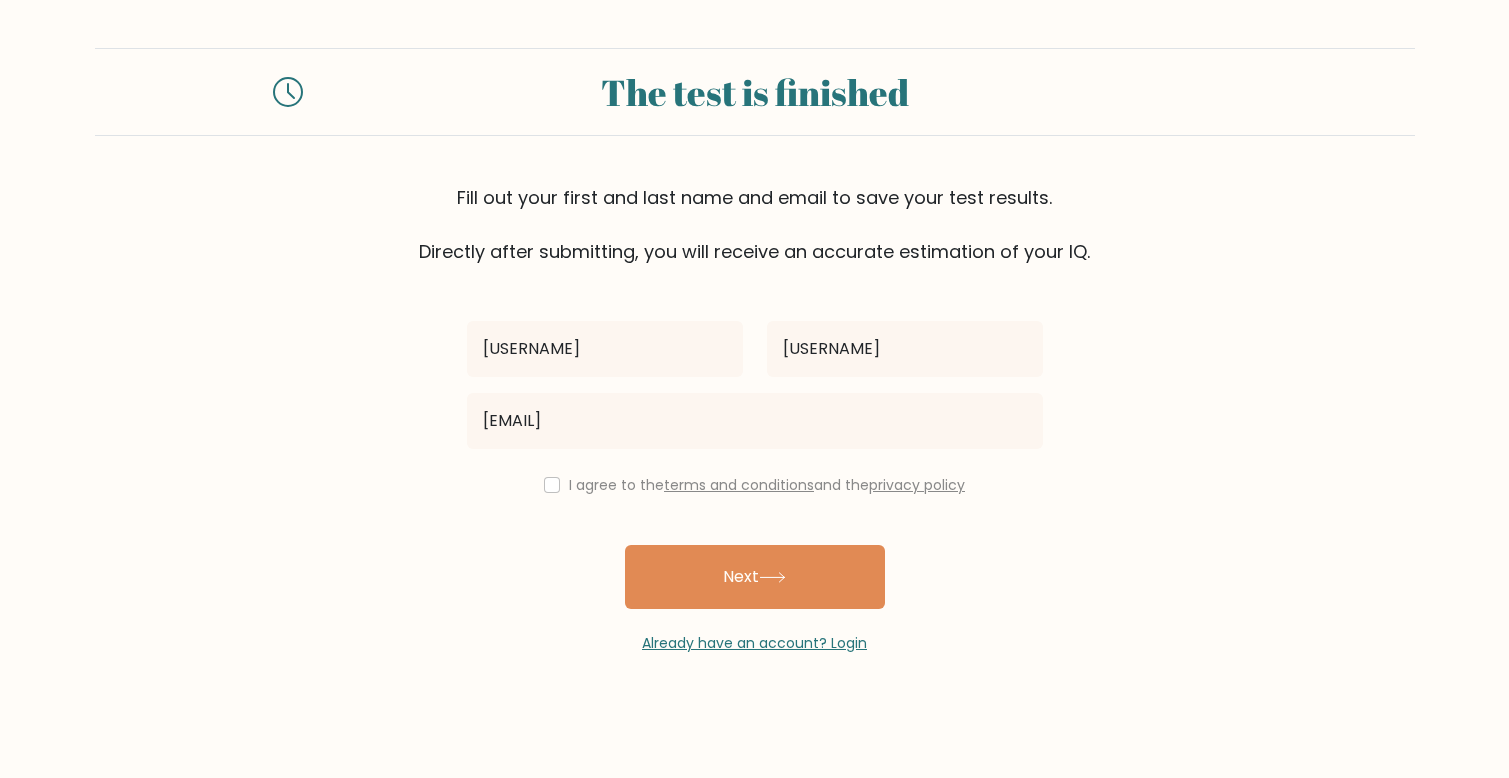 click at bounding box center (552, 485) 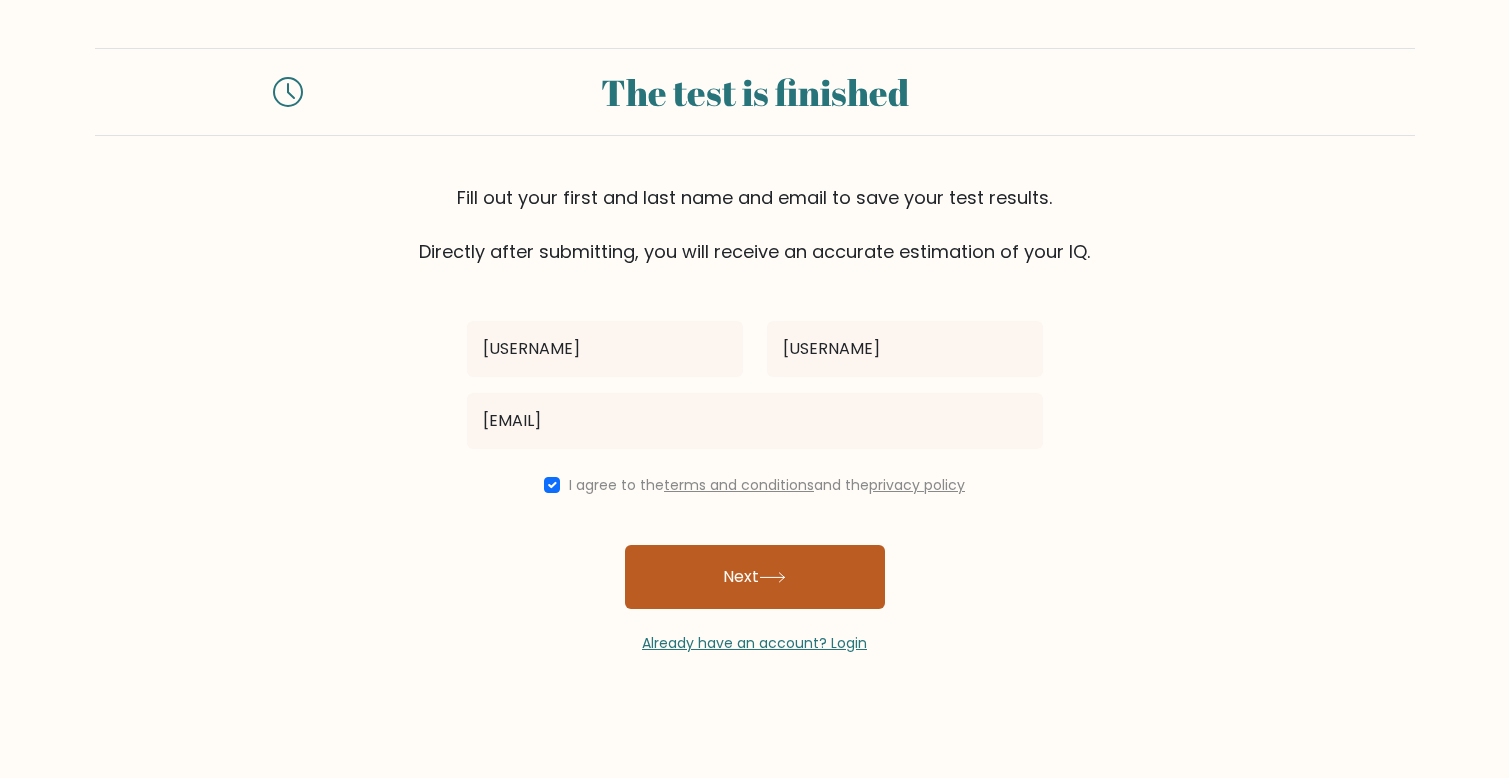 click on "Next" at bounding box center [755, 577] 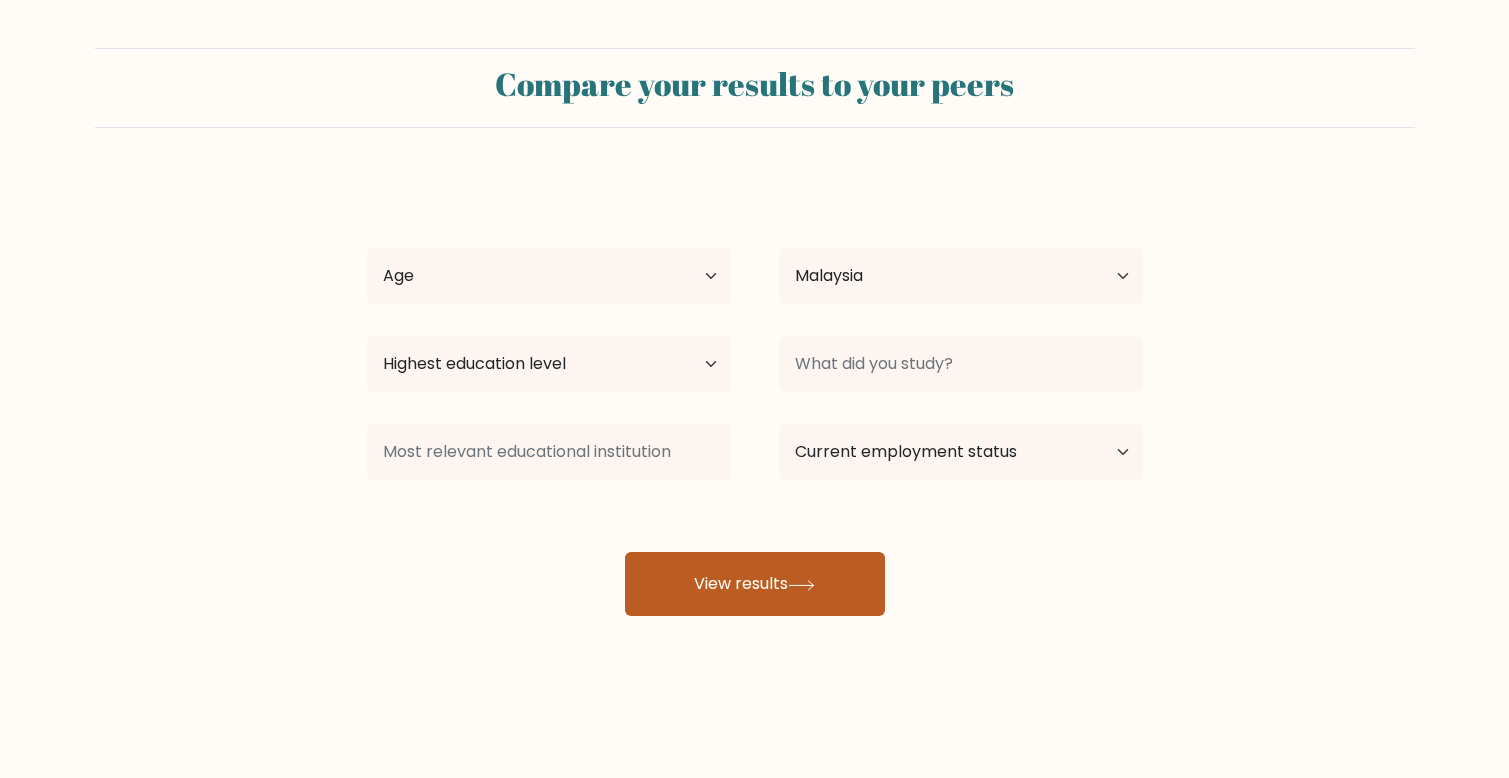 scroll, scrollTop: 0, scrollLeft: 0, axis: both 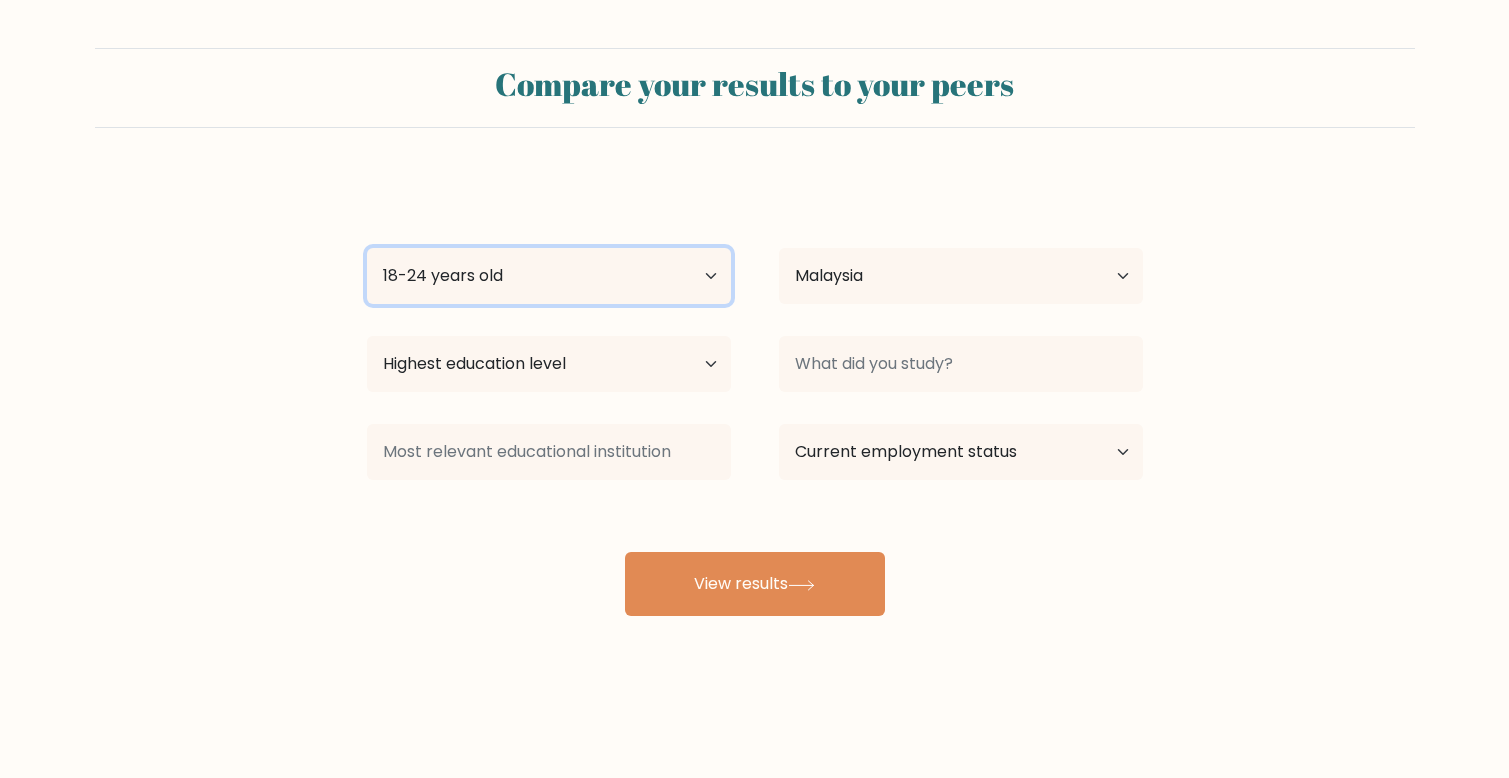 select on "25_34" 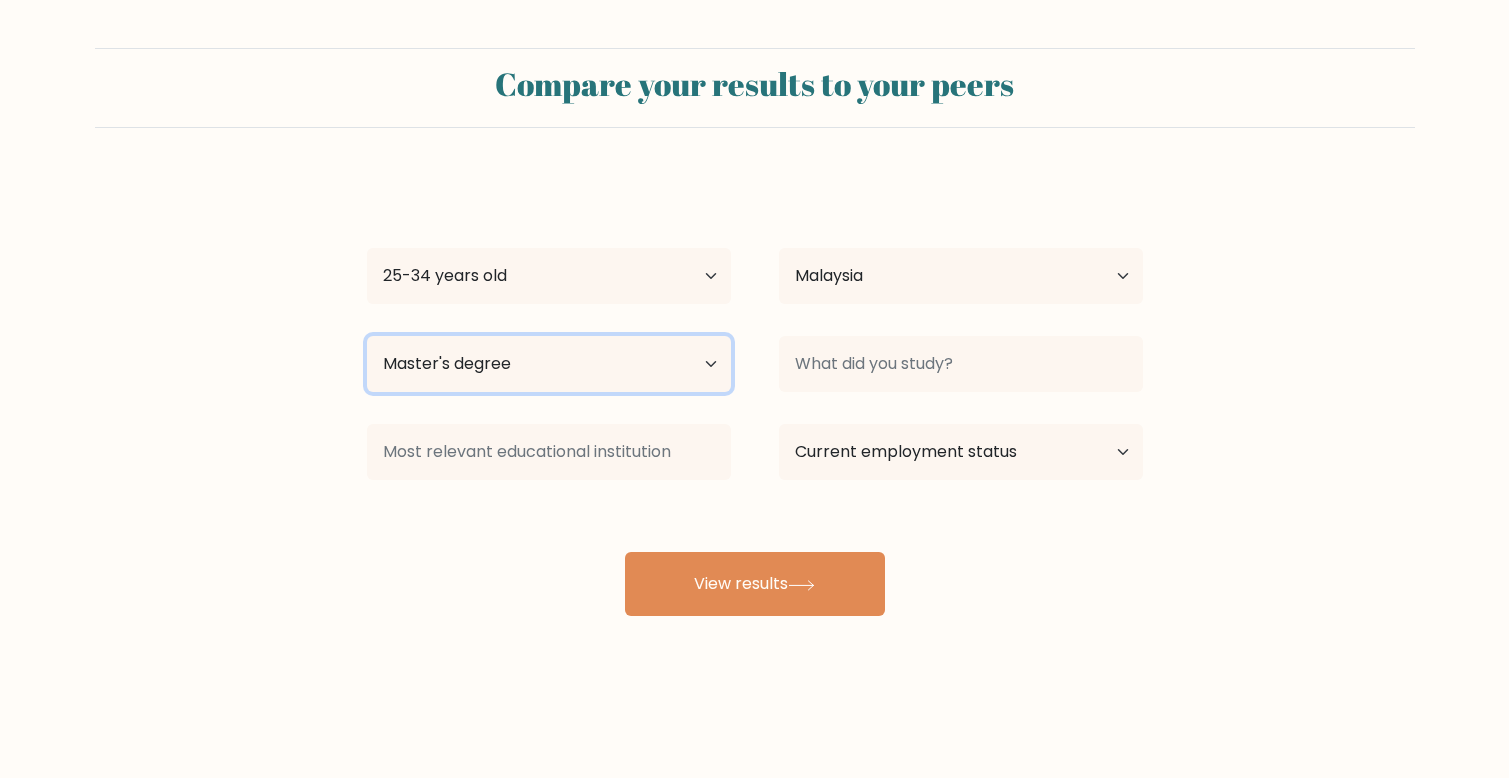 select on "bachelors_degree" 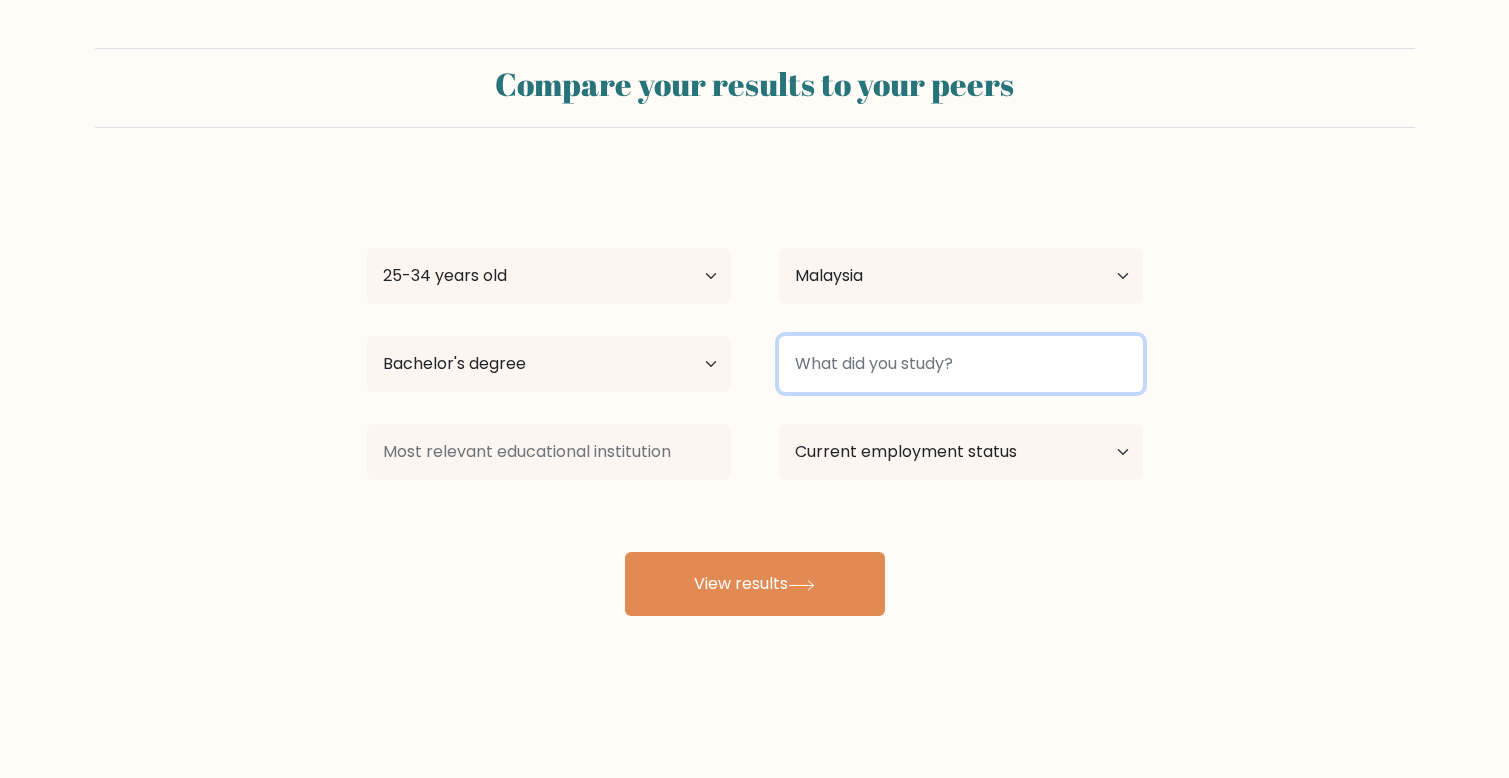 click at bounding box center (961, 364) 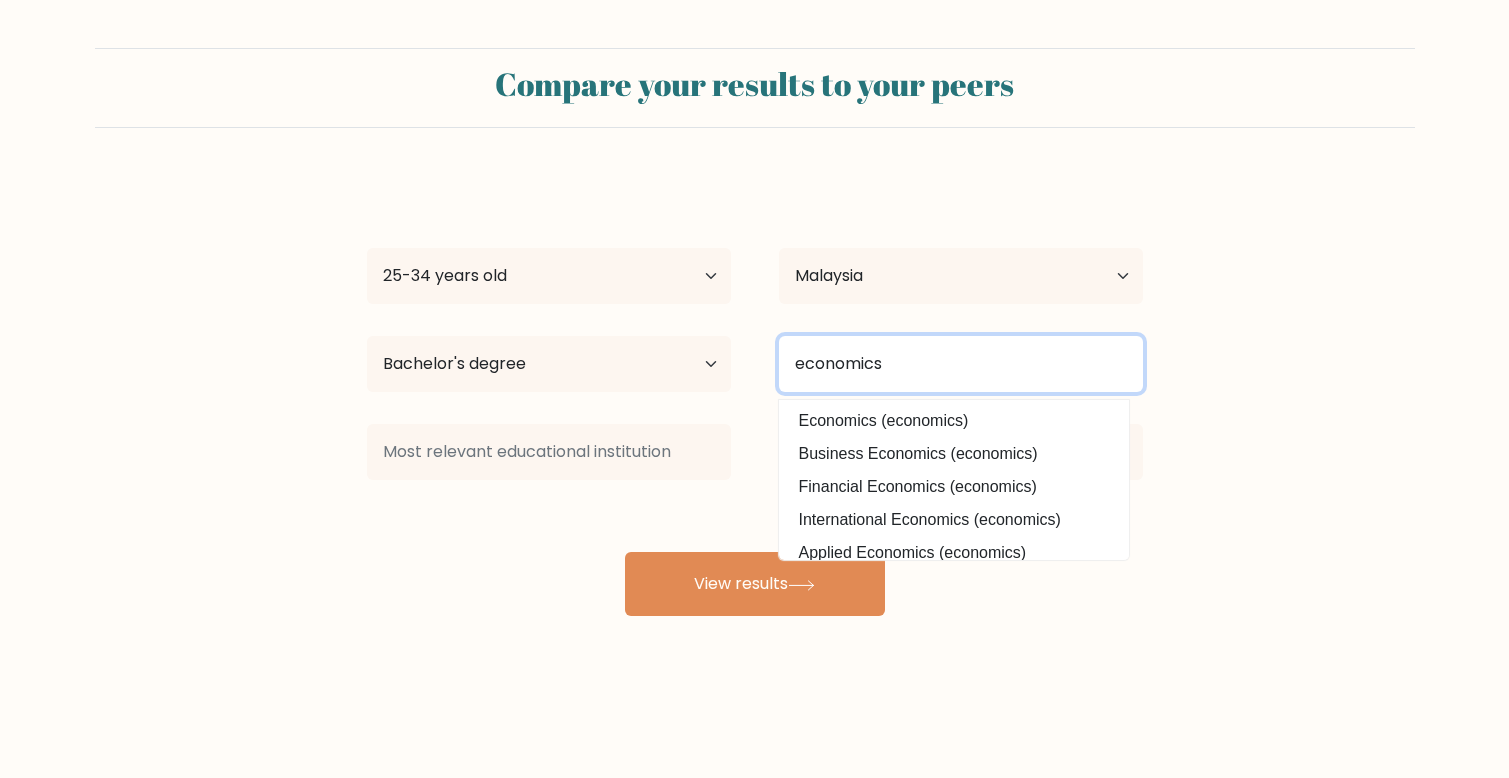 type on "economics" 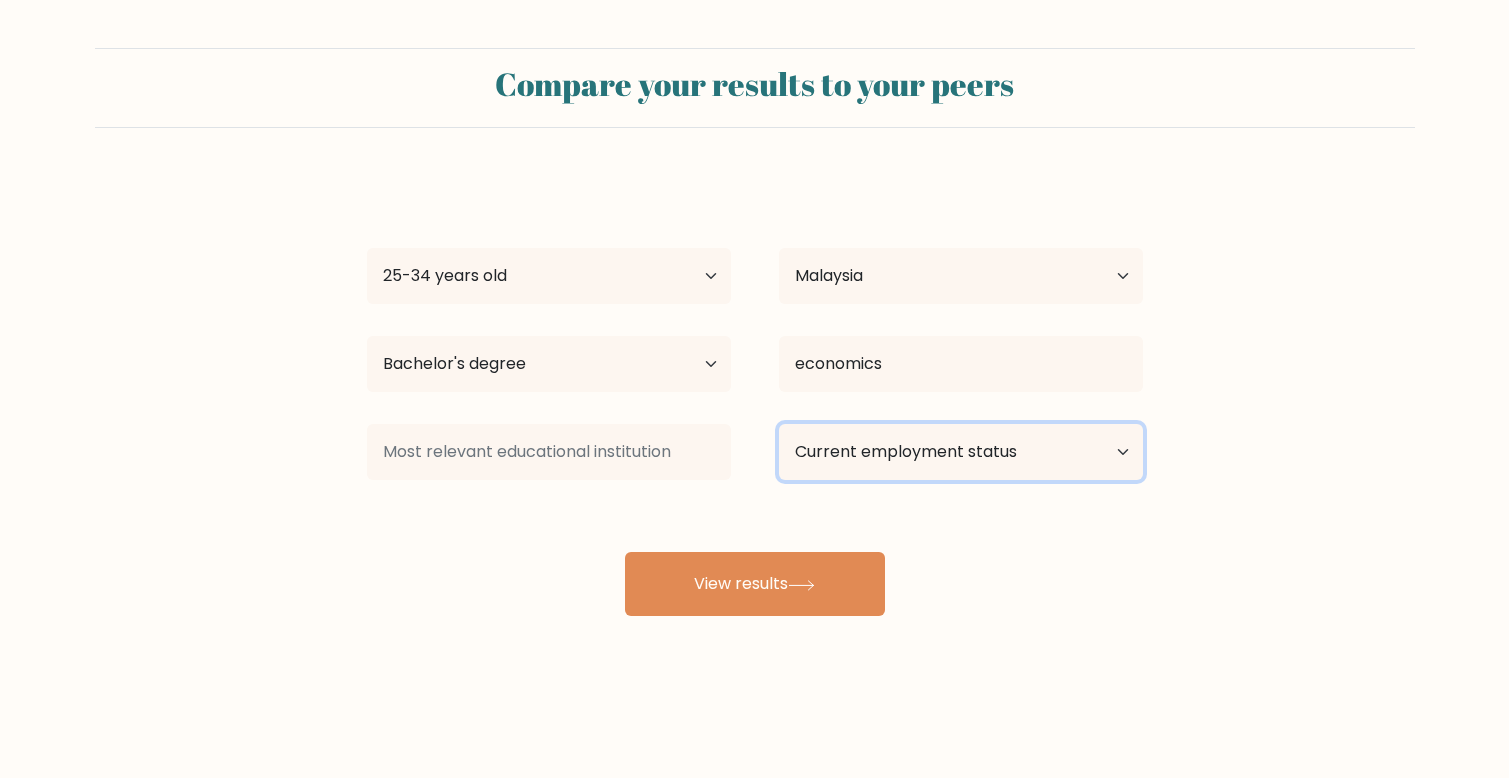 select on "employed" 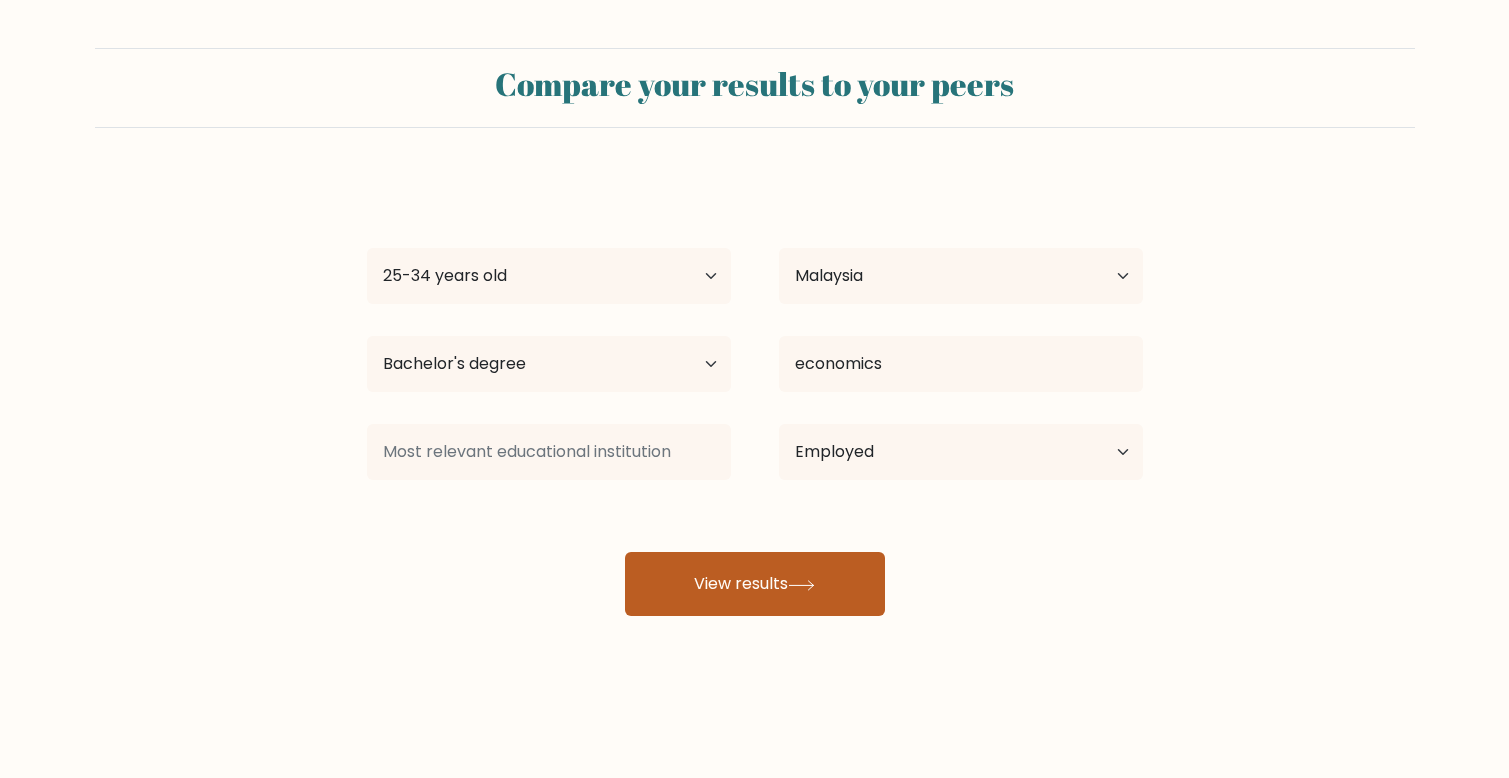 click on "dan
daniel
Age
Under 18 years old
18-24 years old
25-34 years old
35-44 years old
45-54 years old
55-64 years old
65 years old and above
Country
Afghanistan
Albania
Algeria
American Samoa
Andorra
Angola
Anguilla
Antarctica
Antigua and Barbuda
Argentina
Armenia
Aruba
Australia
Austria
Azerbaijan
Bahamas
Bahrain
Bangladesh
Barbados
Belarus
Belgium
Belize
Benin
Bermuda
Bhutan
Bolivia
Bonaire, Sint Eustatius and Saba
Bosnia and Herzegovina
Botswana
Bouvet Island
Brazil
Brunei" at bounding box center [755, 396] 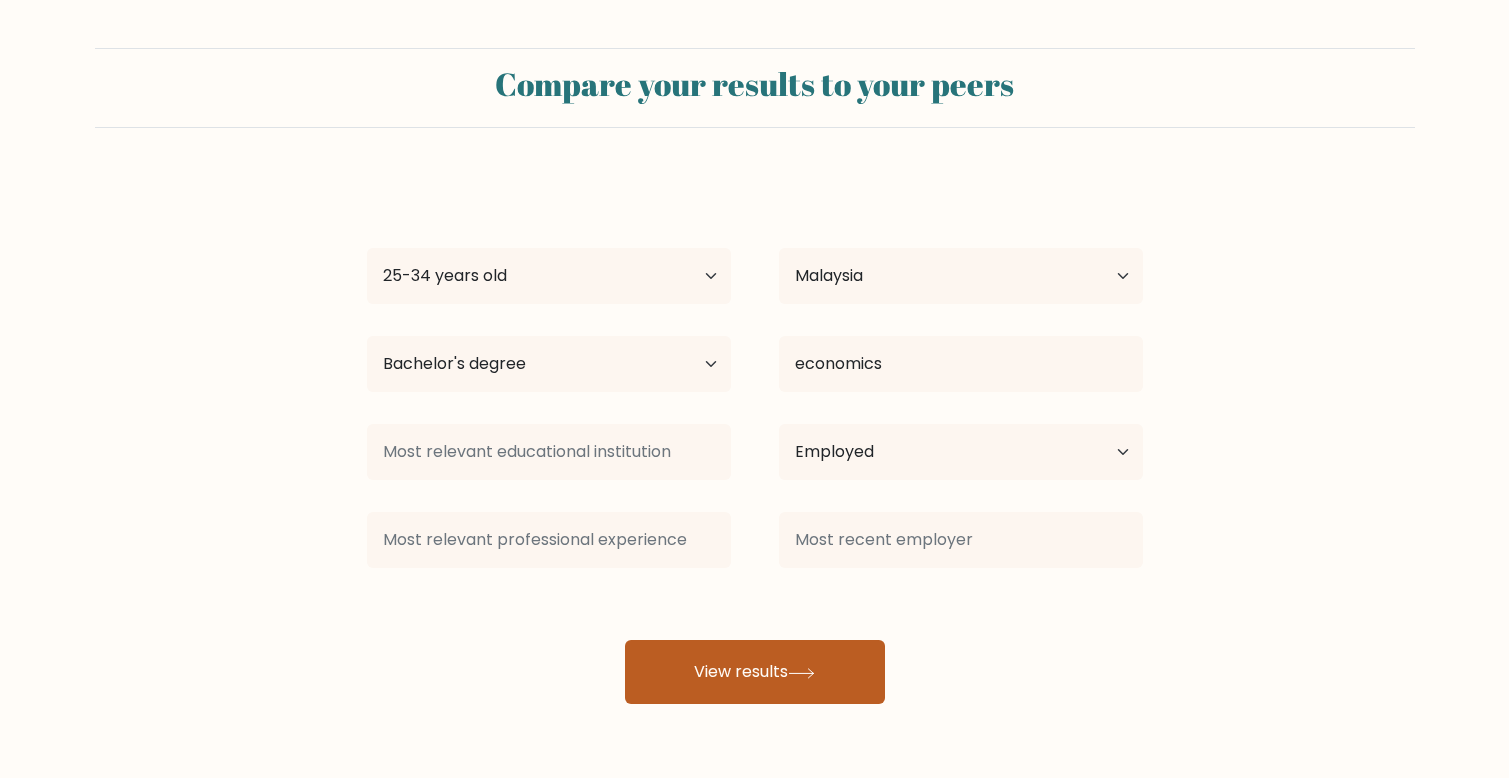 click at bounding box center (801, 673) 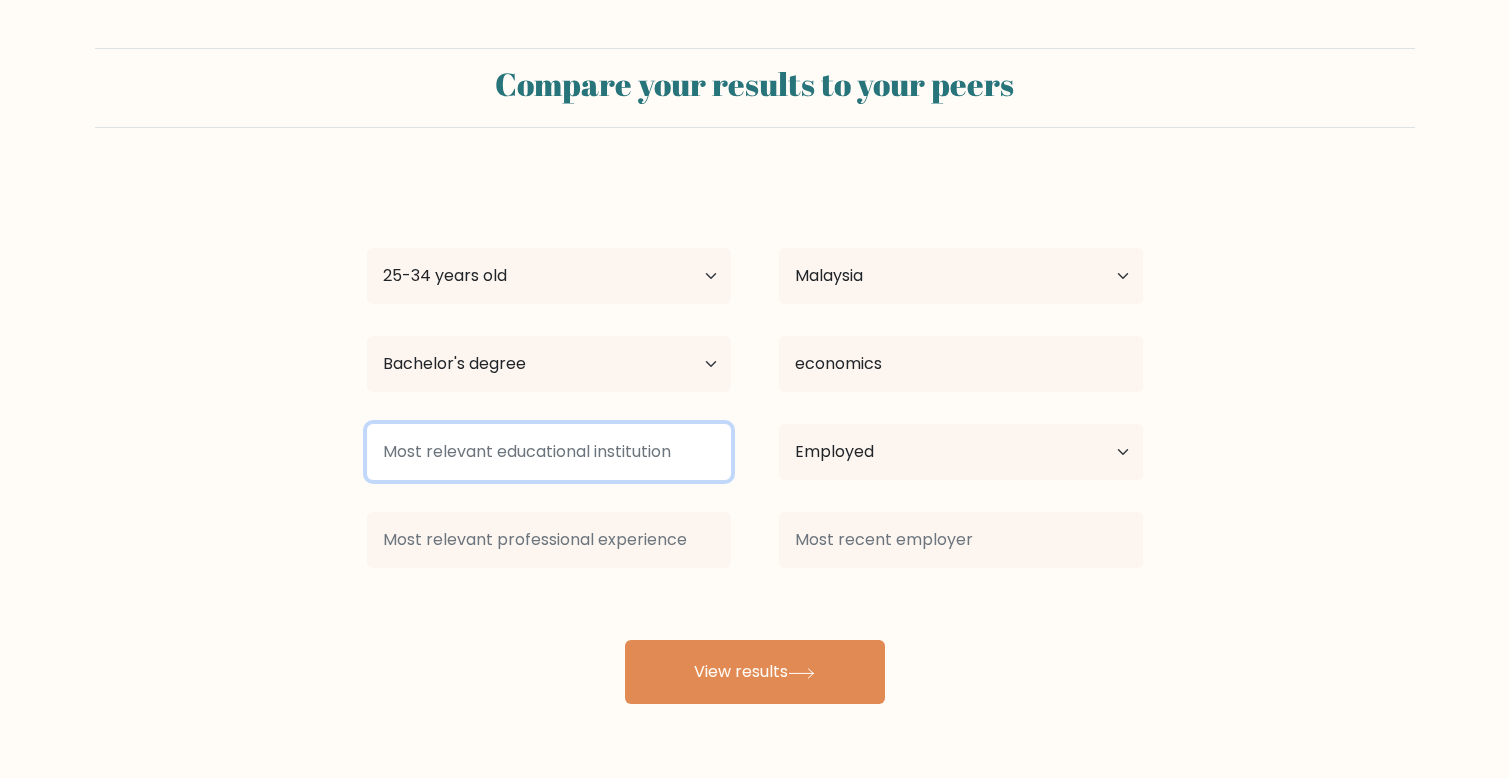 click at bounding box center (549, 452) 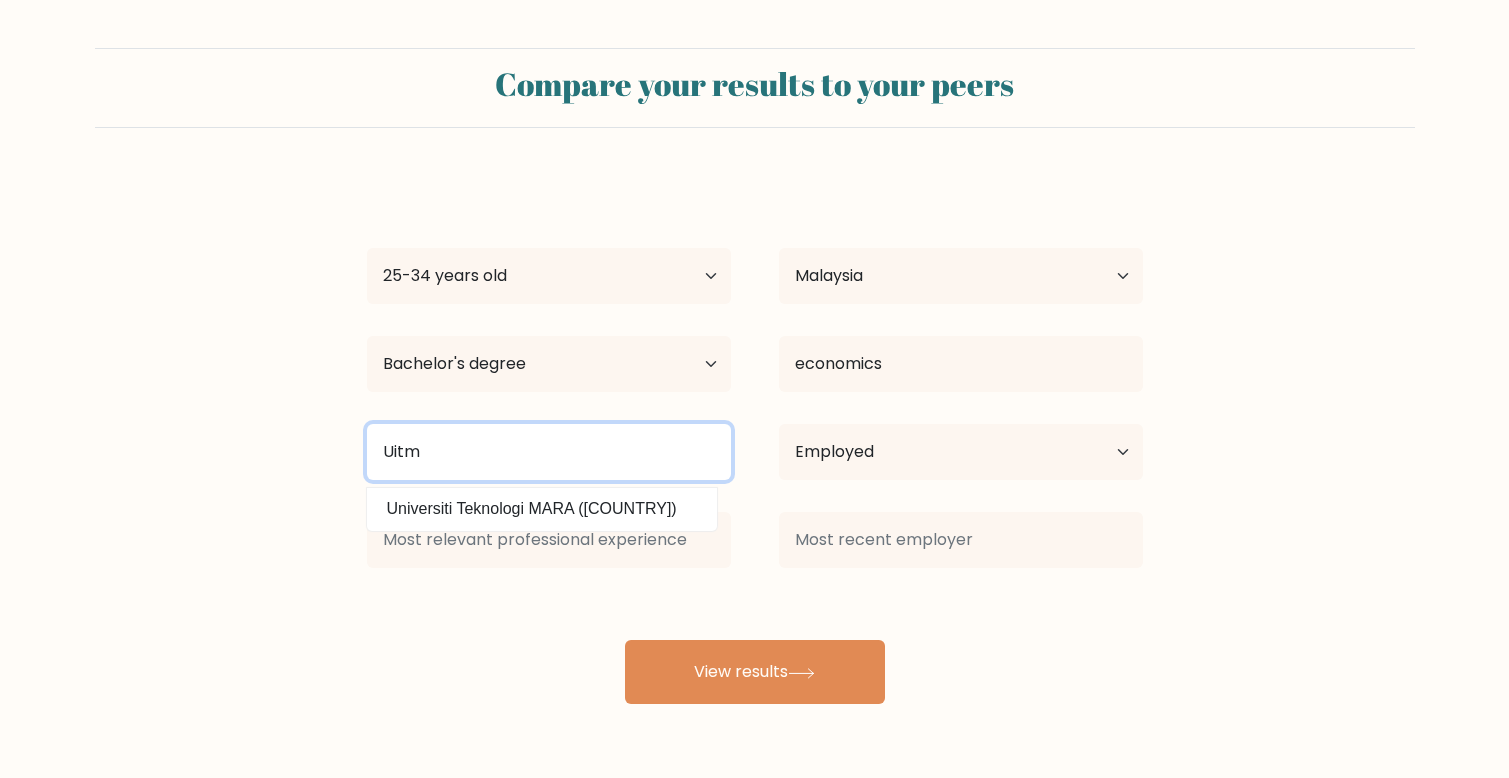 type on "Uitm" 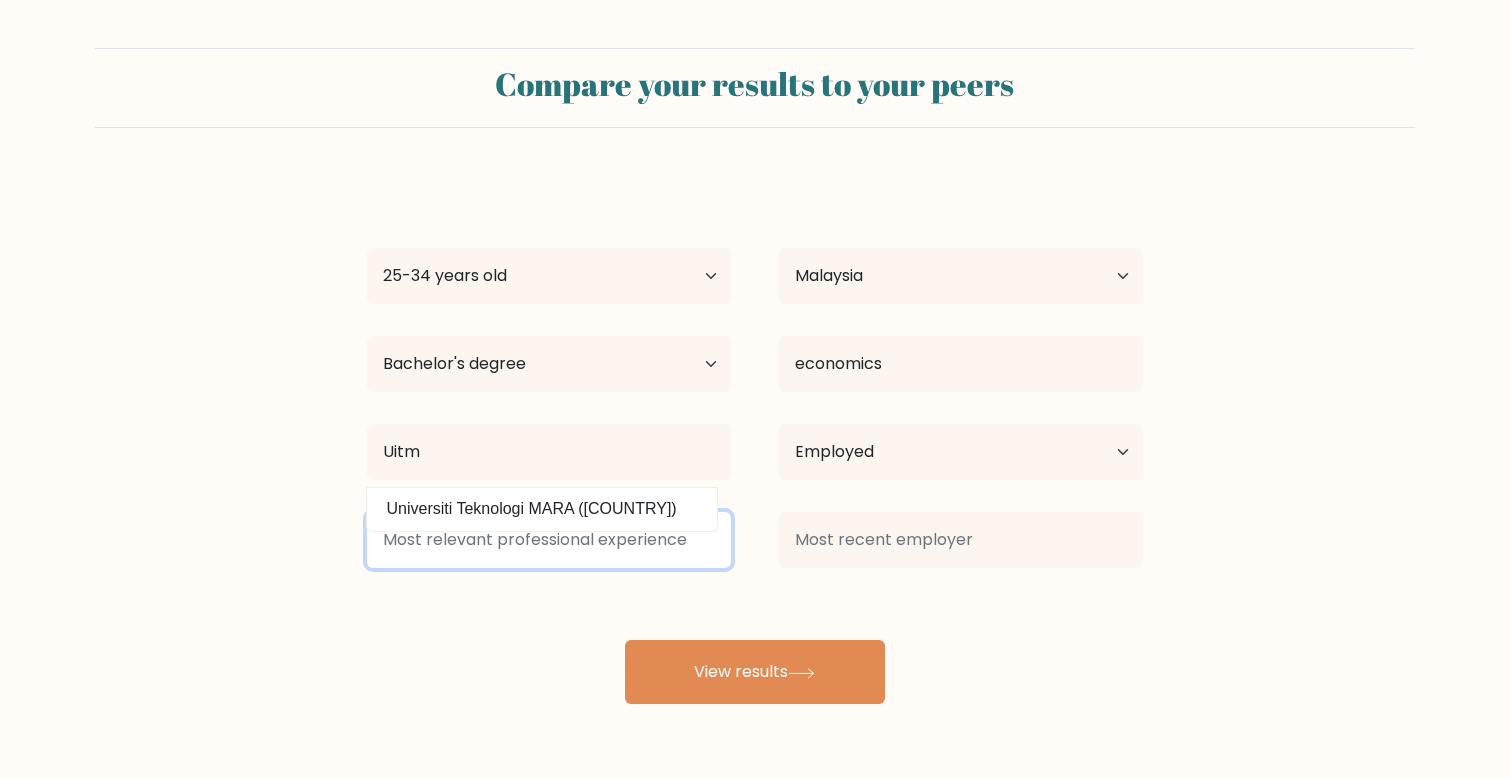 click at bounding box center (549, 540) 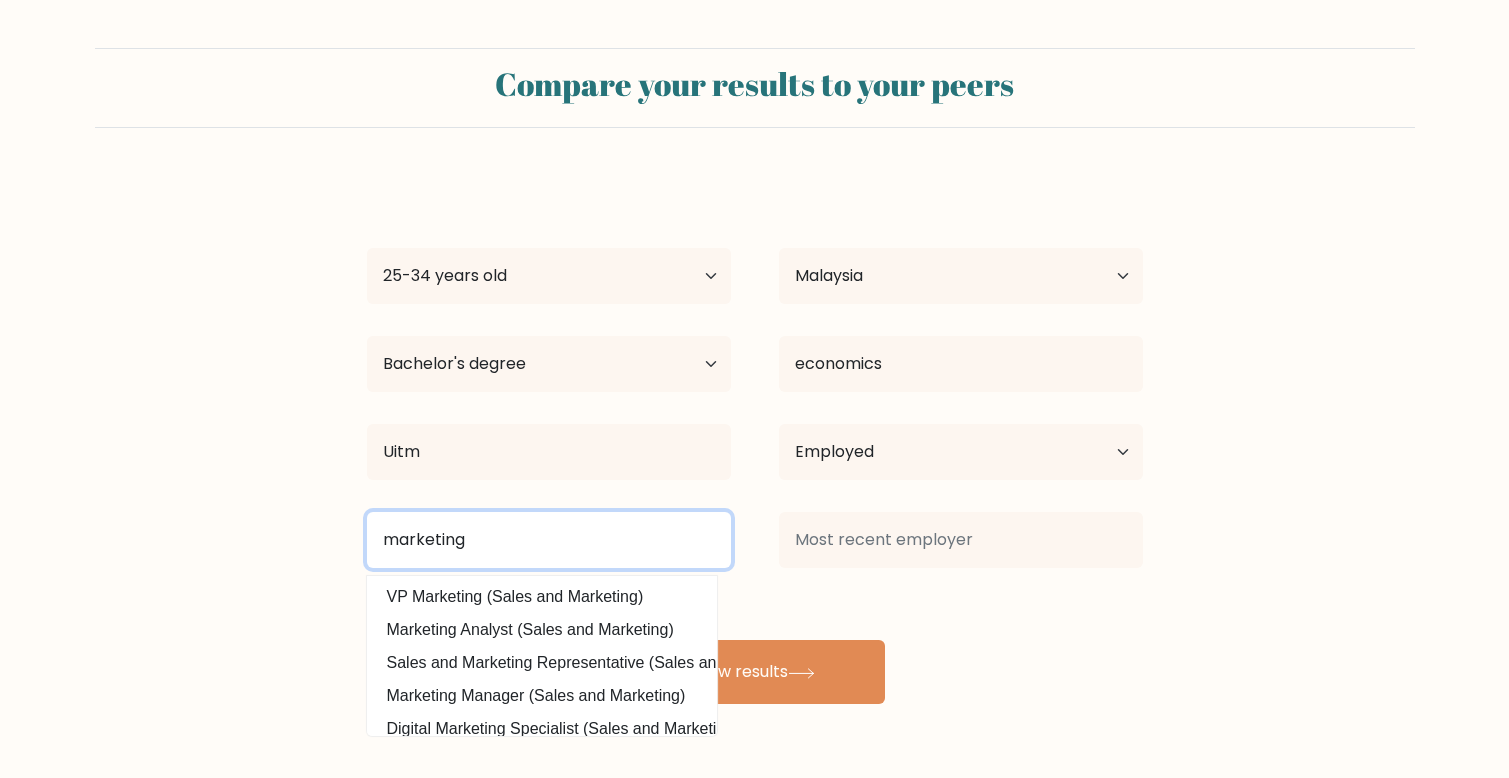 type on "marketing" 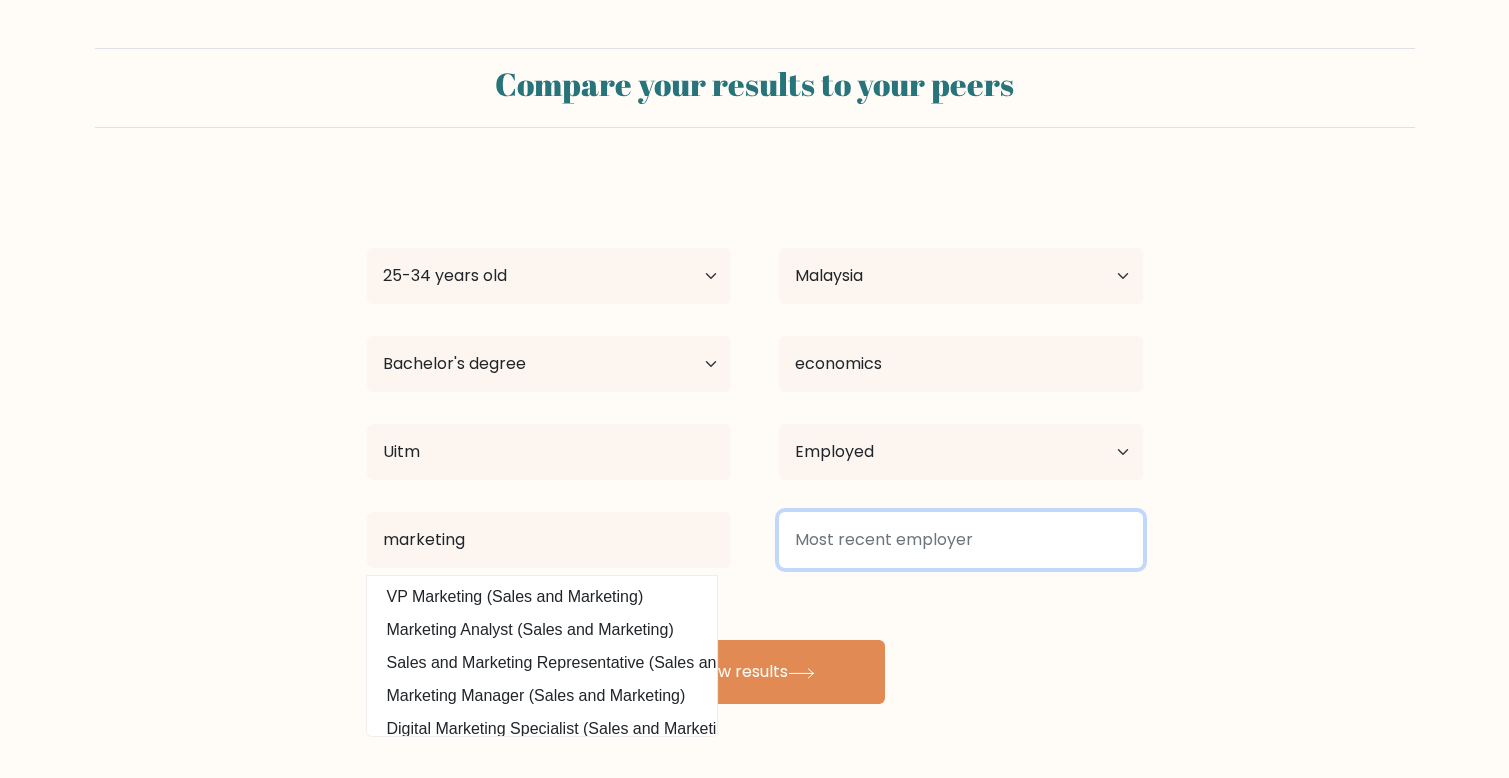 click at bounding box center [961, 540] 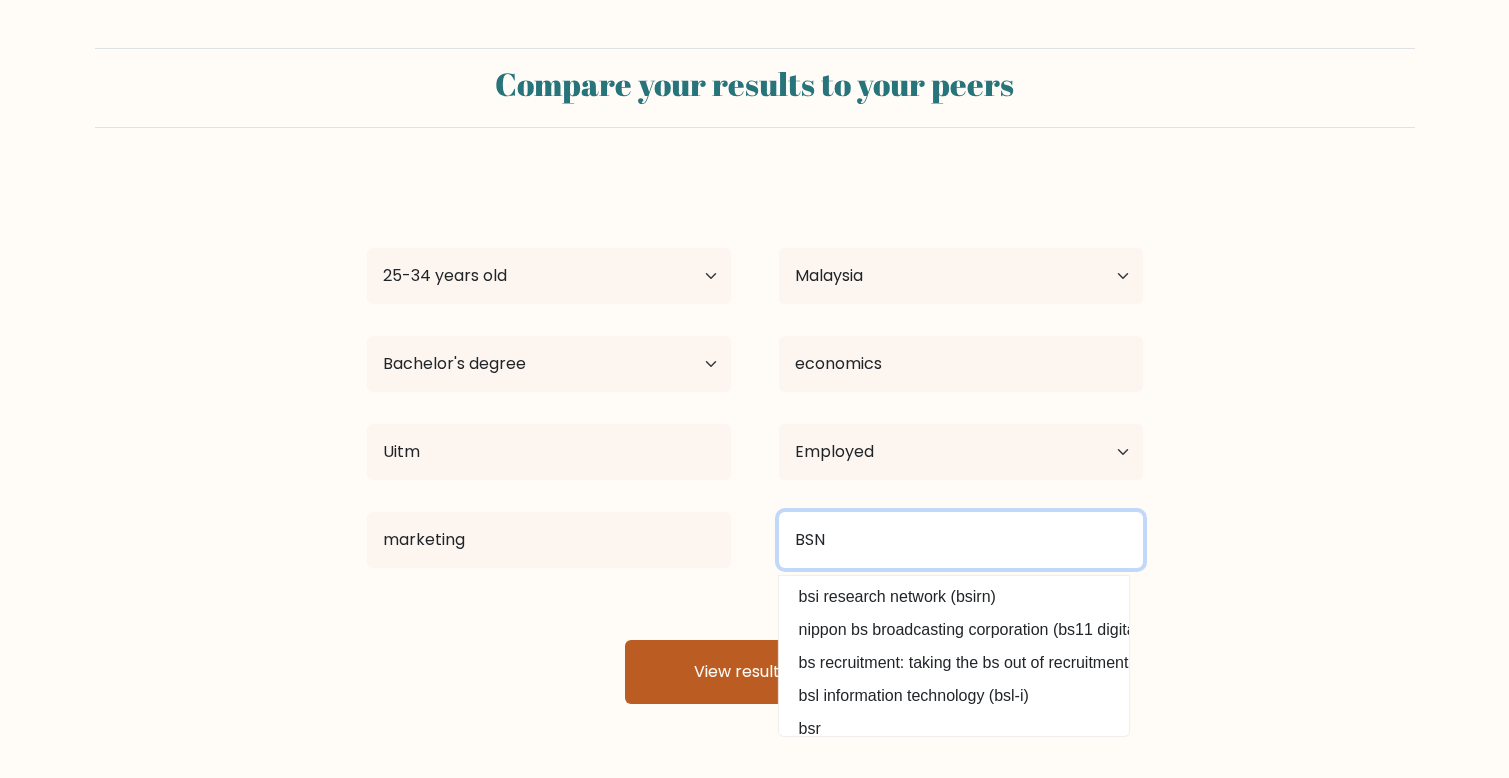 type on "BSN" 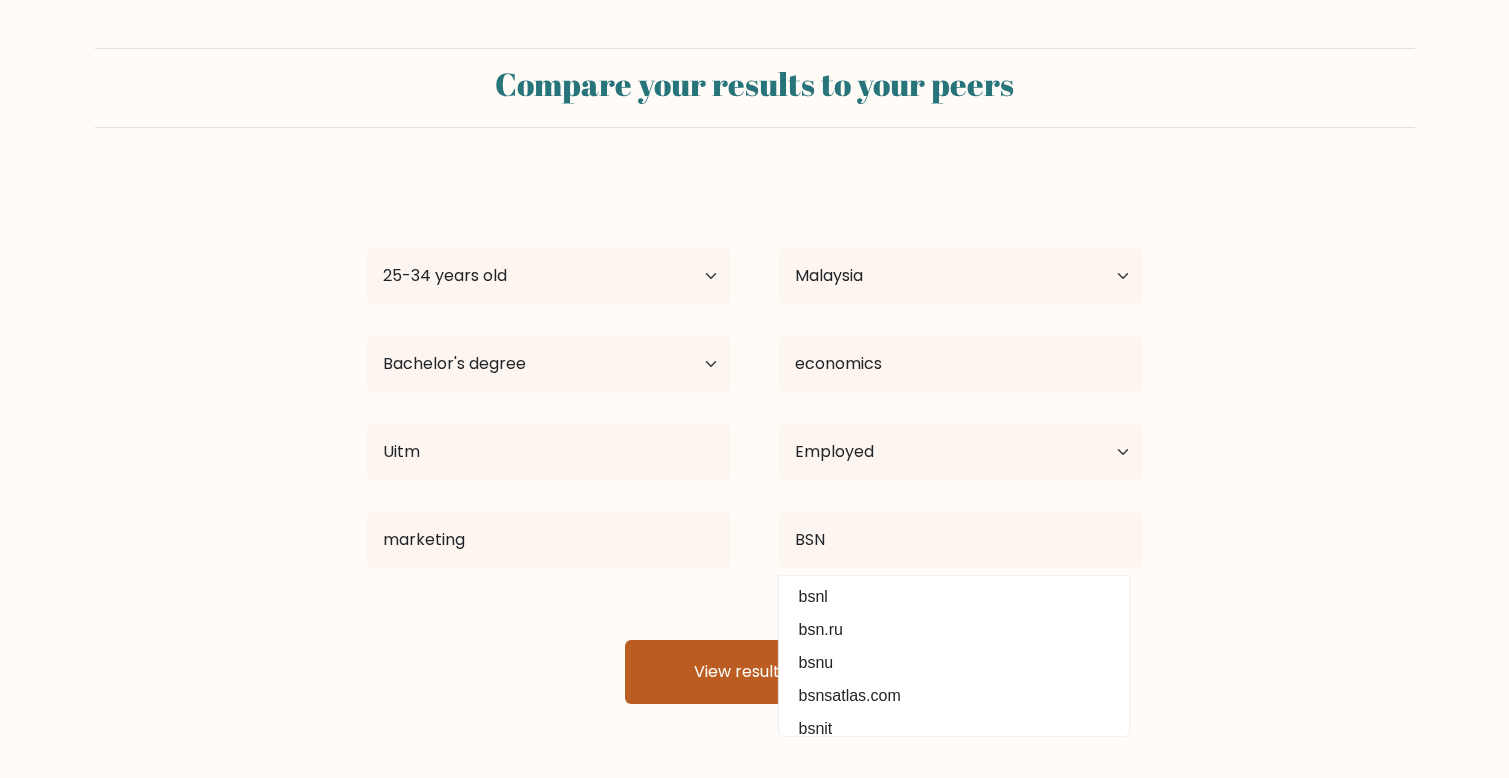 click on "View results" at bounding box center [755, 672] 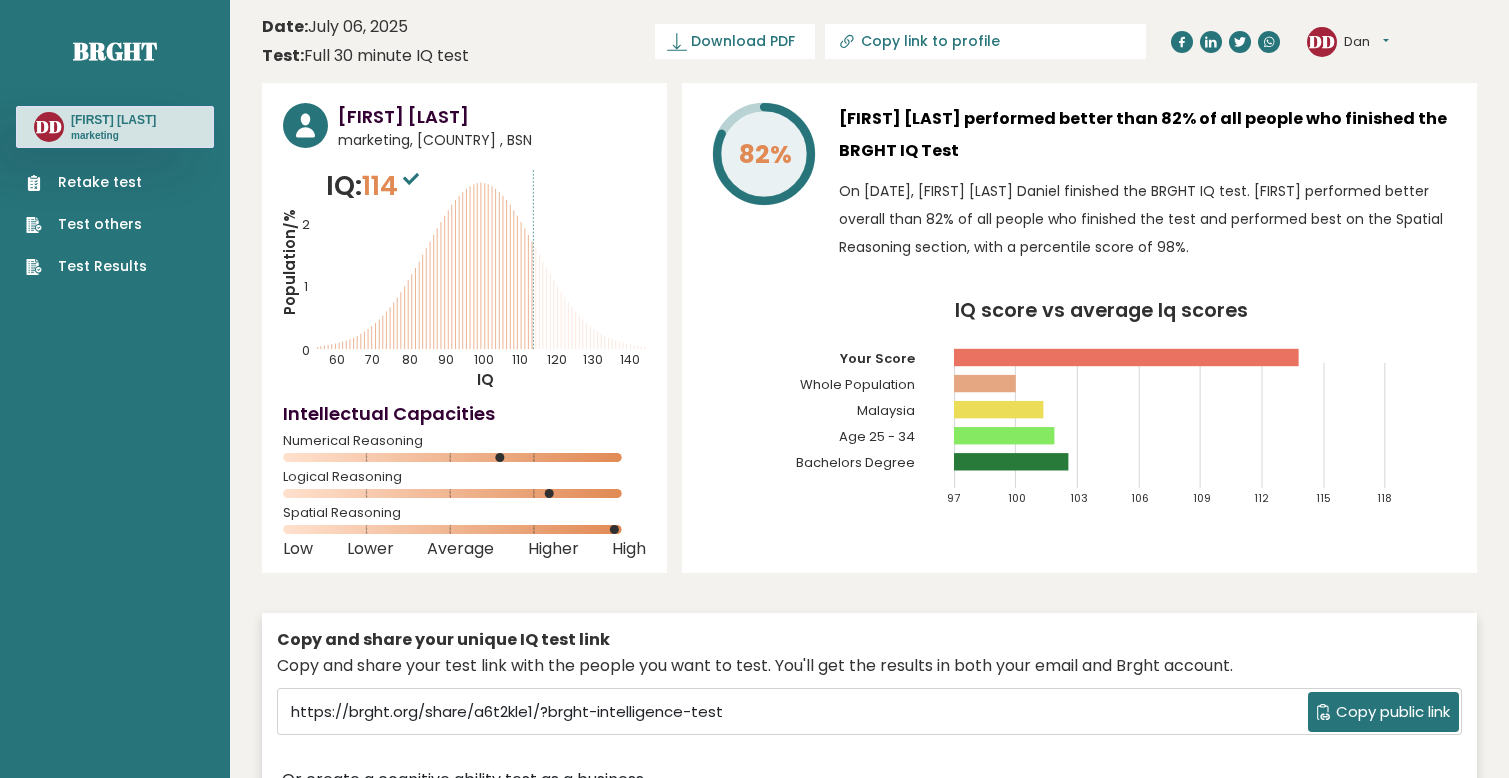 scroll, scrollTop: 0, scrollLeft: 0, axis: both 